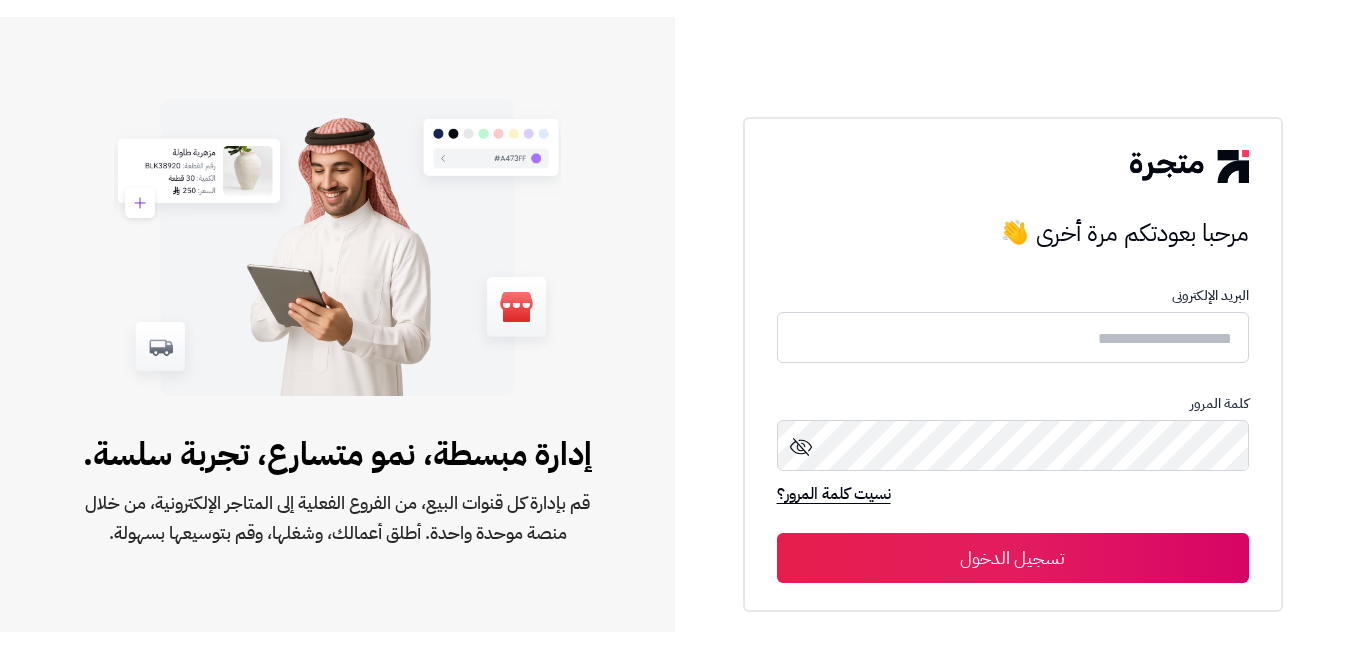 scroll, scrollTop: 0, scrollLeft: 0, axis: both 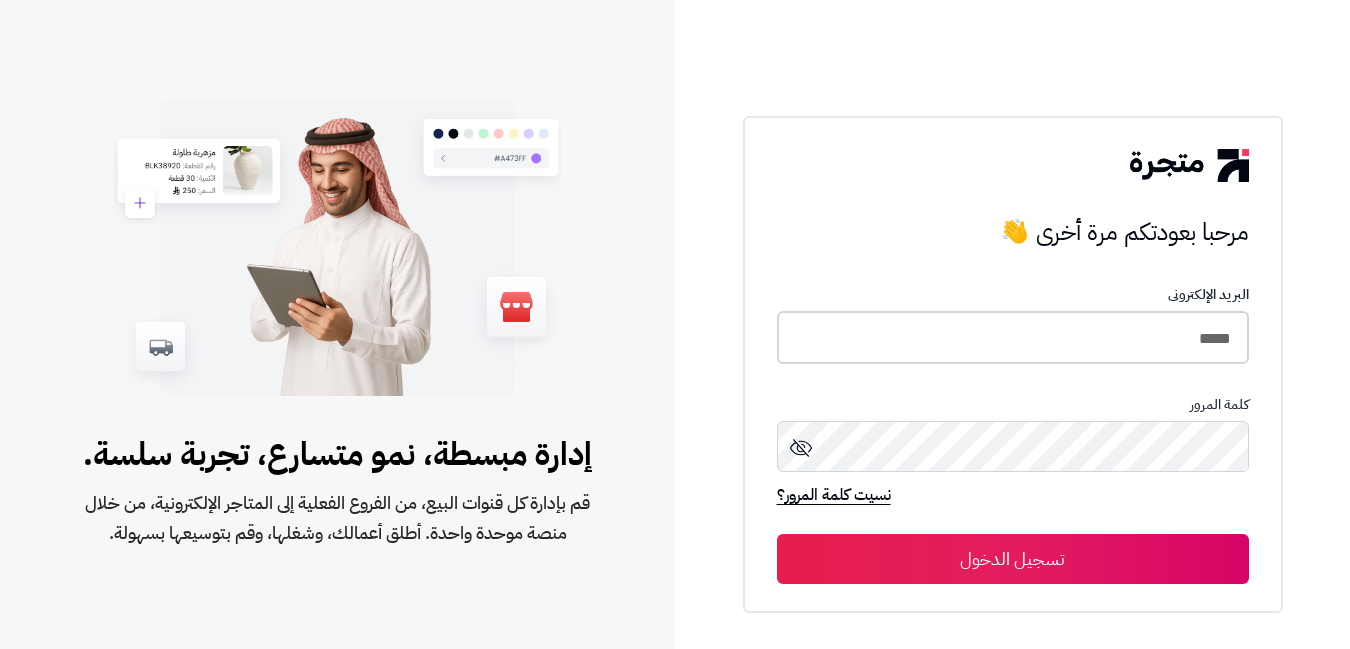 click on "*****" at bounding box center (1013, 337) 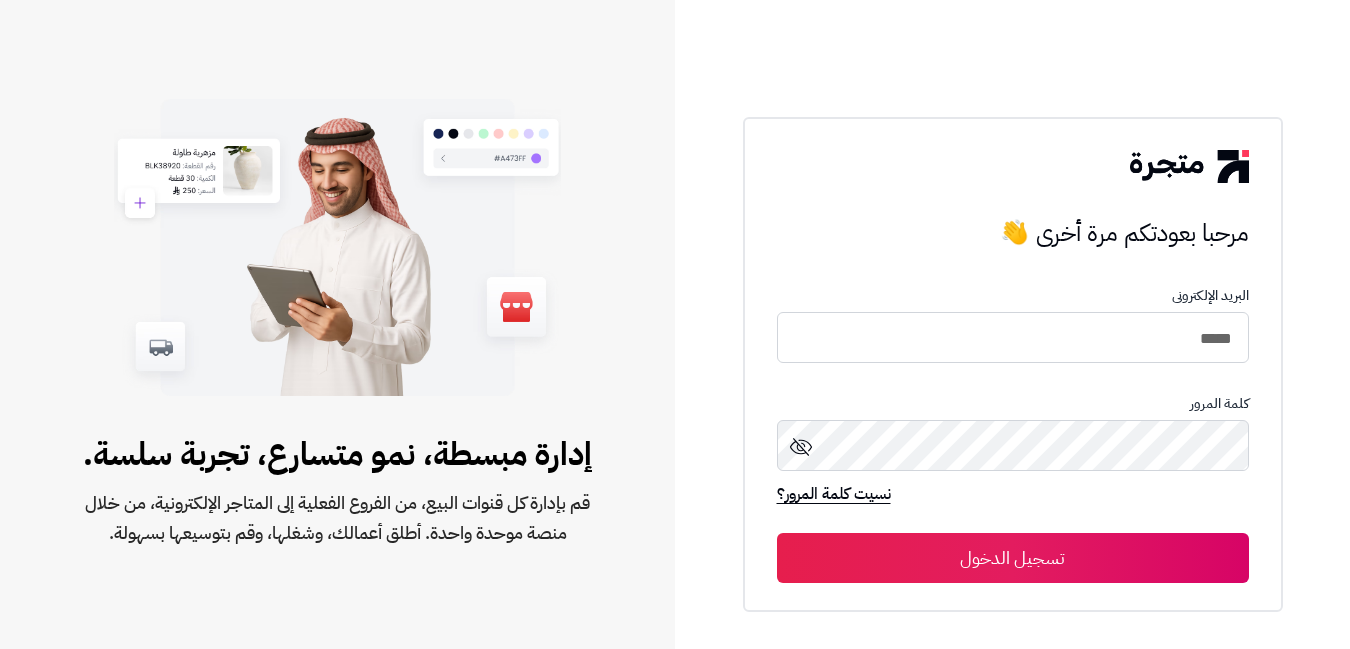 click on "تسجيل الدخول" at bounding box center [1013, 558] 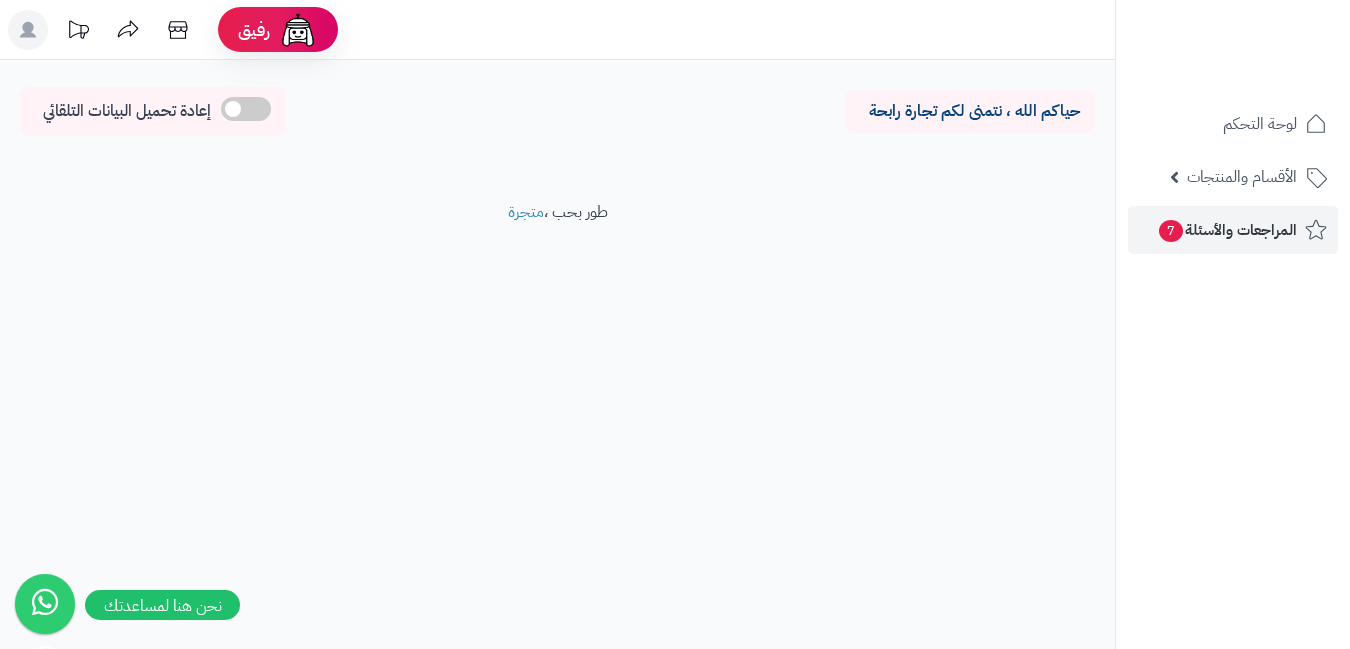 scroll, scrollTop: 0, scrollLeft: 0, axis: both 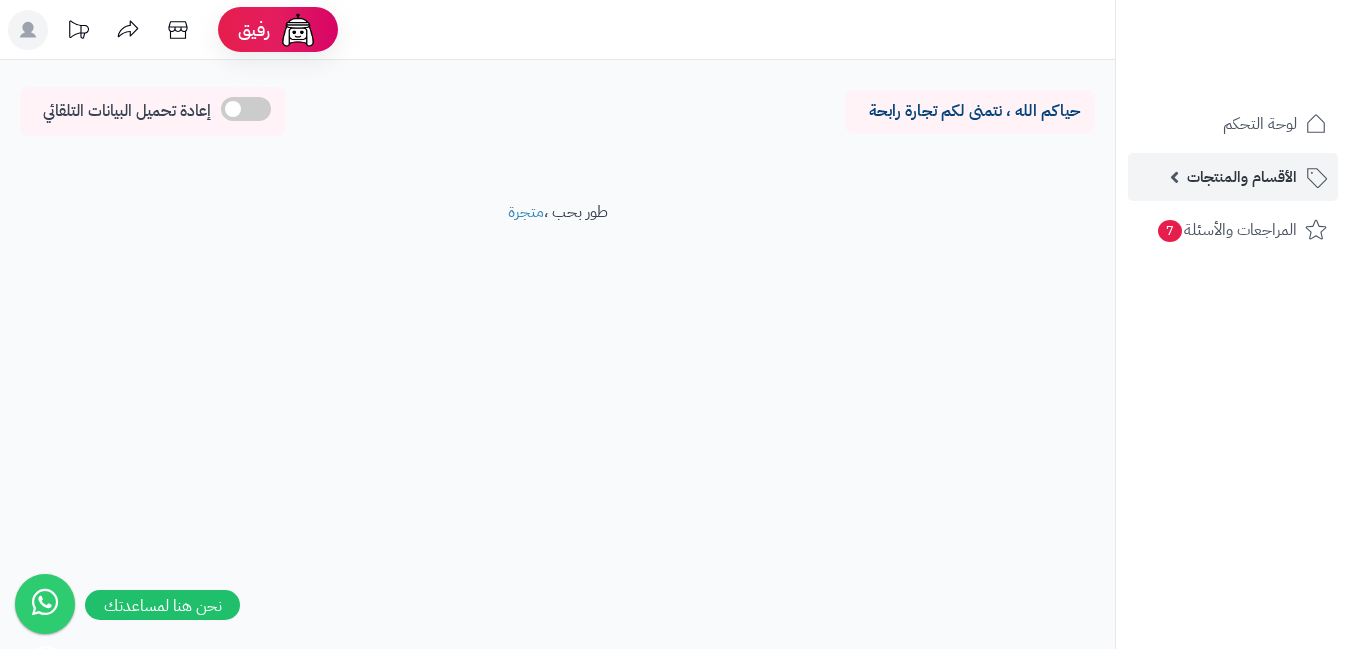 click on "الأقسام والمنتجات" at bounding box center (1242, 177) 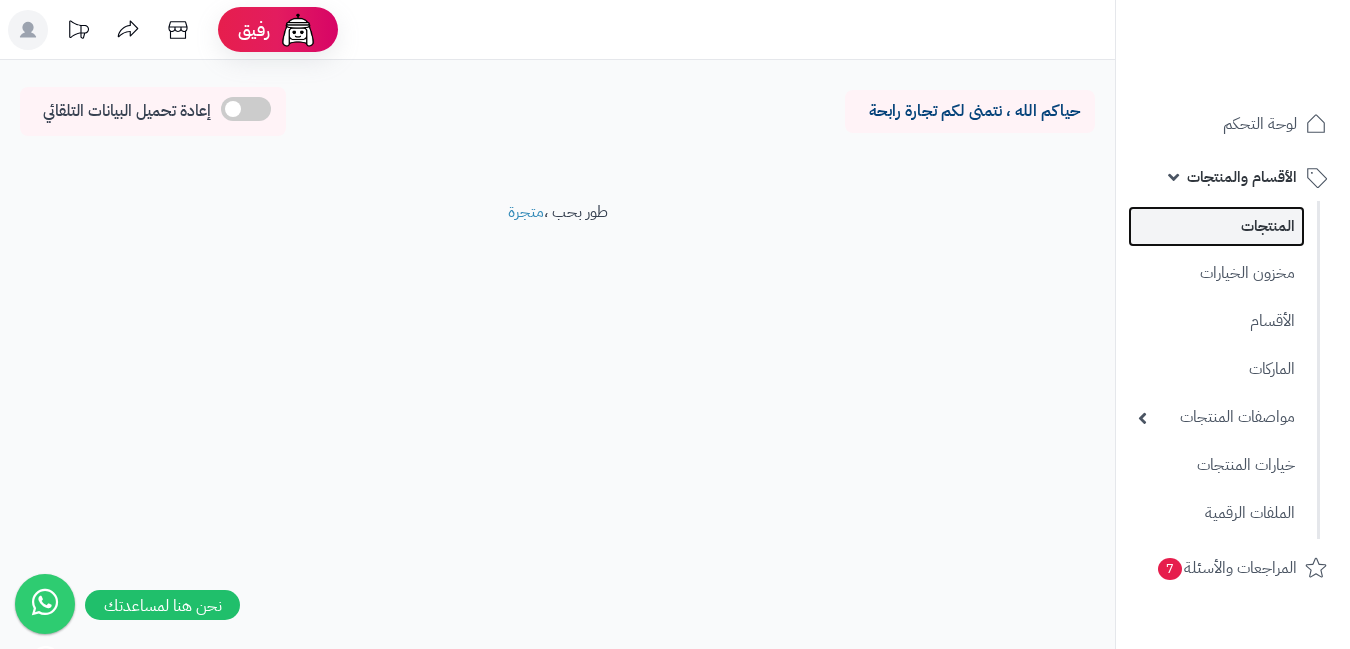 click on "المنتجات" at bounding box center (1216, 226) 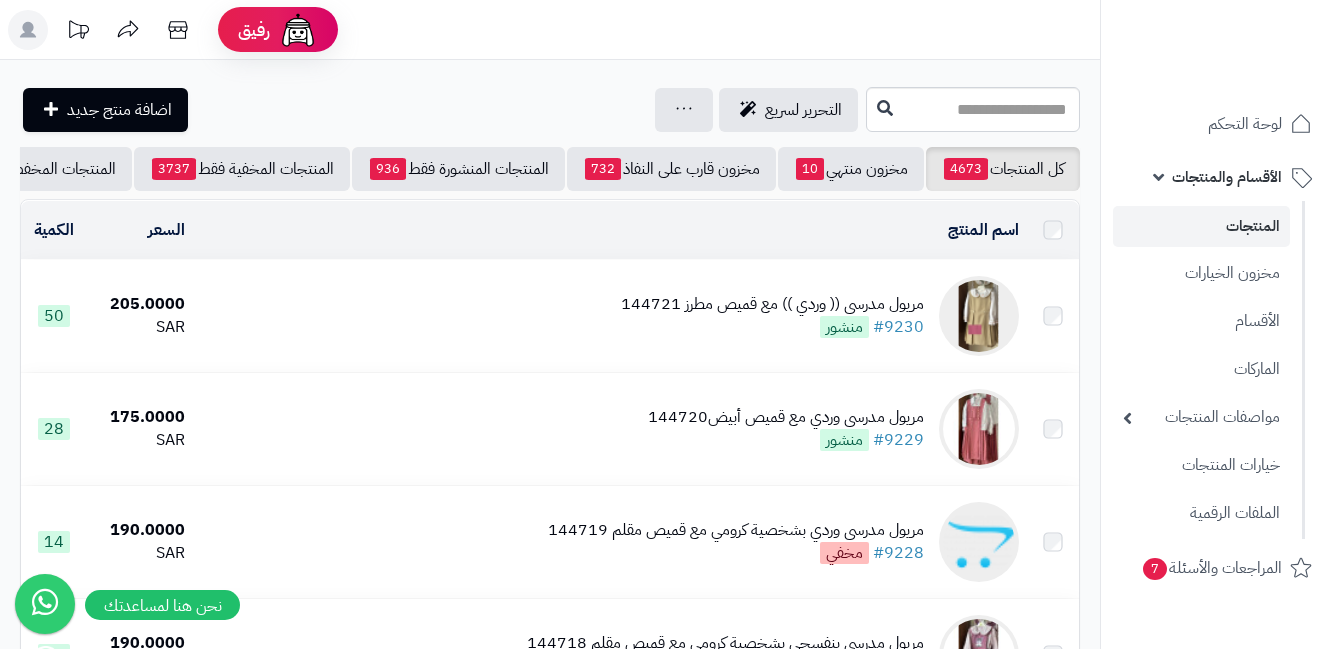 scroll, scrollTop: 0, scrollLeft: 0, axis: both 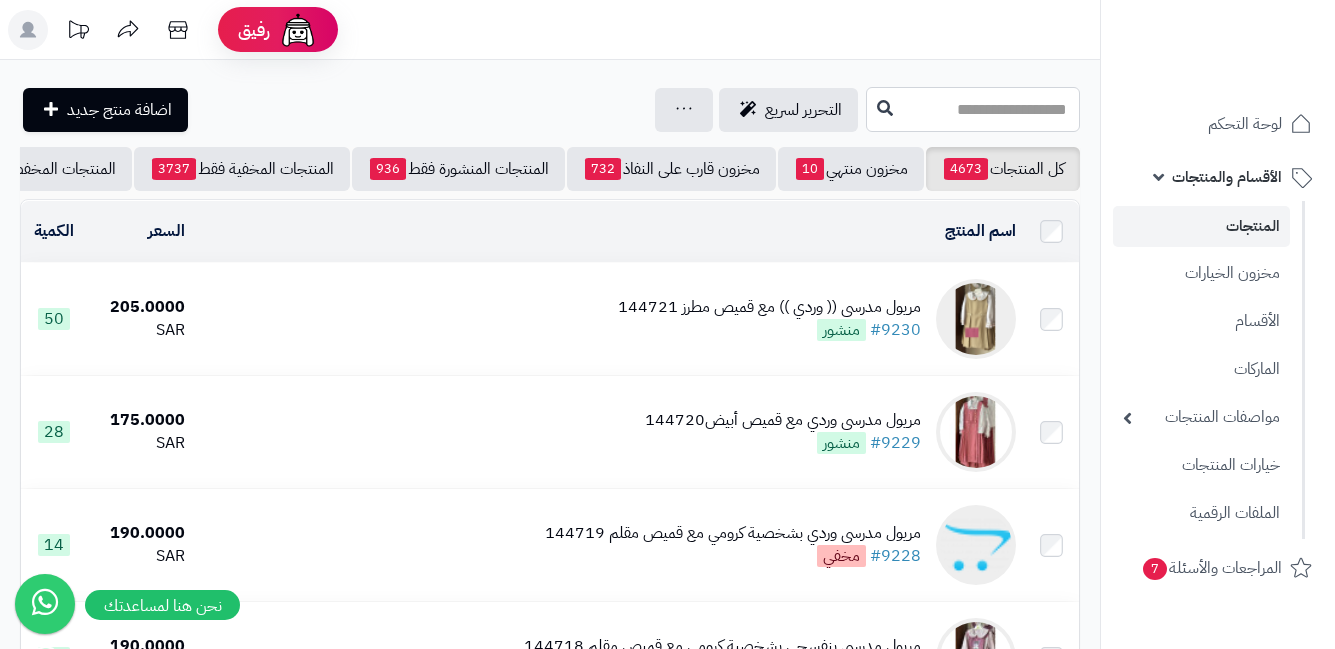 click at bounding box center (973, 109) 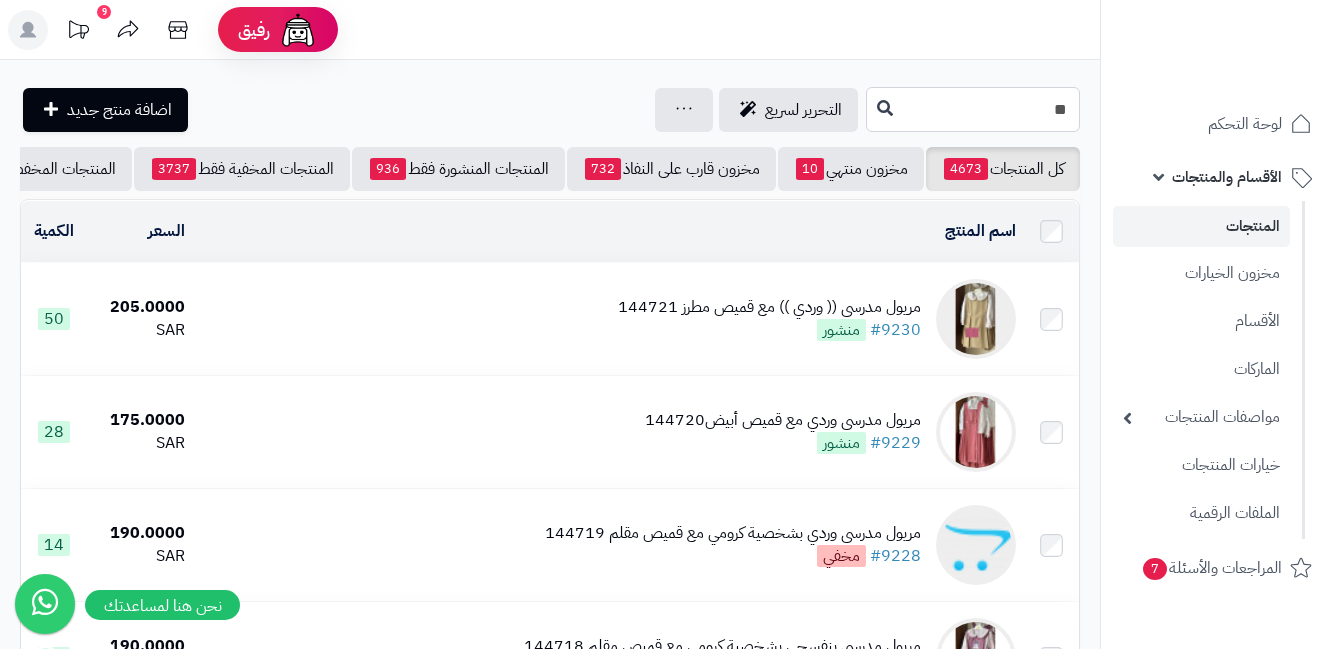 type on "*" 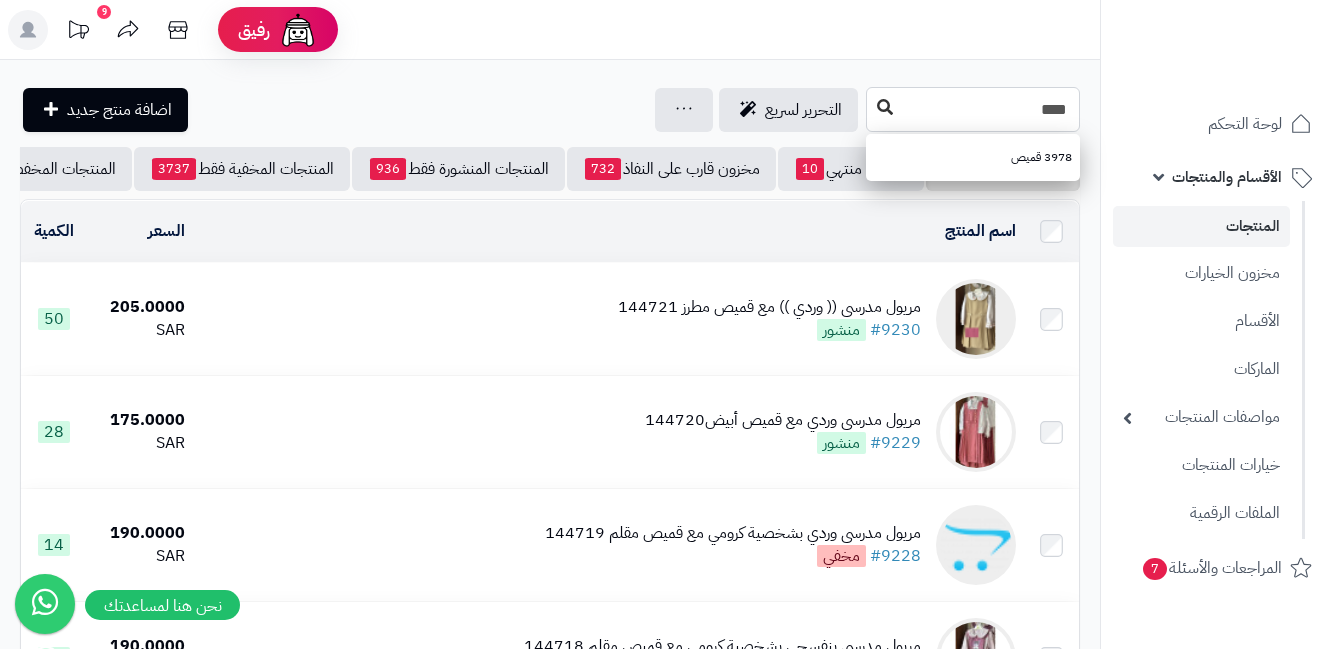 type on "****" 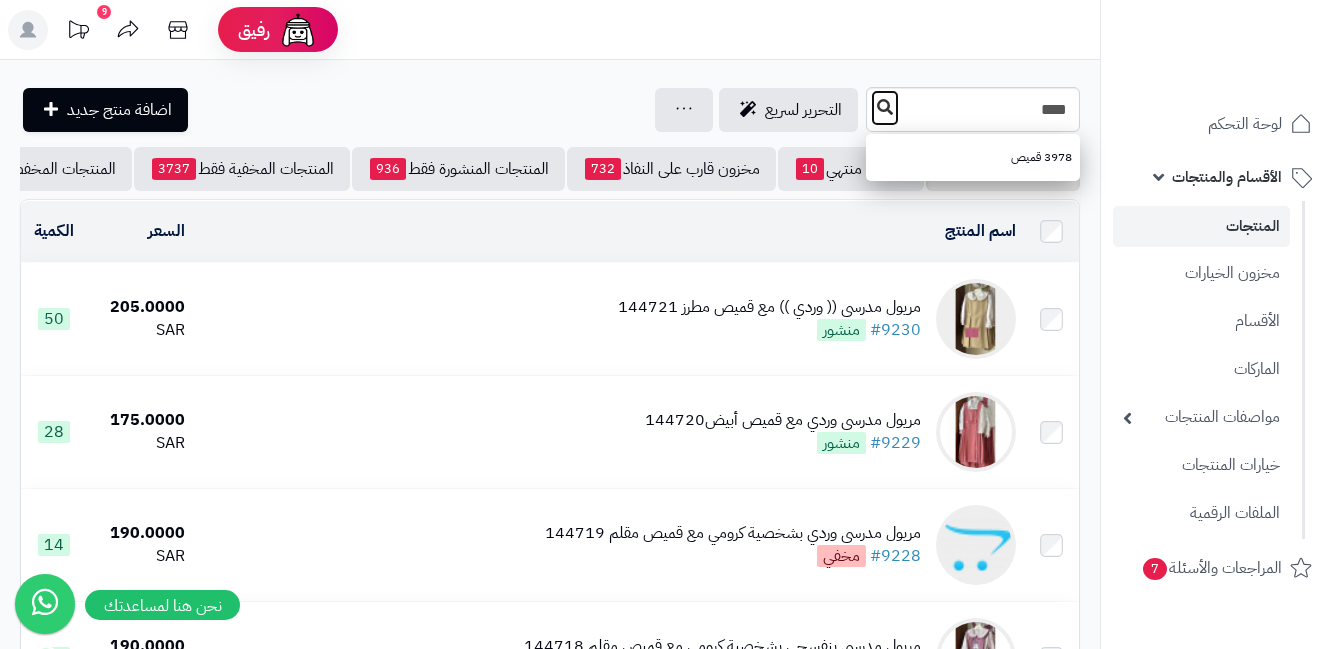 click at bounding box center (885, 107) 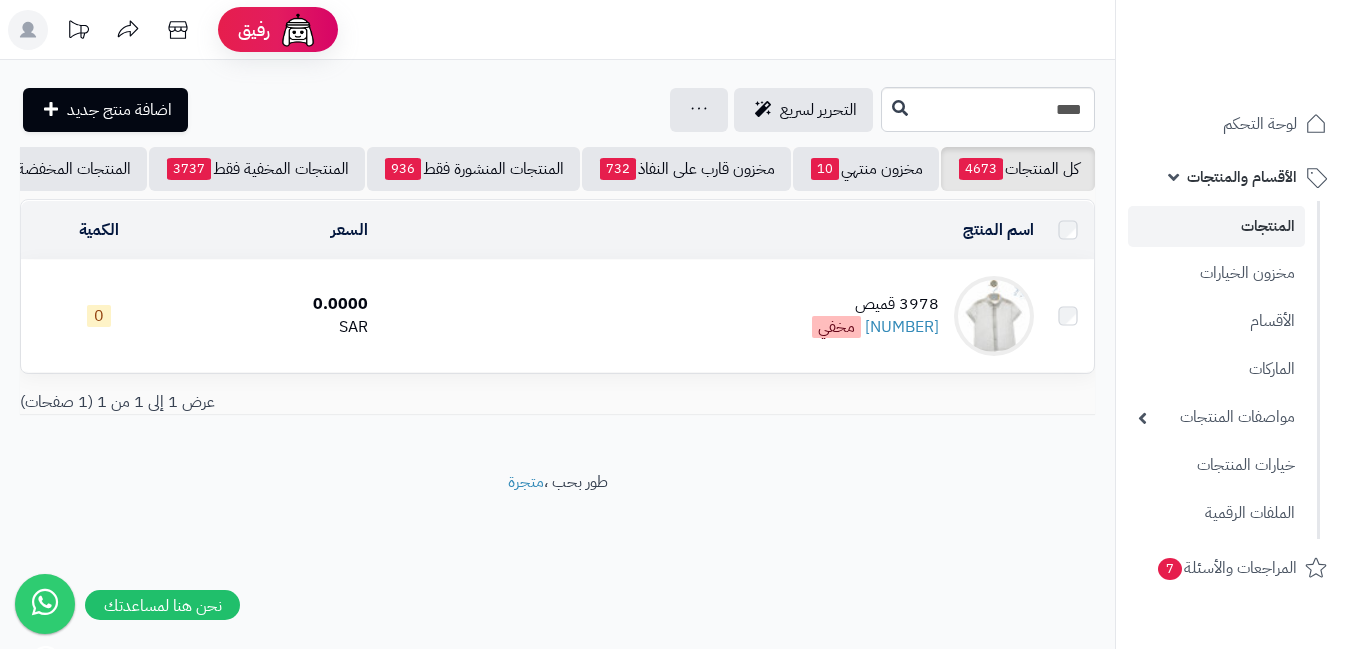 scroll, scrollTop: 0, scrollLeft: 0, axis: both 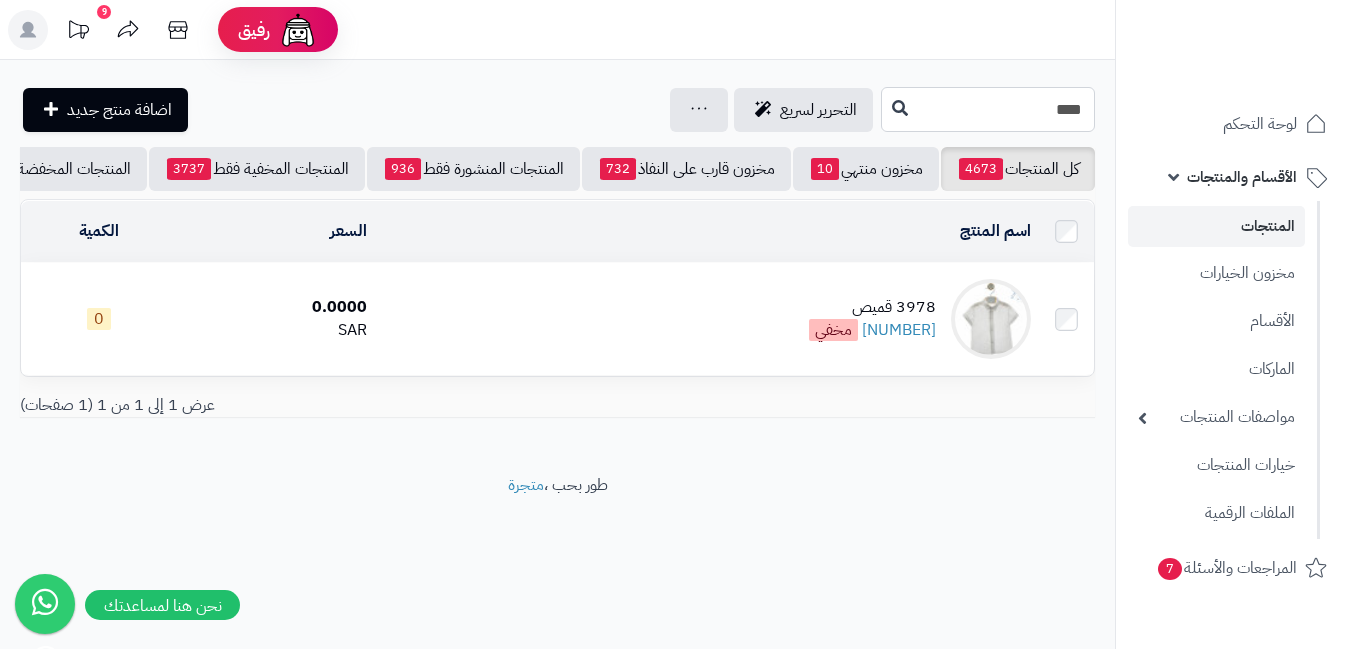 click on "****" at bounding box center [988, 109] 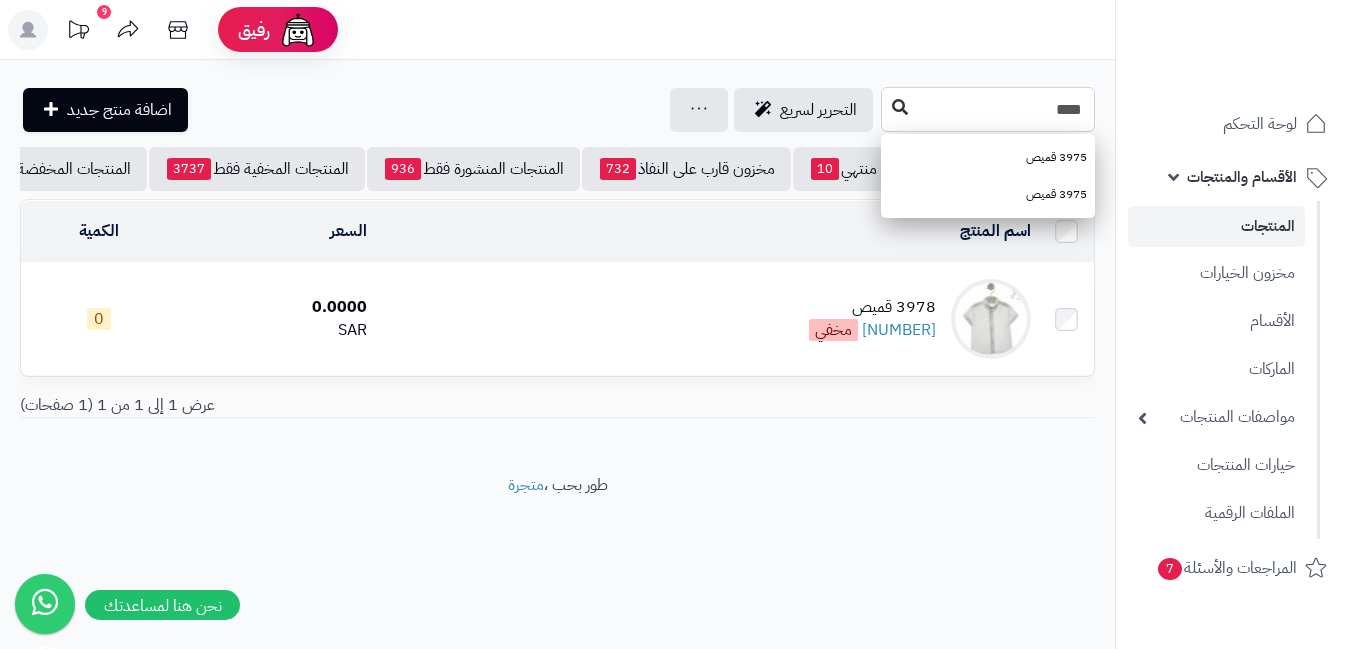 type on "****" 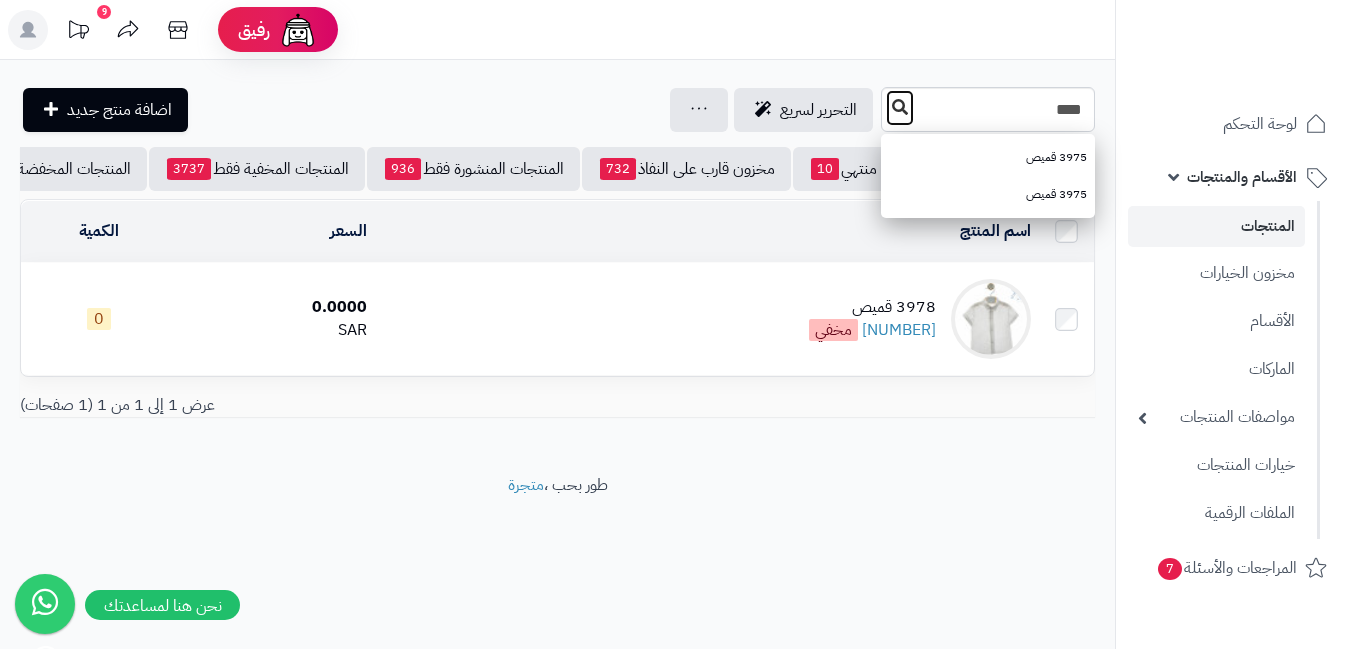 click at bounding box center [900, 108] 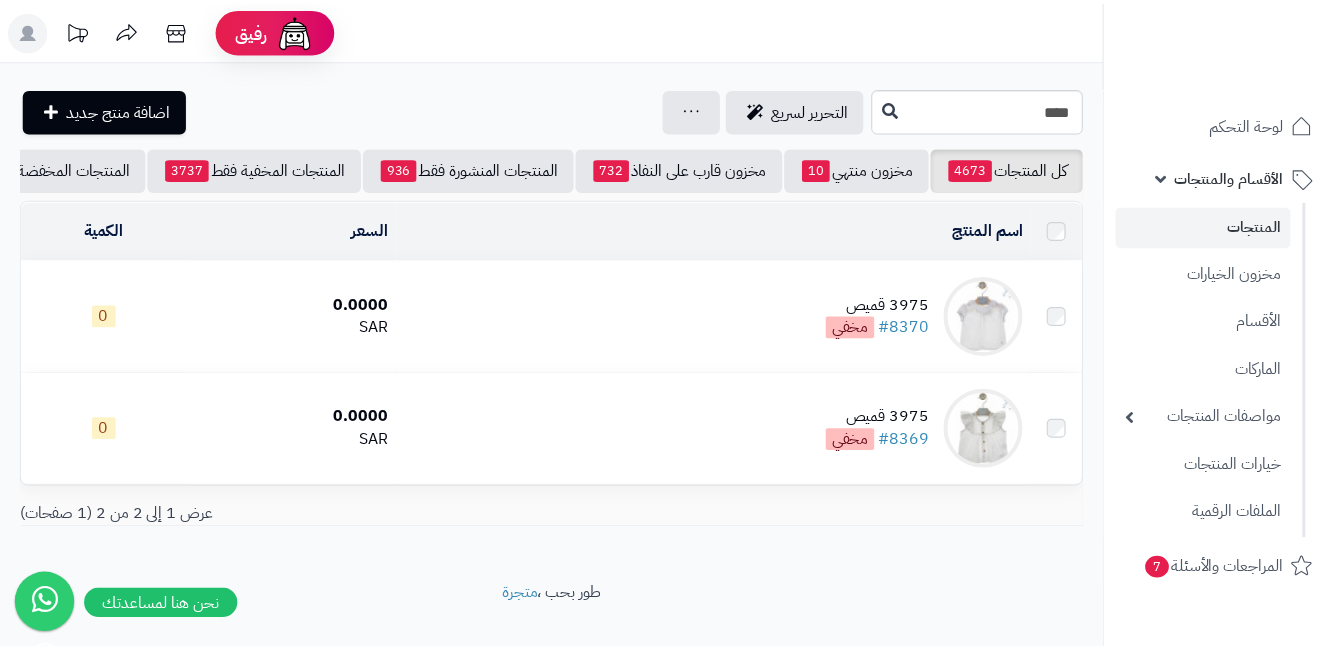 scroll, scrollTop: 0, scrollLeft: 0, axis: both 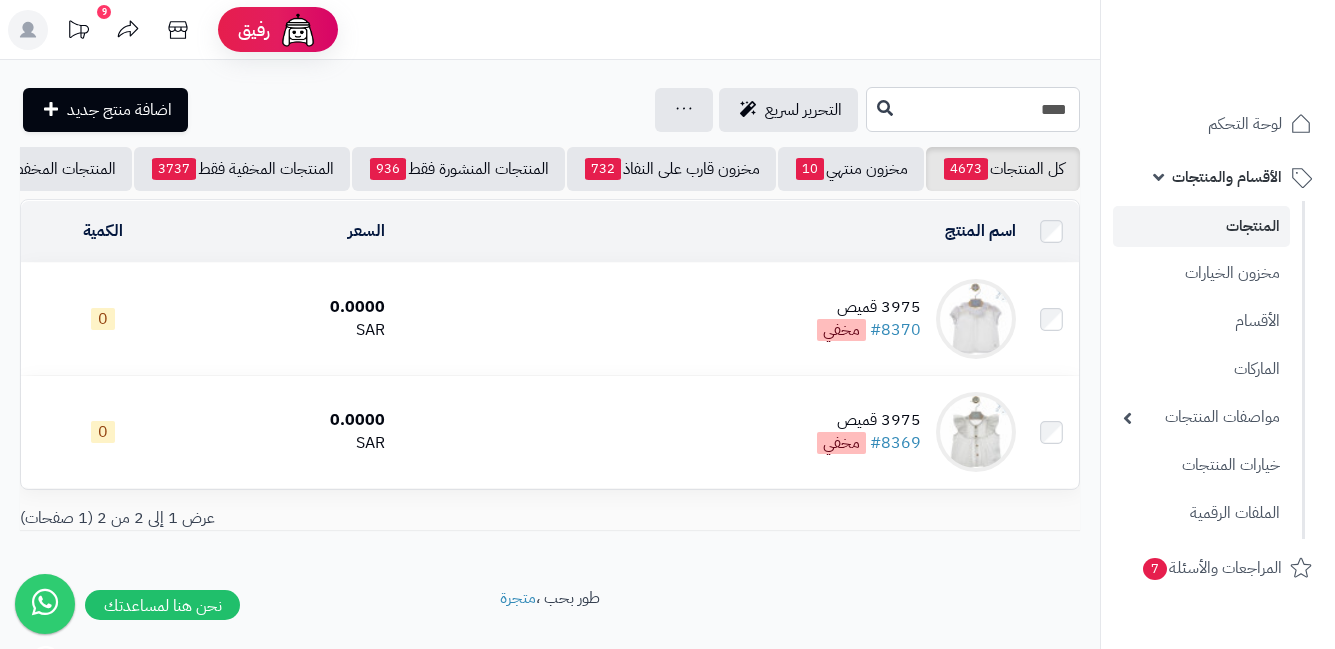 click on "****" at bounding box center (973, 109) 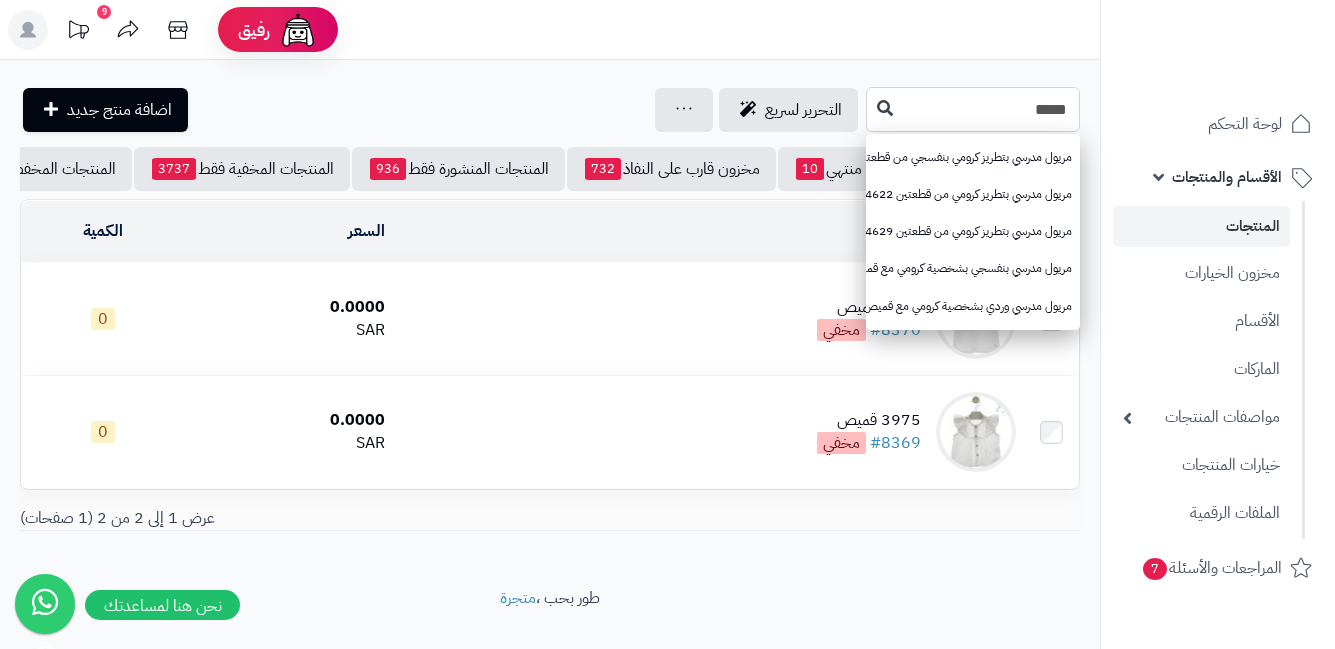 type on "*****" 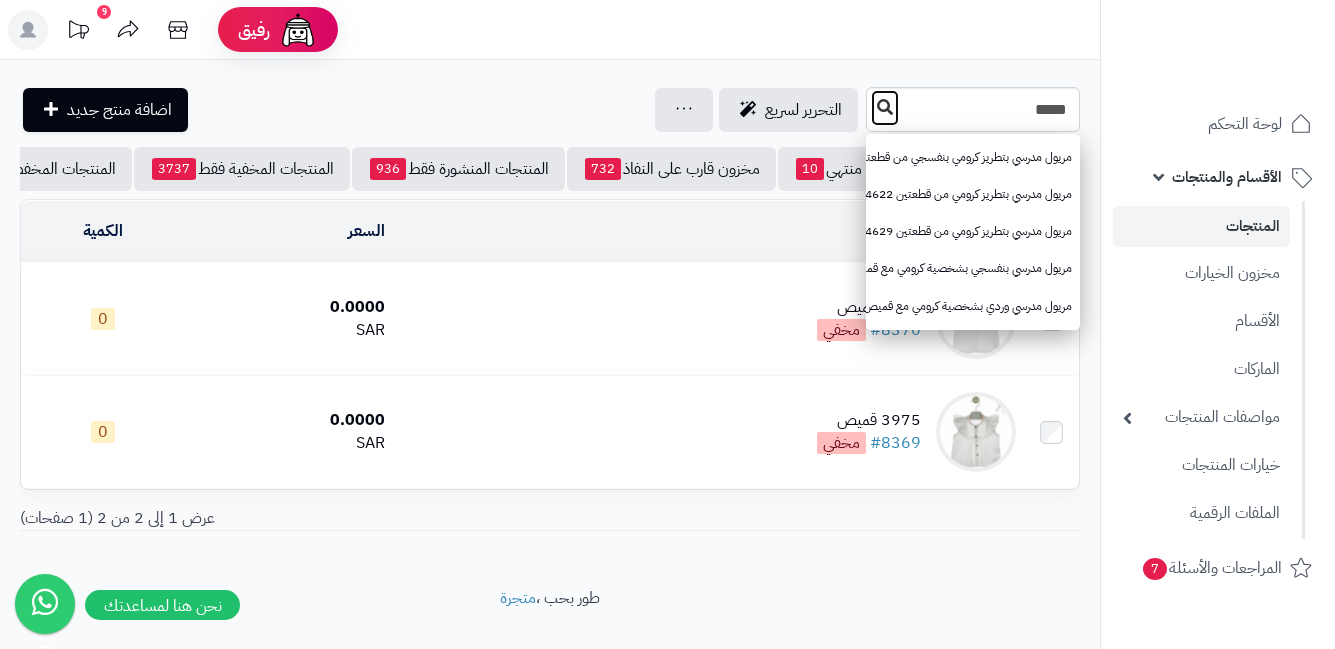 click at bounding box center (885, 108) 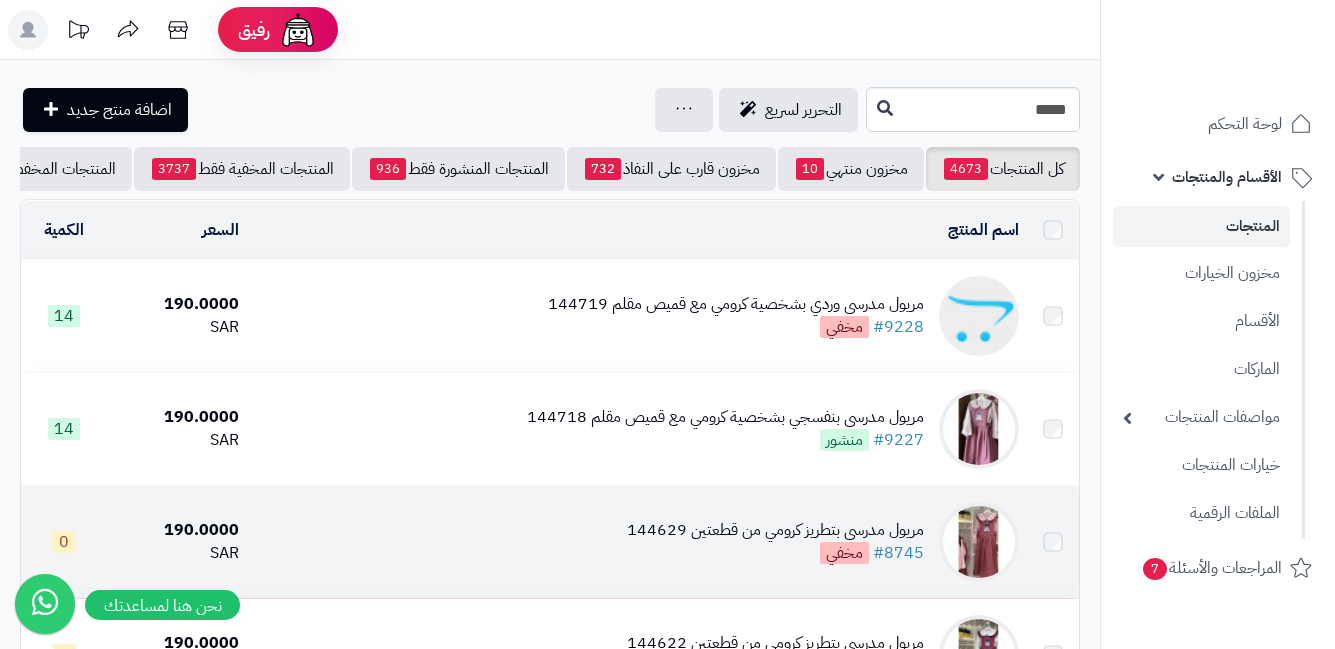 scroll, scrollTop: 0, scrollLeft: 0, axis: both 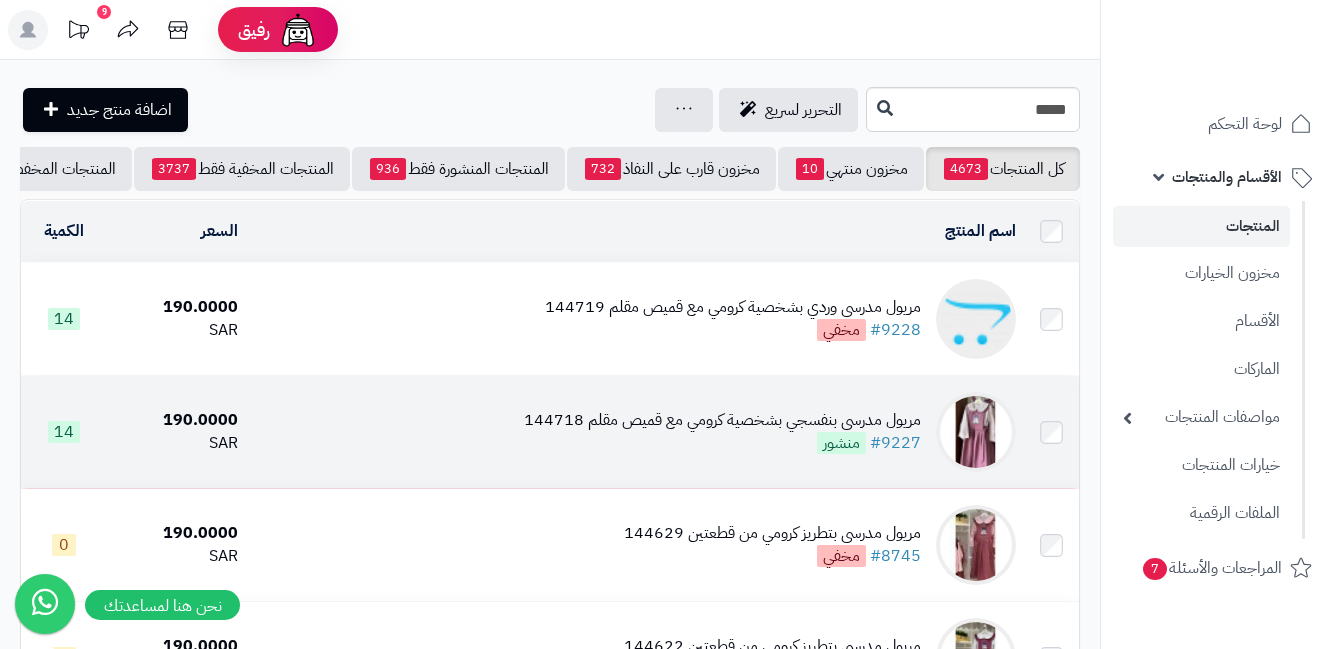 click at bounding box center (976, 432) 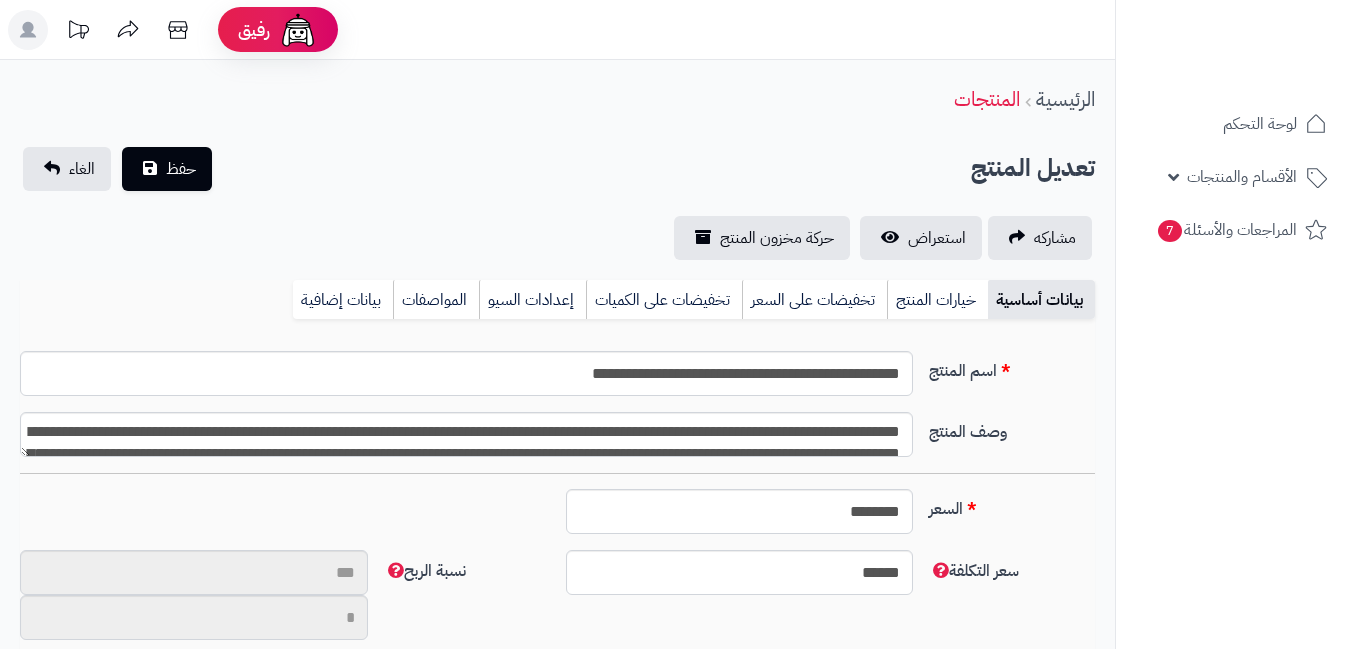 type on "**" 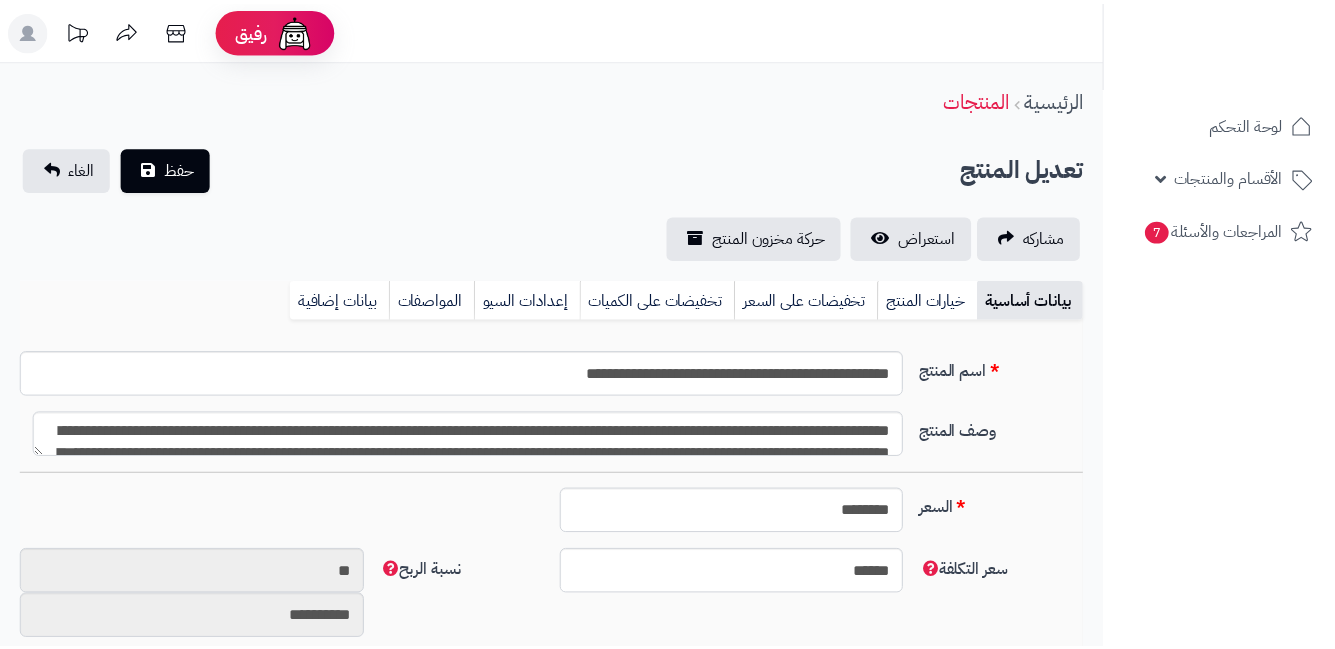 scroll, scrollTop: 0, scrollLeft: 0, axis: both 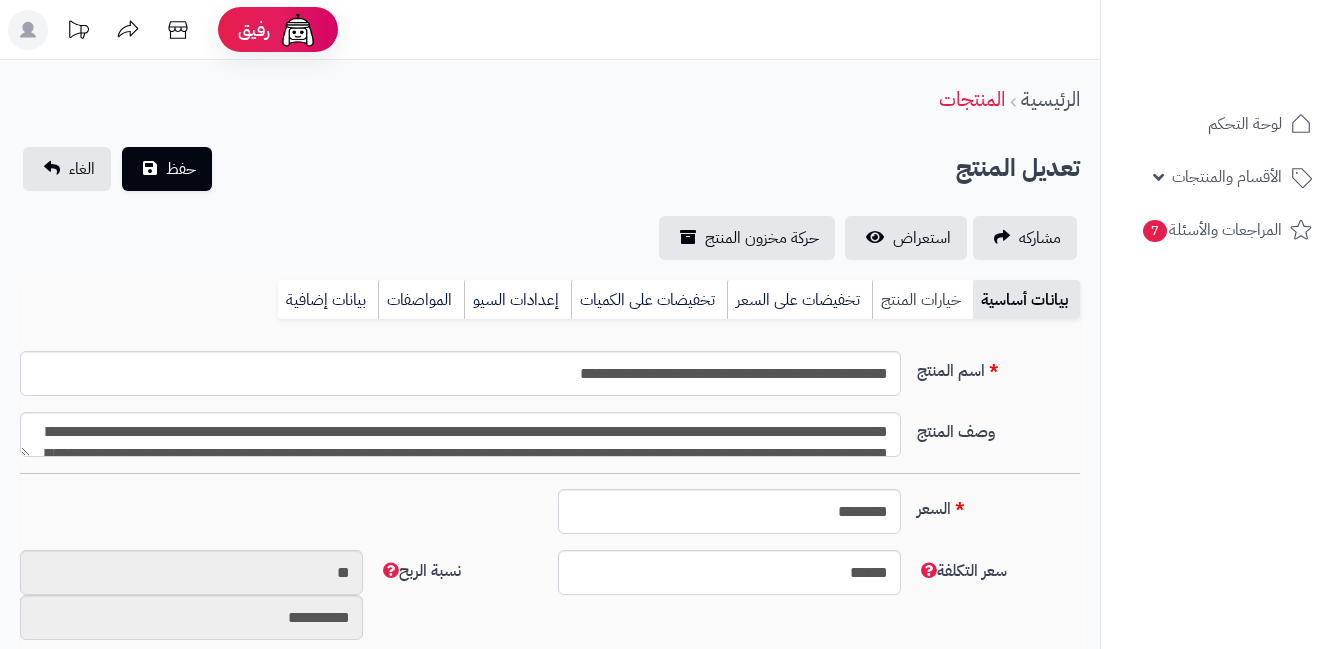 type on "******" 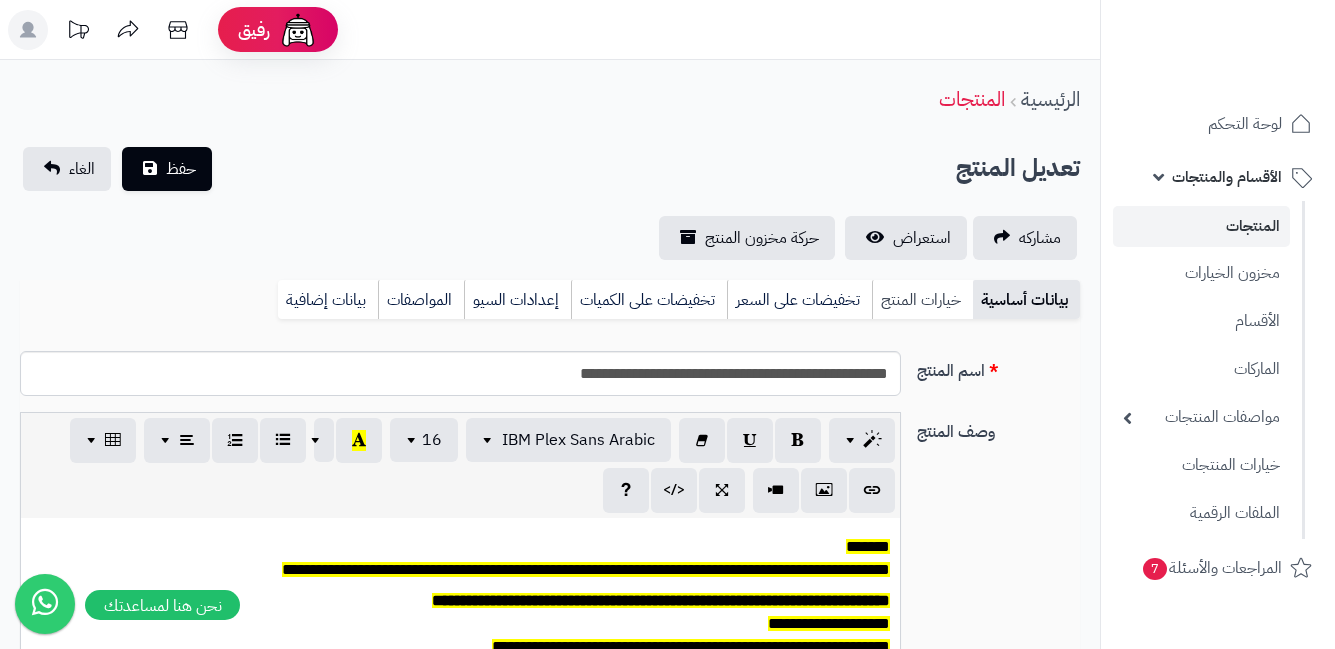 scroll, scrollTop: 165, scrollLeft: 0, axis: vertical 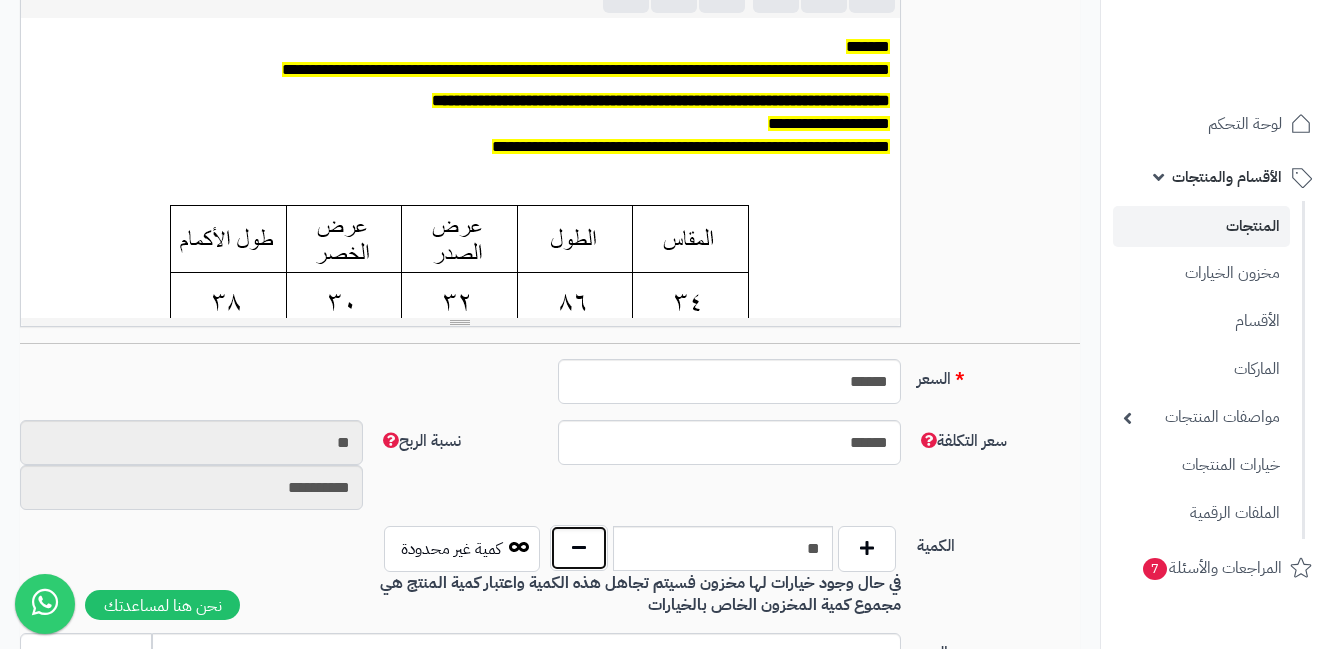 click at bounding box center [579, 548] 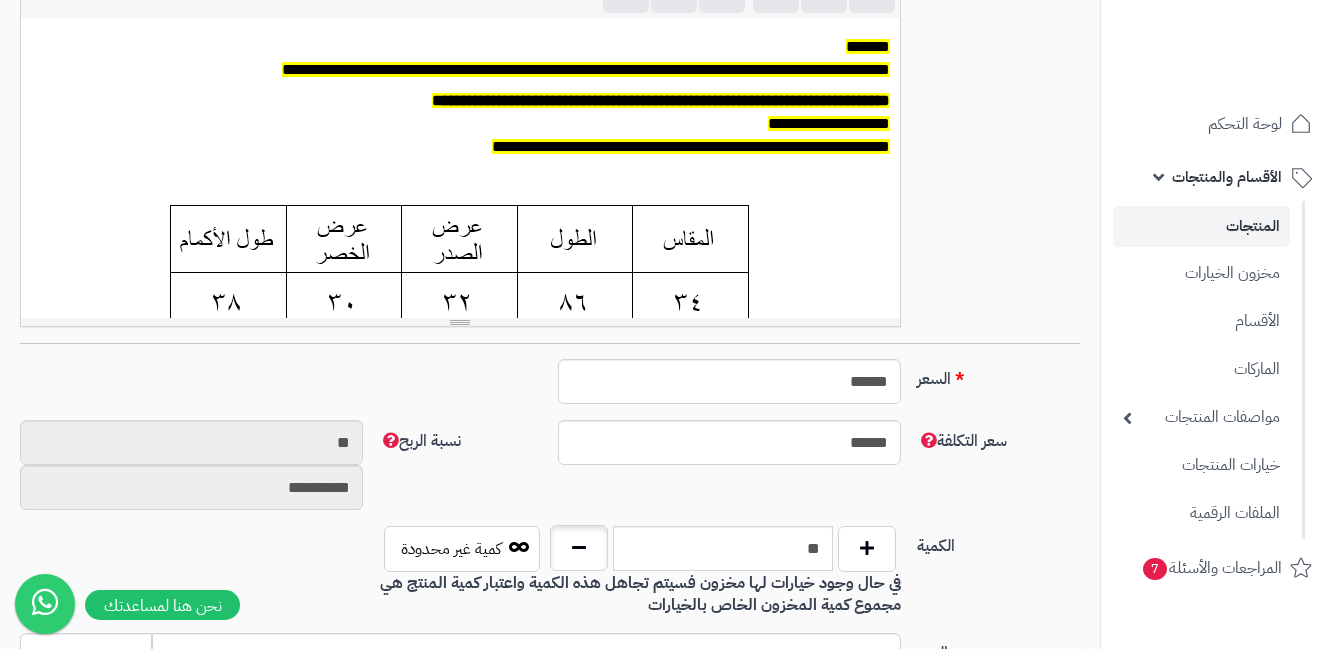 type on "**" 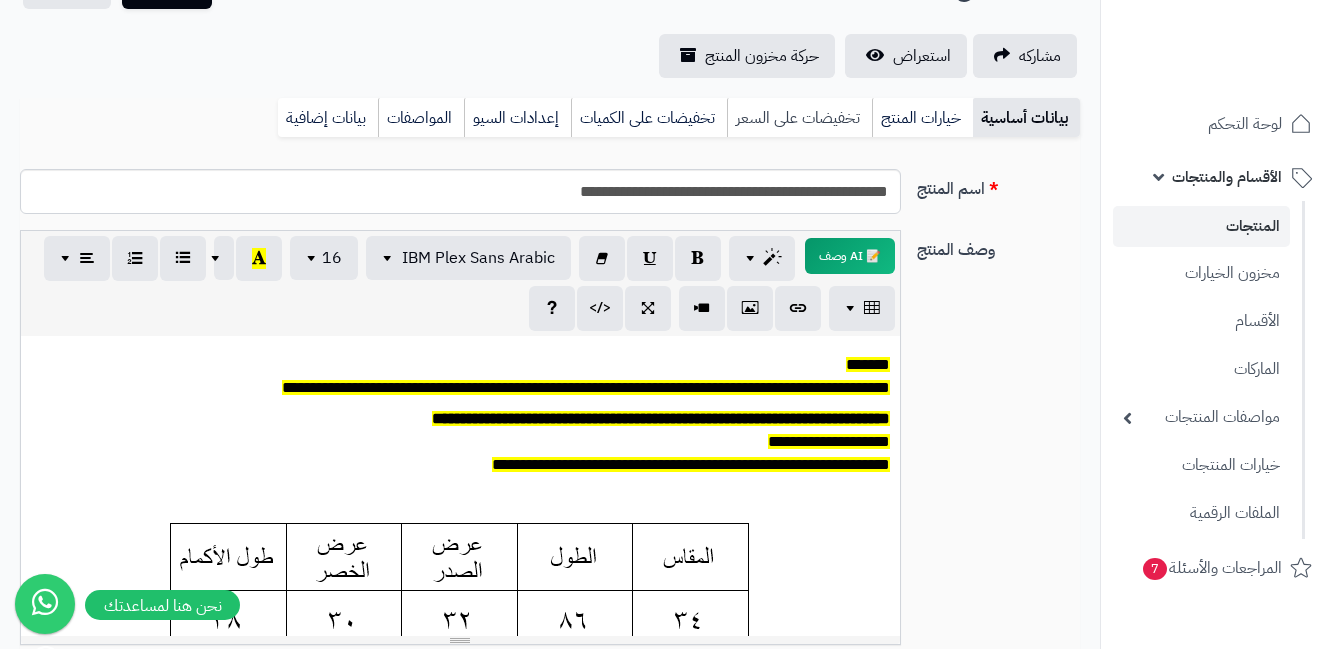 scroll, scrollTop: 0, scrollLeft: 0, axis: both 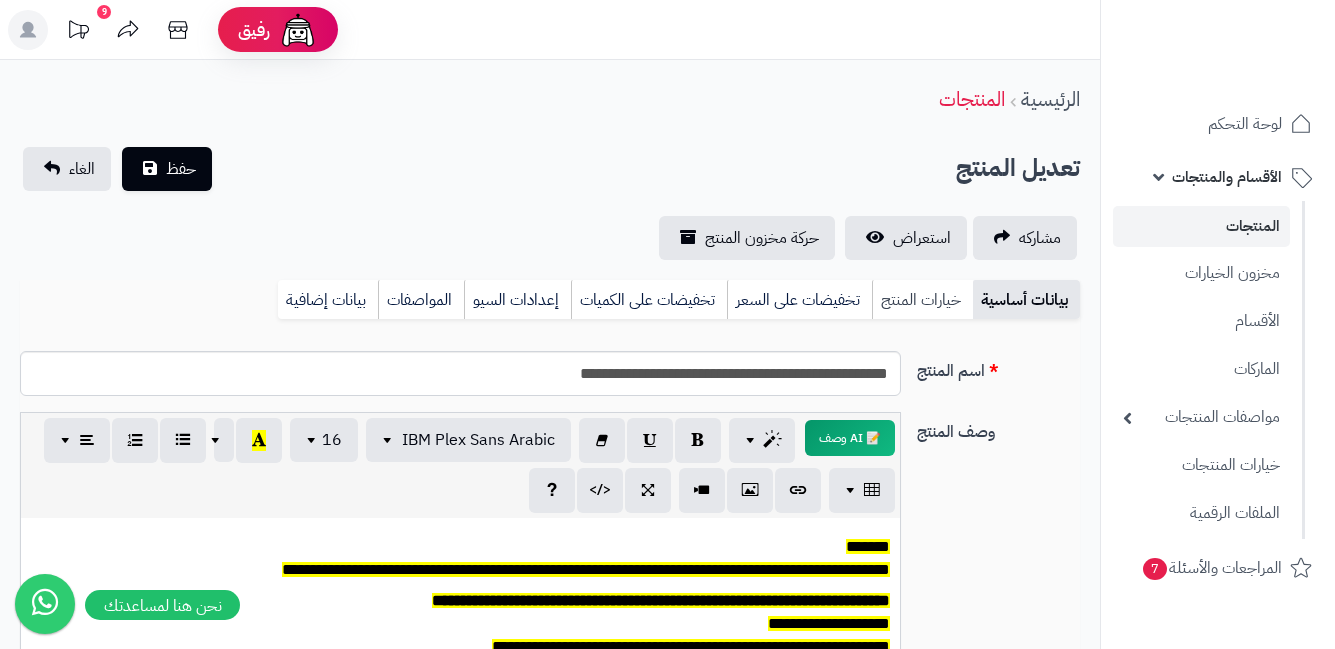 click on "خيارات المنتج" at bounding box center [922, 300] 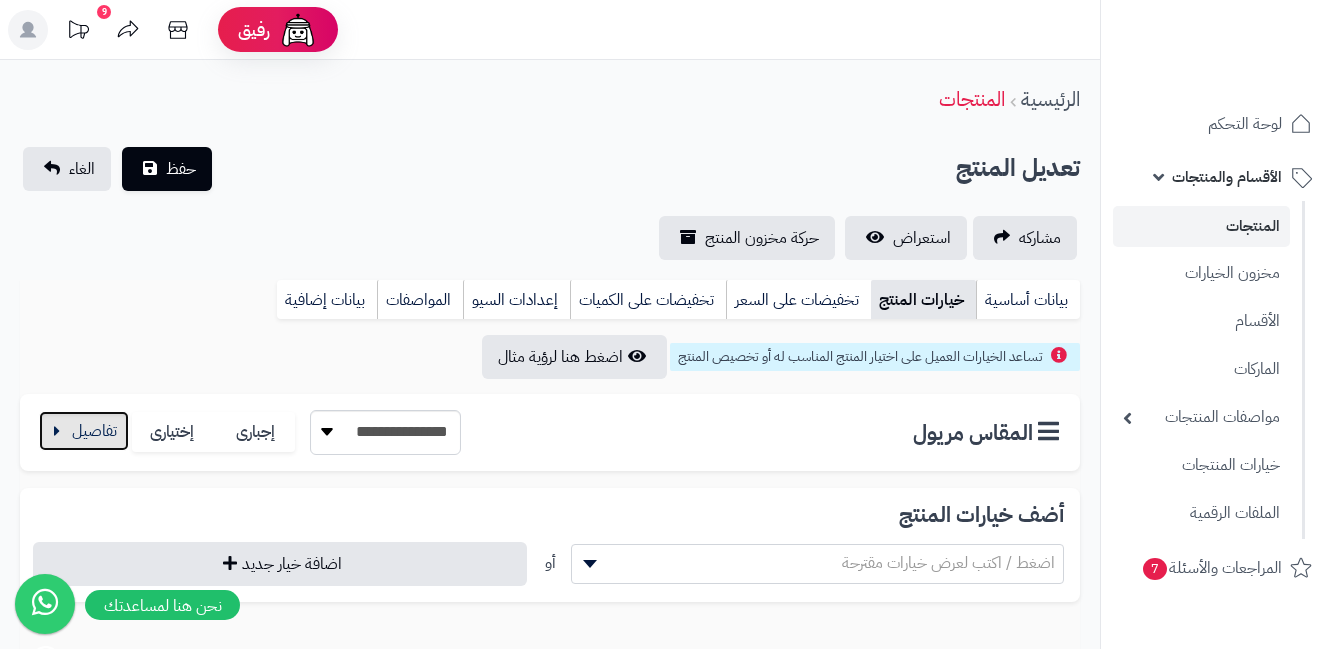 click at bounding box center [84, 431] 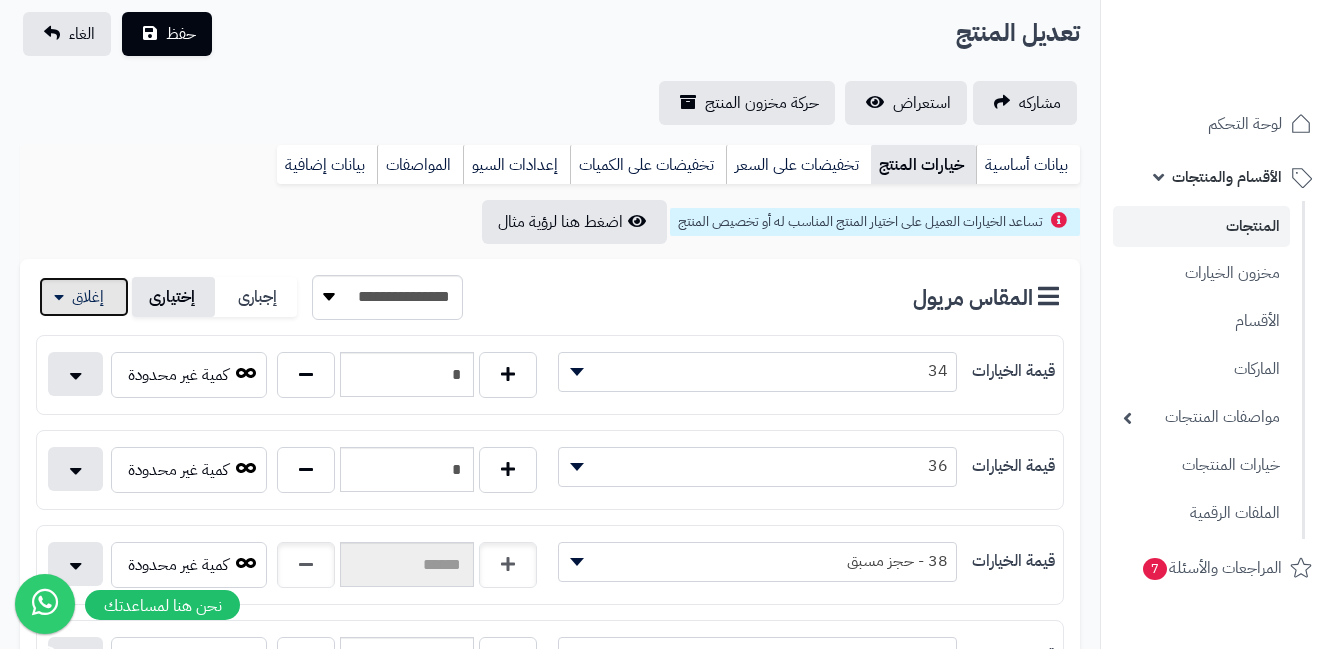 scroll, scrollTop: 500, scrollLeft: 0, axis: vertical 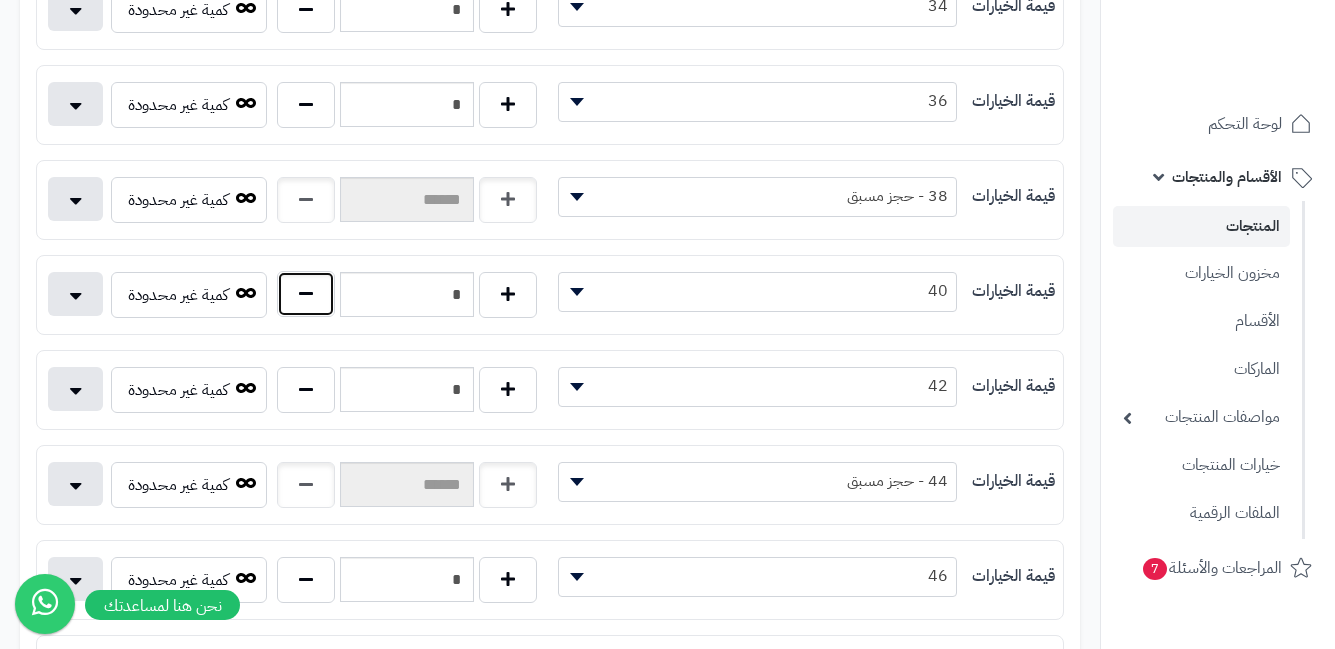 click at bounding box center [306, 294] 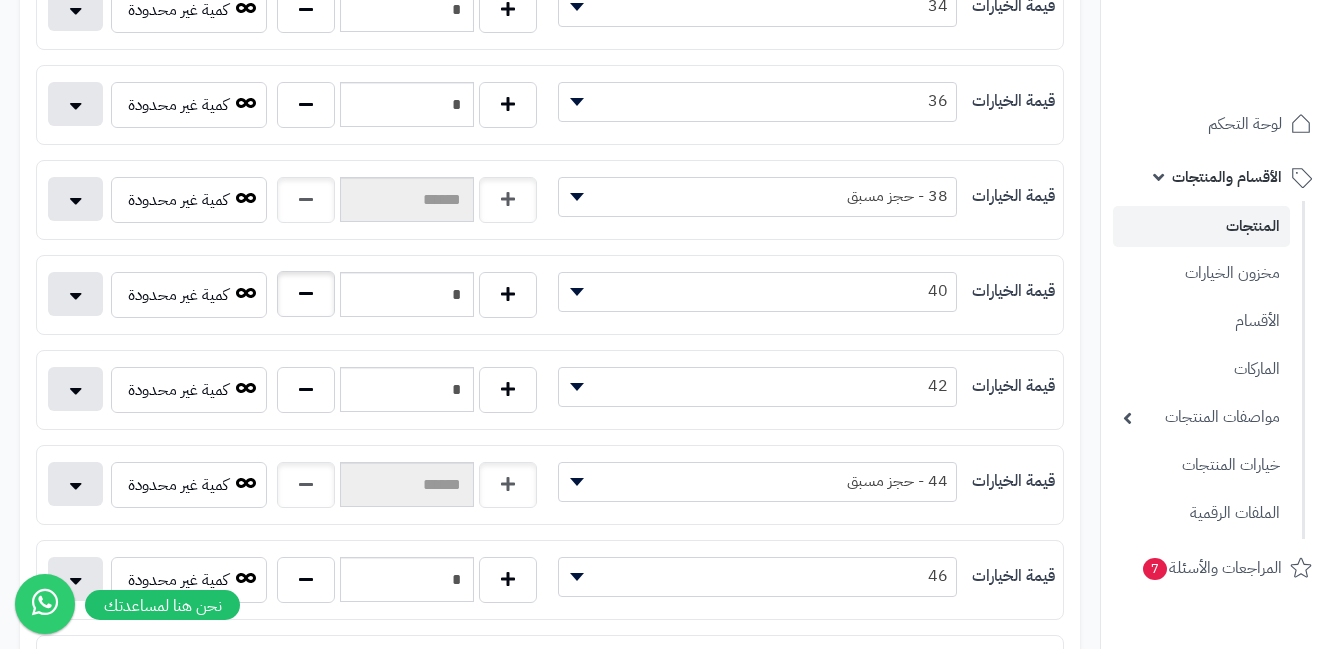 type on "*" 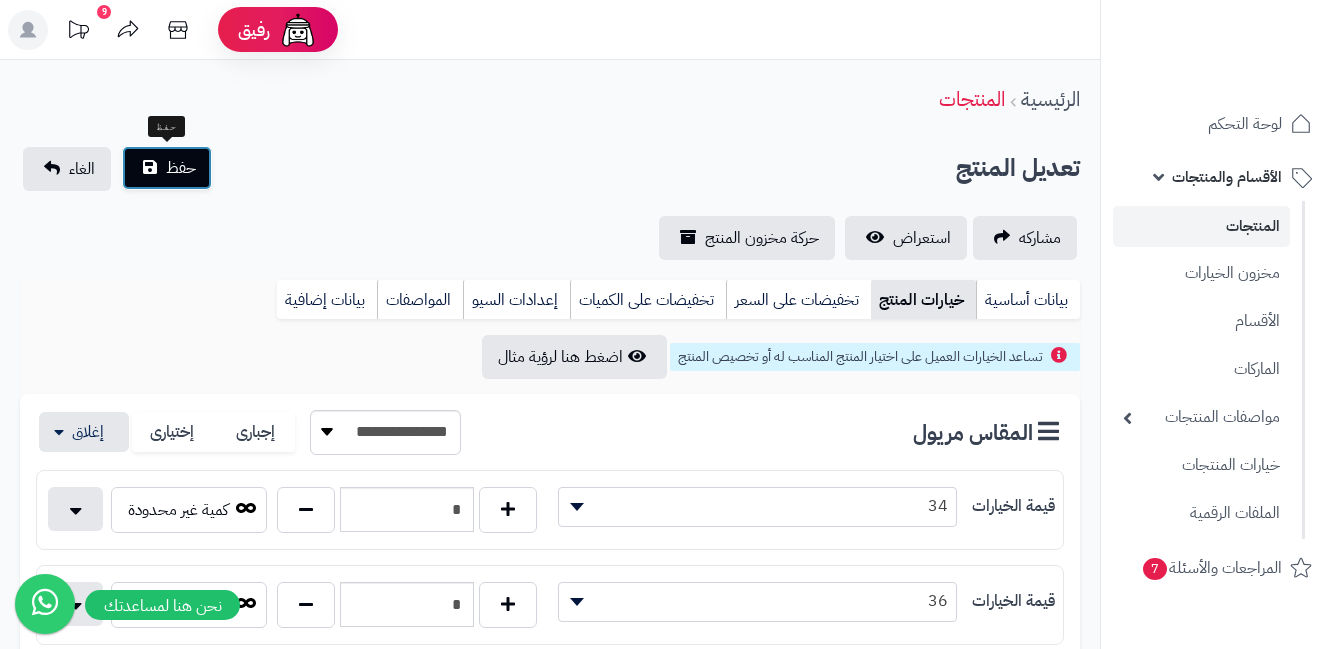 click on "حفظ" at bounding box center [181, 168] 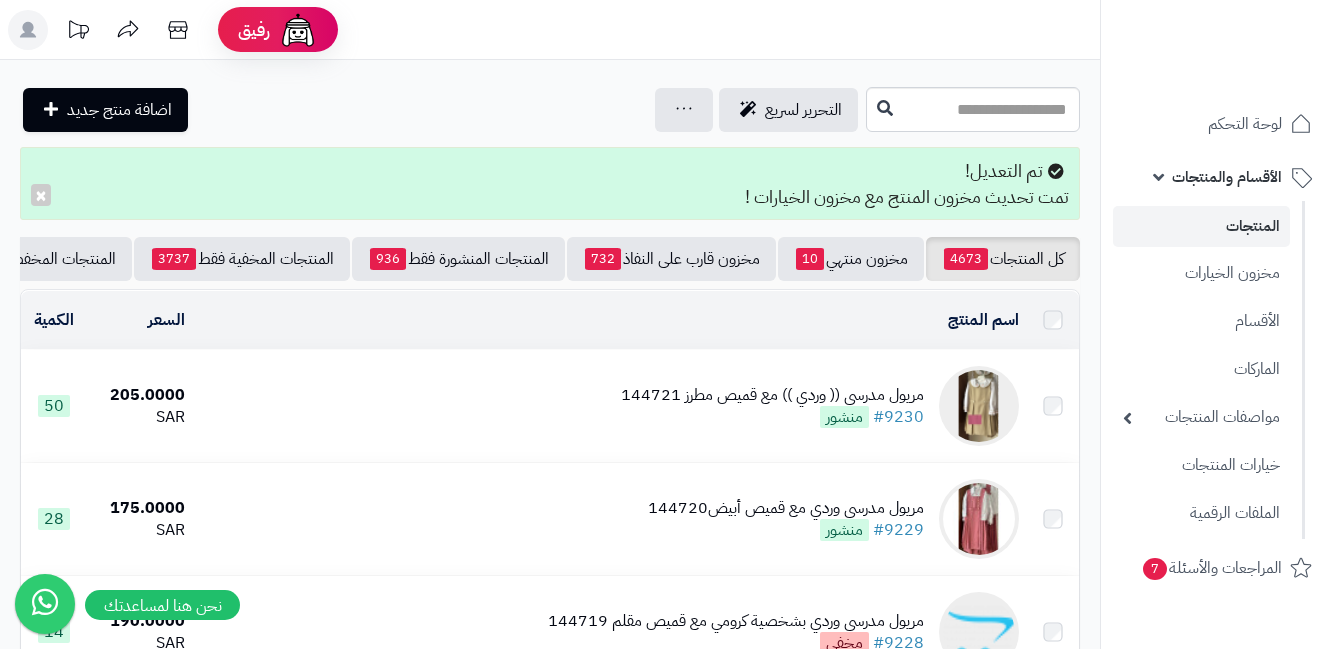 scroll, scrollTop: 0, scrollLeft: 0, axis: both 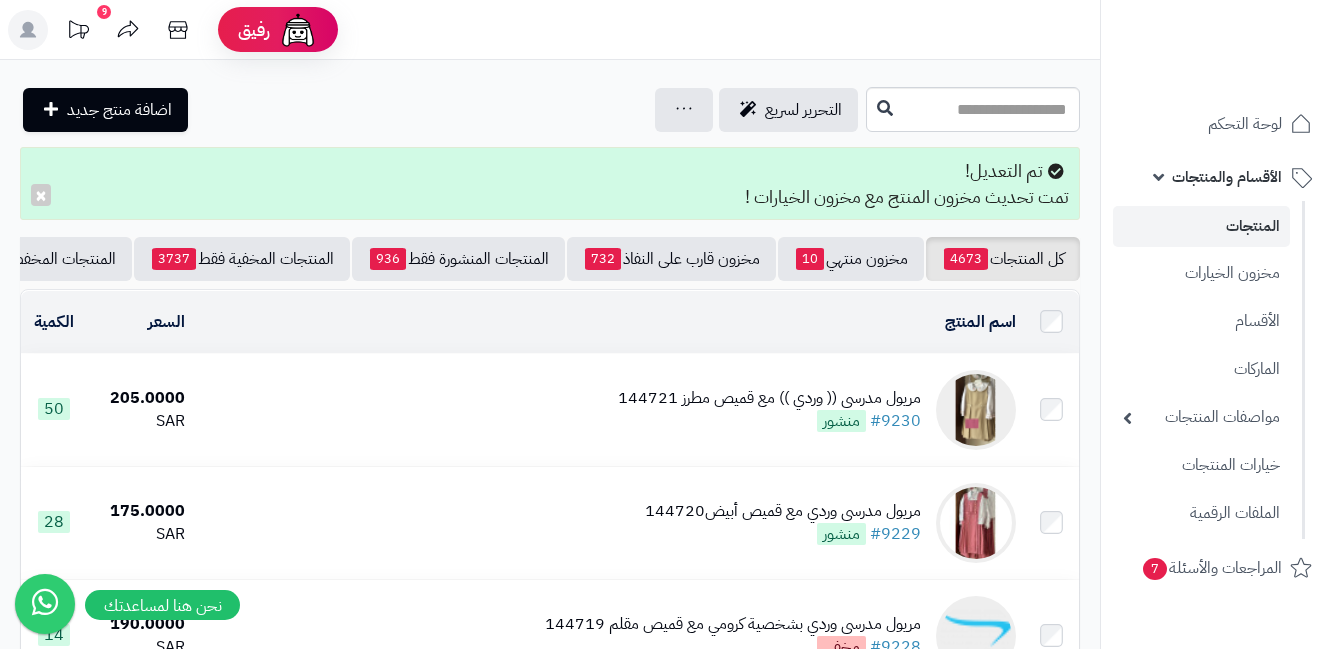 click on "مريول مدرسي (( وردي )) مع قميص مطرز 144721
#9230
منشور" at bounding box center (608, 410) 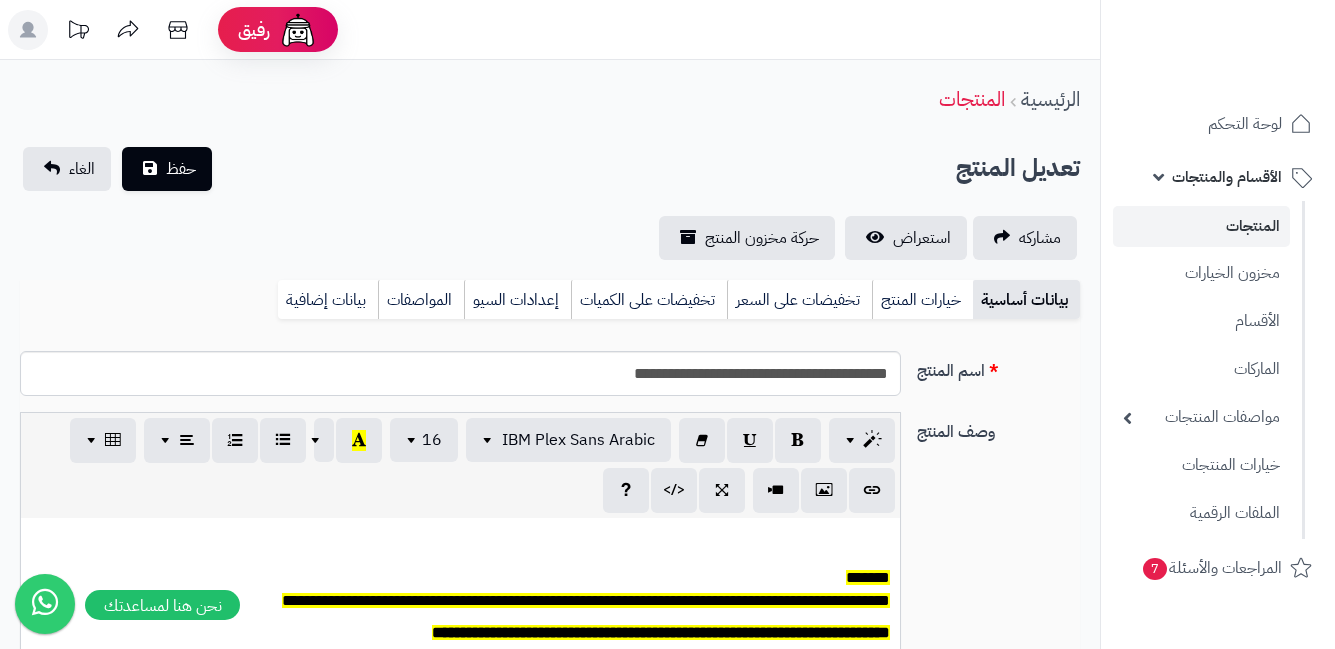 scroll, scrollTop: 0, scrollLeft: 0, axis: both 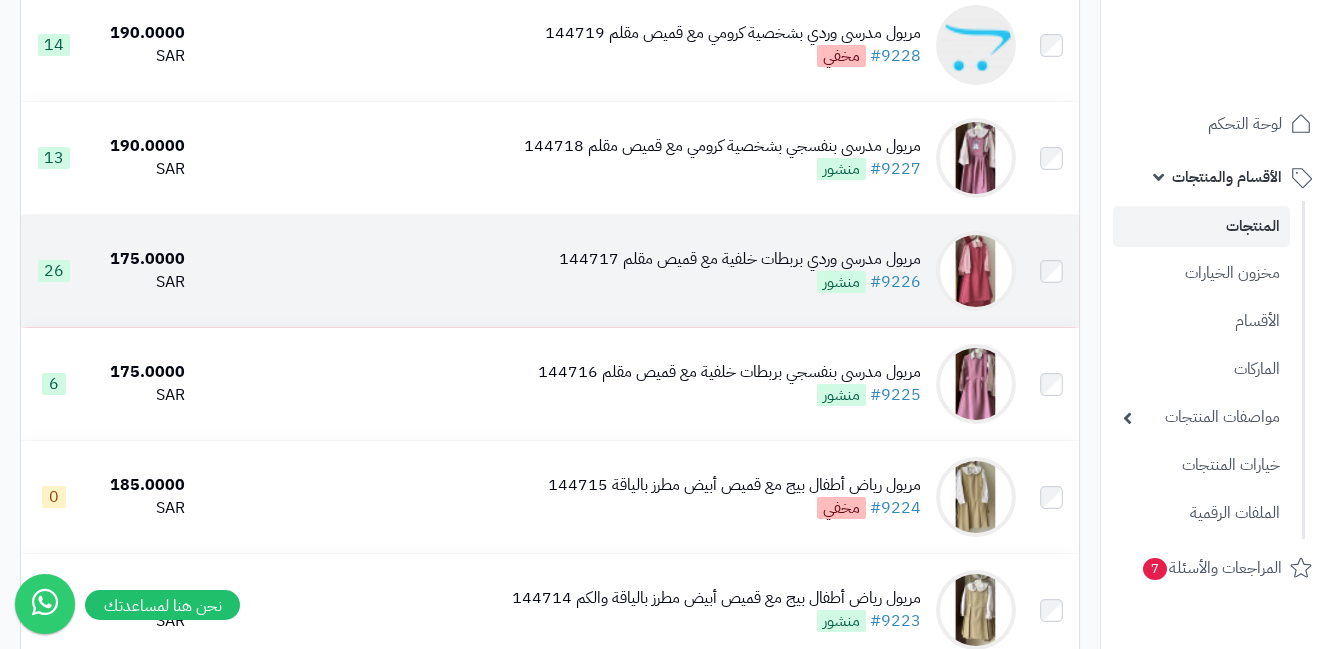 click at bounding box center [976, 271] 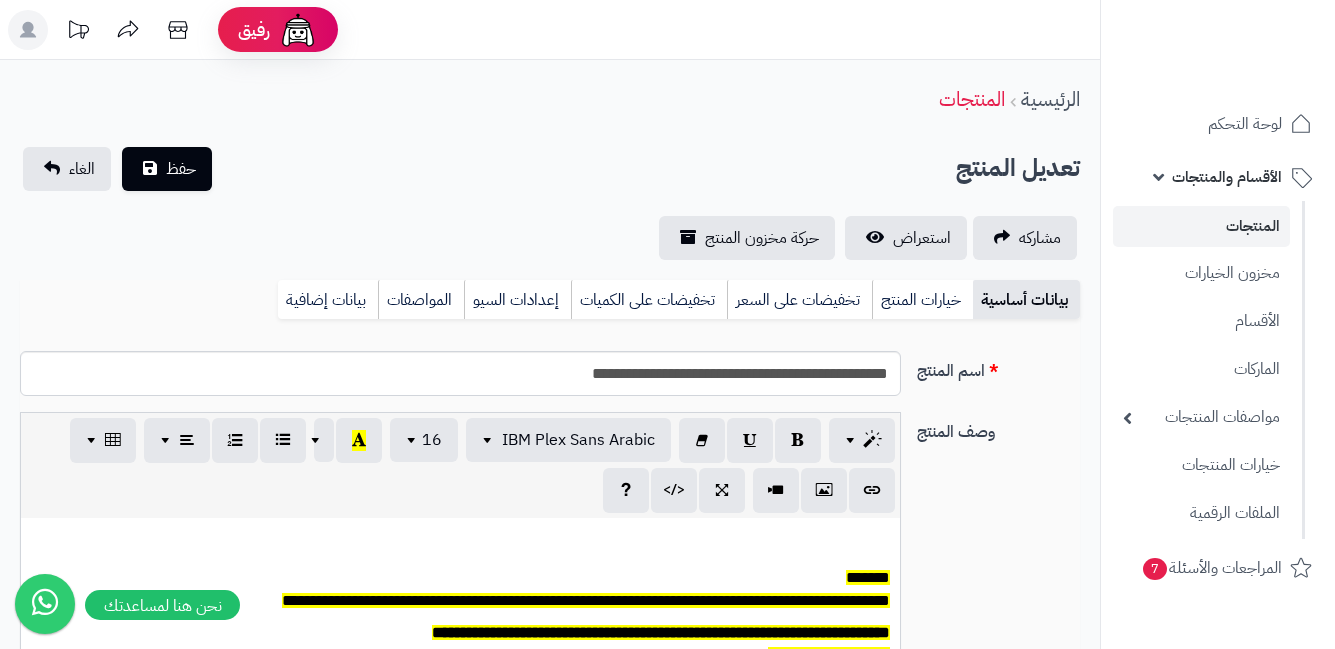 scroll, scrollTop: 0, scrollLeft: 0, axis: both 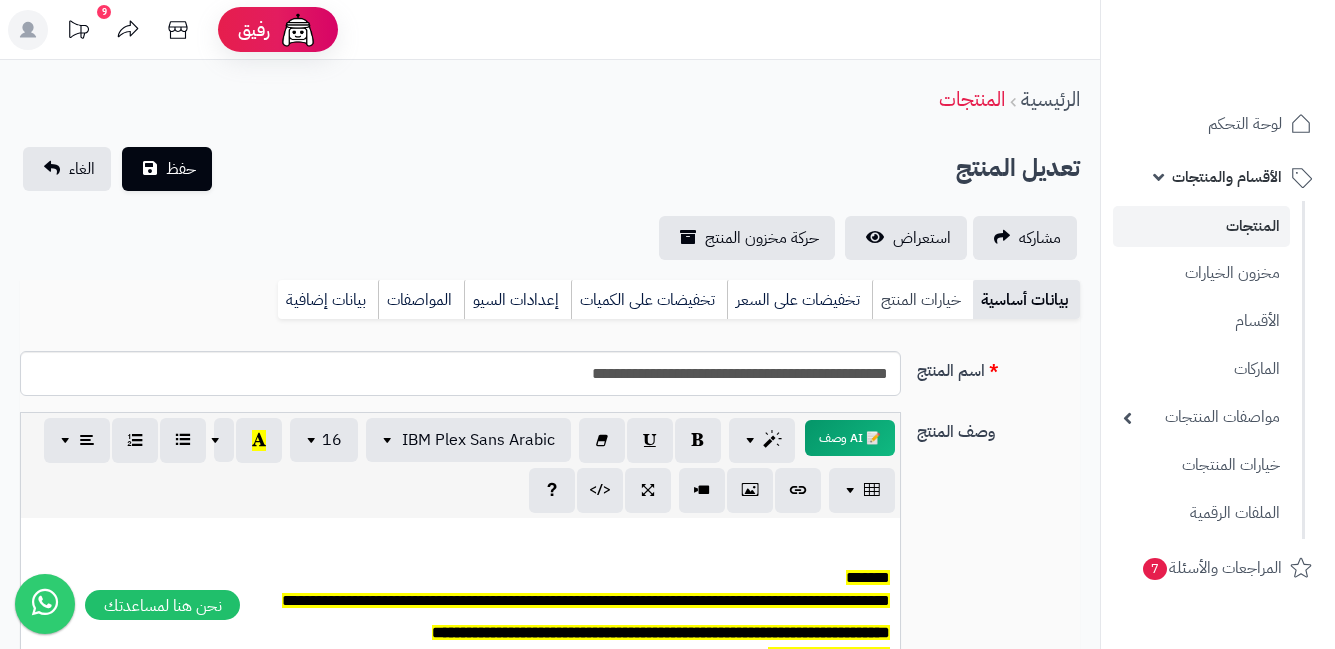 click on "خيارات المنتج" at bounding box center [922, 300] 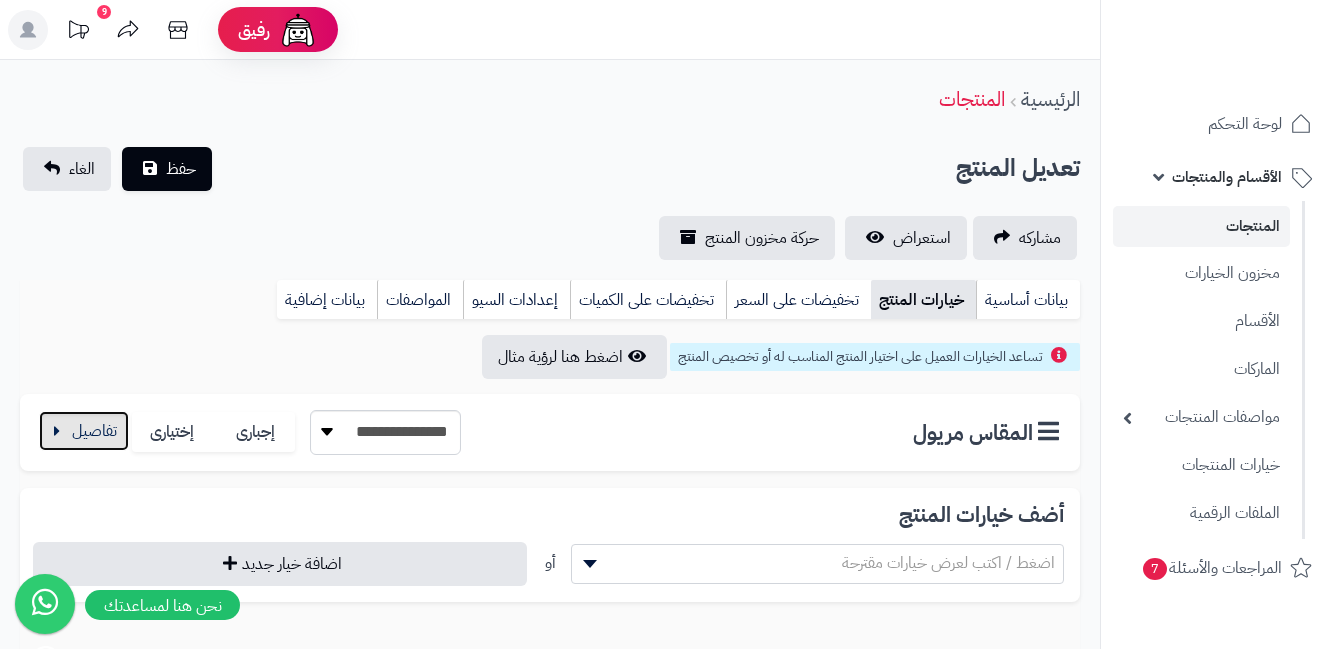 click at bounding box center (84, 431) 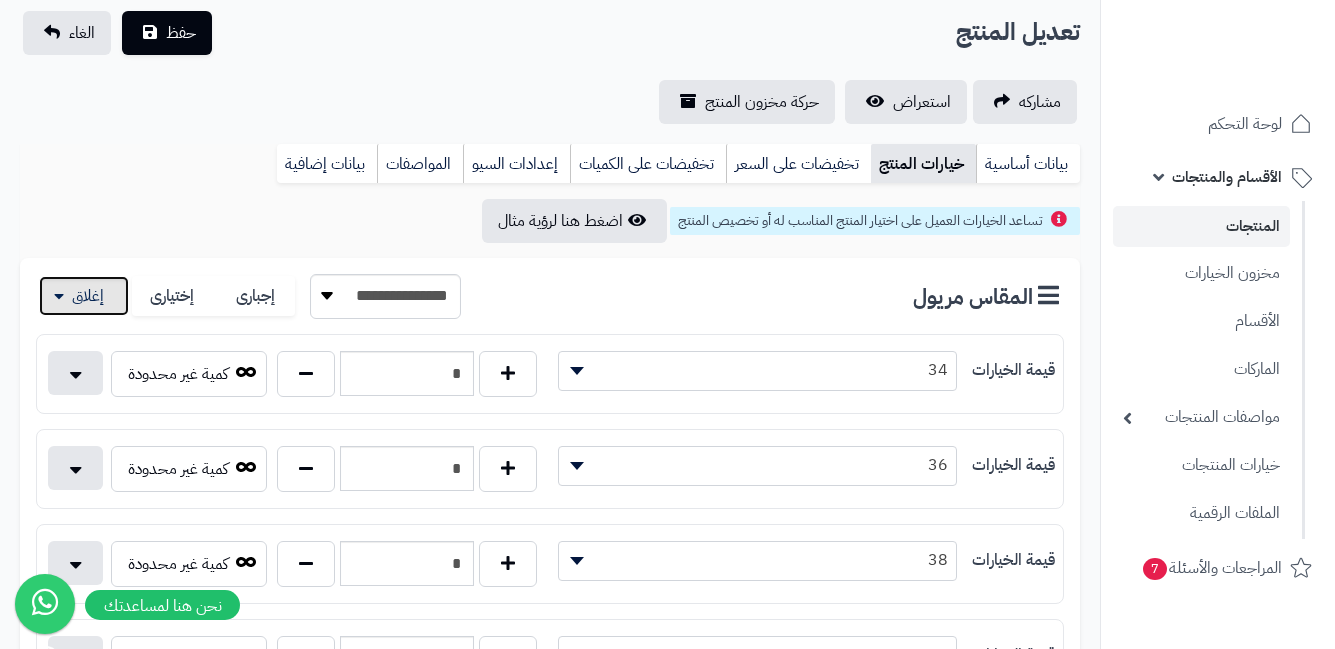 scroll, scrollTop: 0, scrollLeft: 0, axis: both 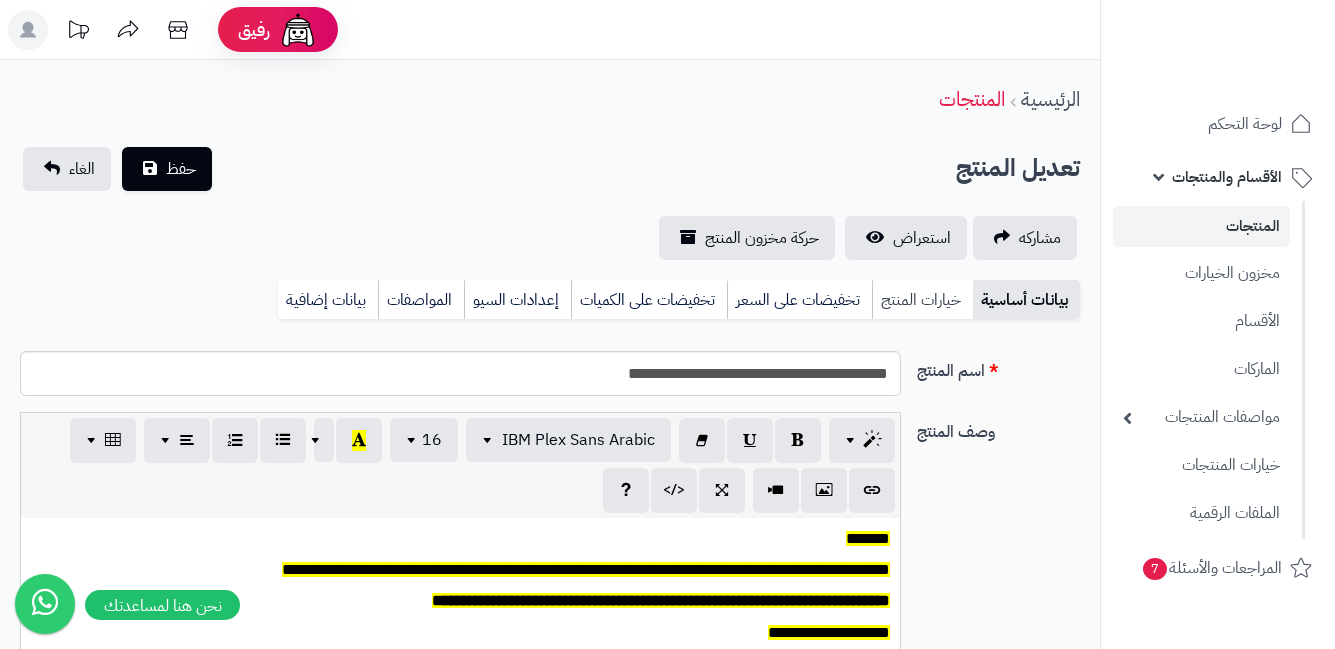 click on "خيارات المنتج" at bounding box center (922, 300) 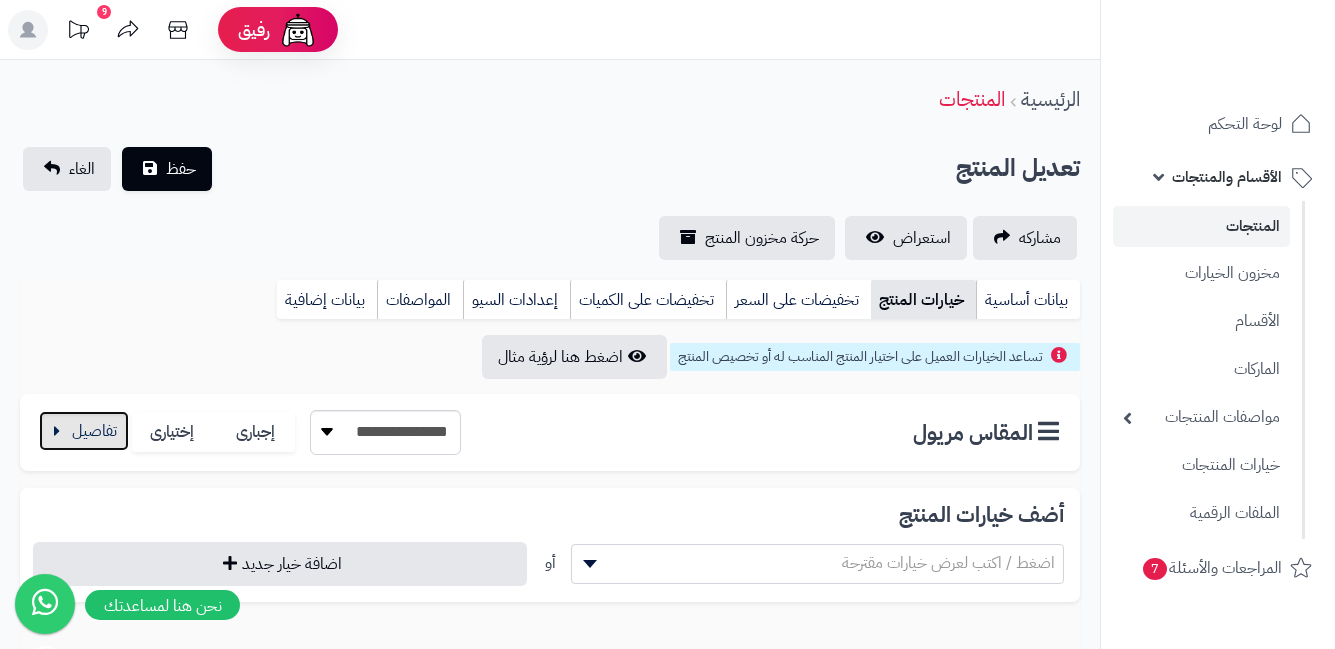 click at bounding box center (84, 431) 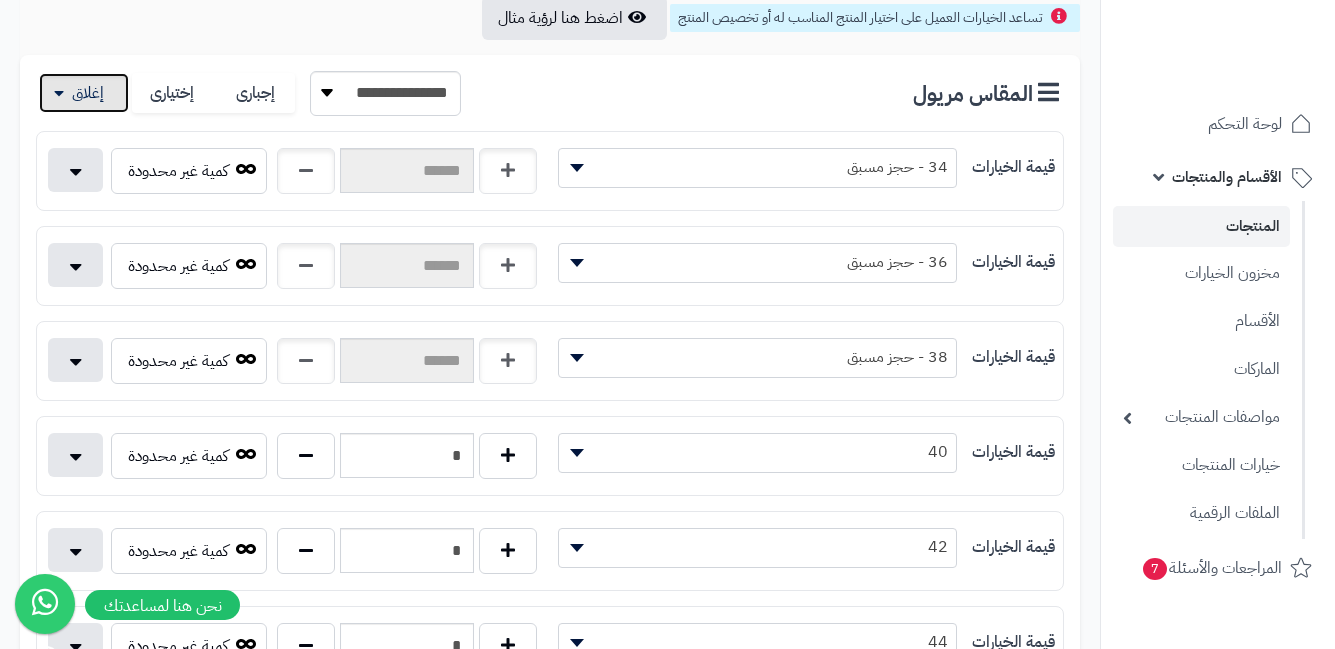 scroll, scrollTop: 400, scrollLeft: 0, axis: vertical 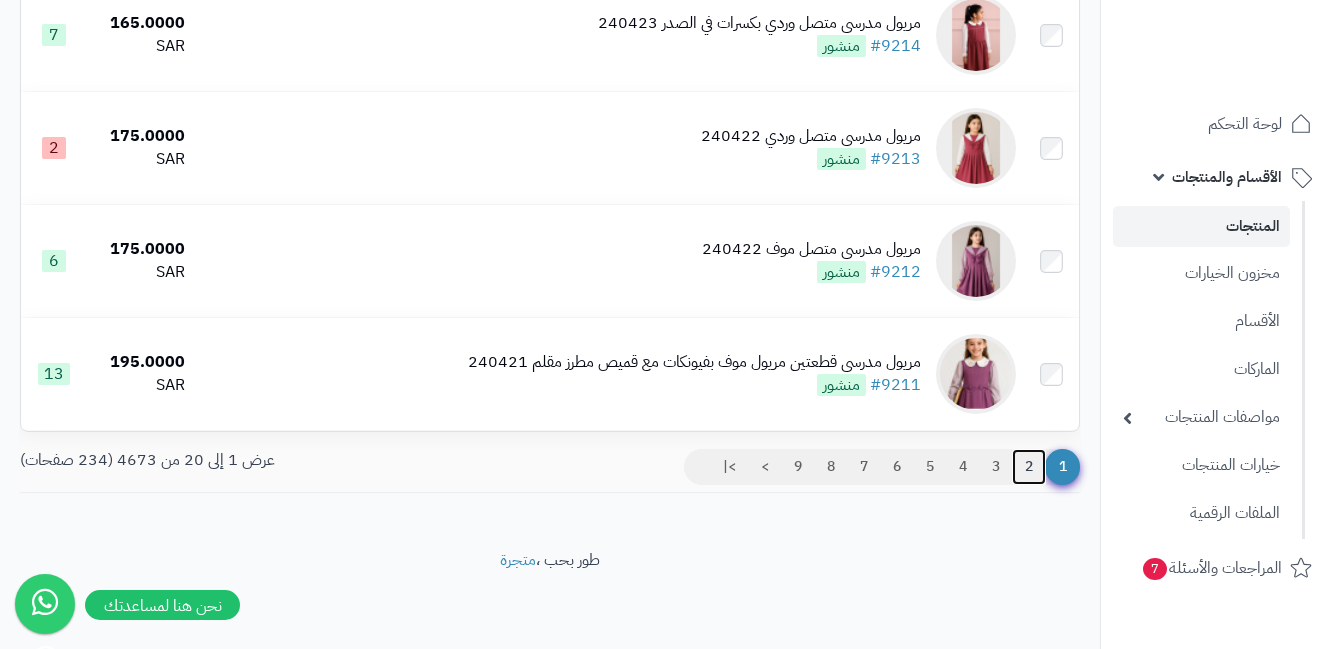 click on "2" at bounding box center [1029, 467] 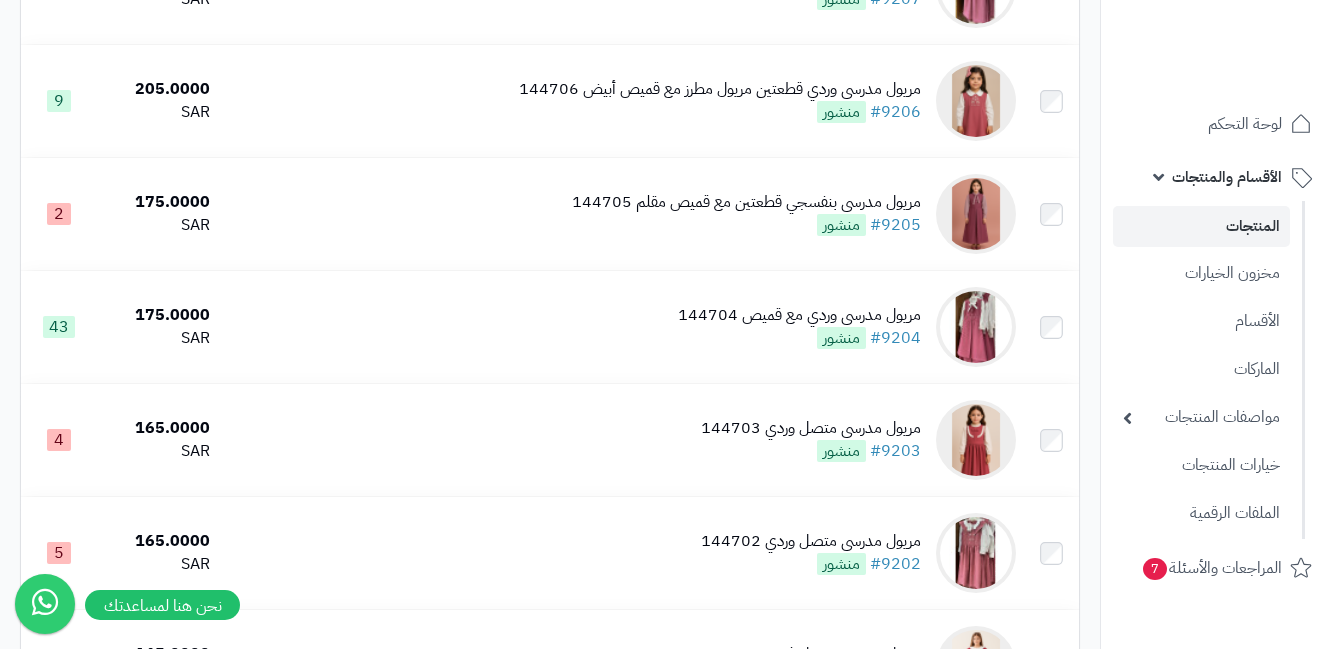 scroll, scrollTop: 700, scrollLeft: 0, axis: vertical 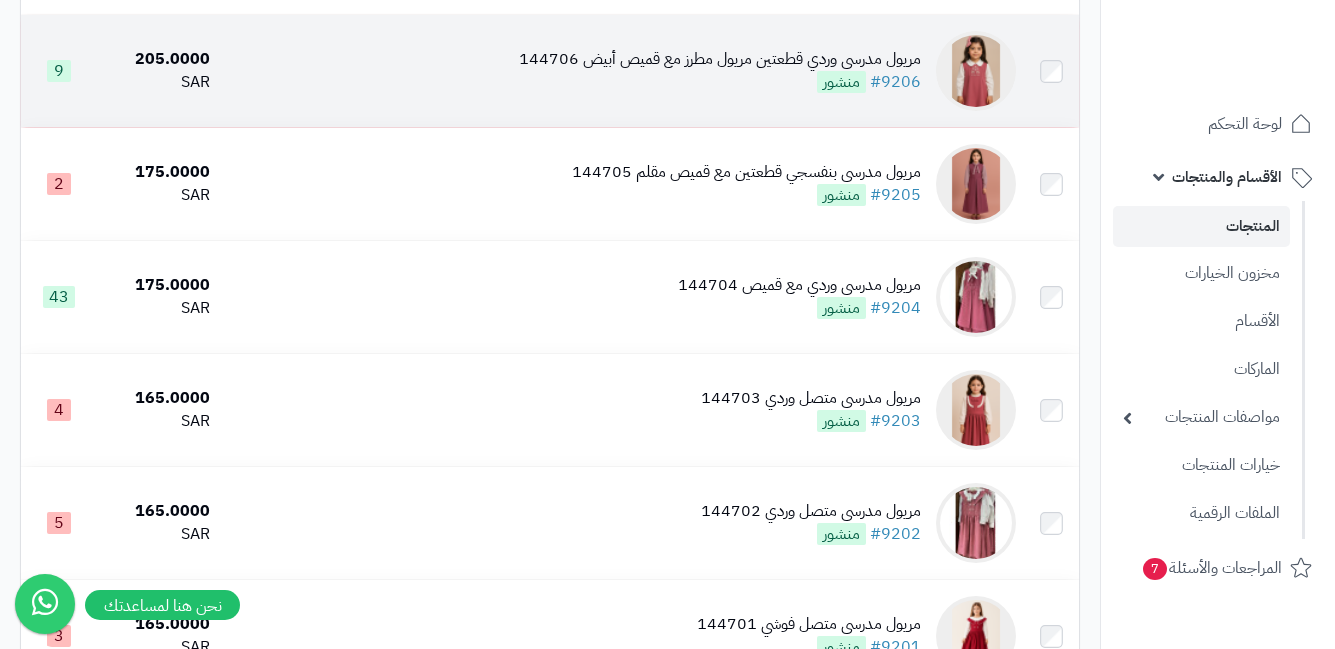 click at bounding box center (976, 71) 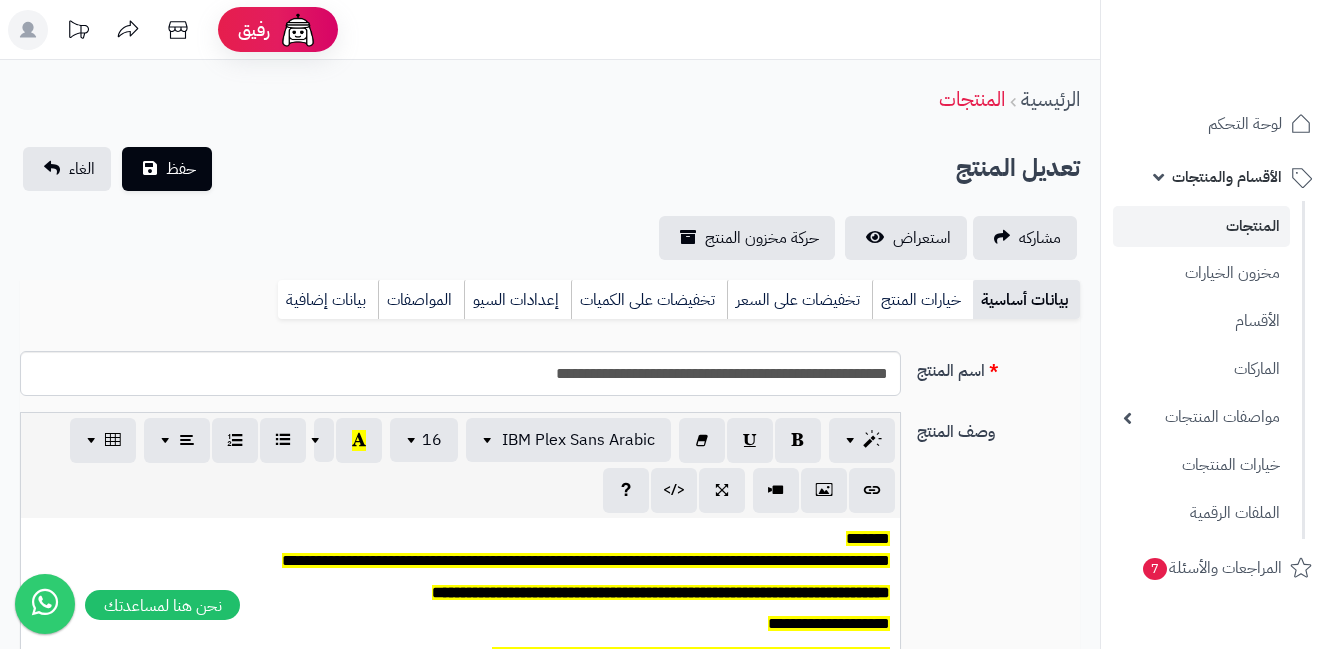 scroll, scrollTop: 0, scrollLeft: 0, axis: both 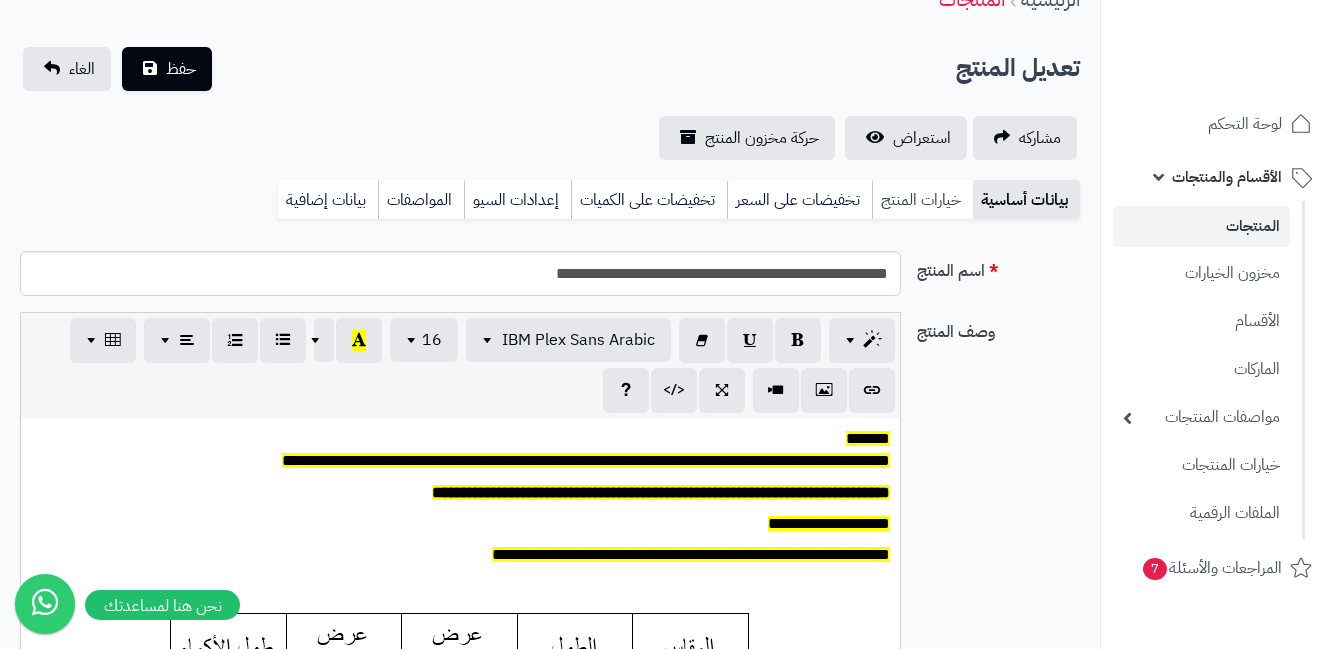 click on "خيارات المنتج" at bounding box center [922, 200] 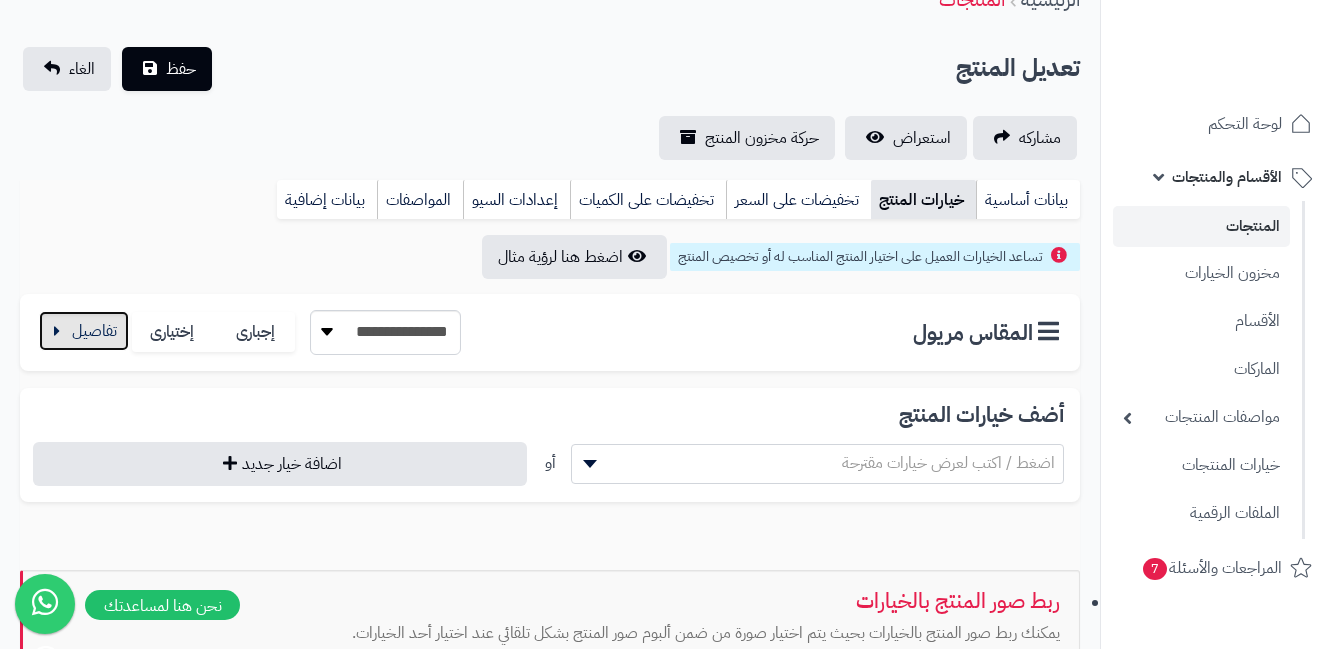 click at bounding box center [84, 331] 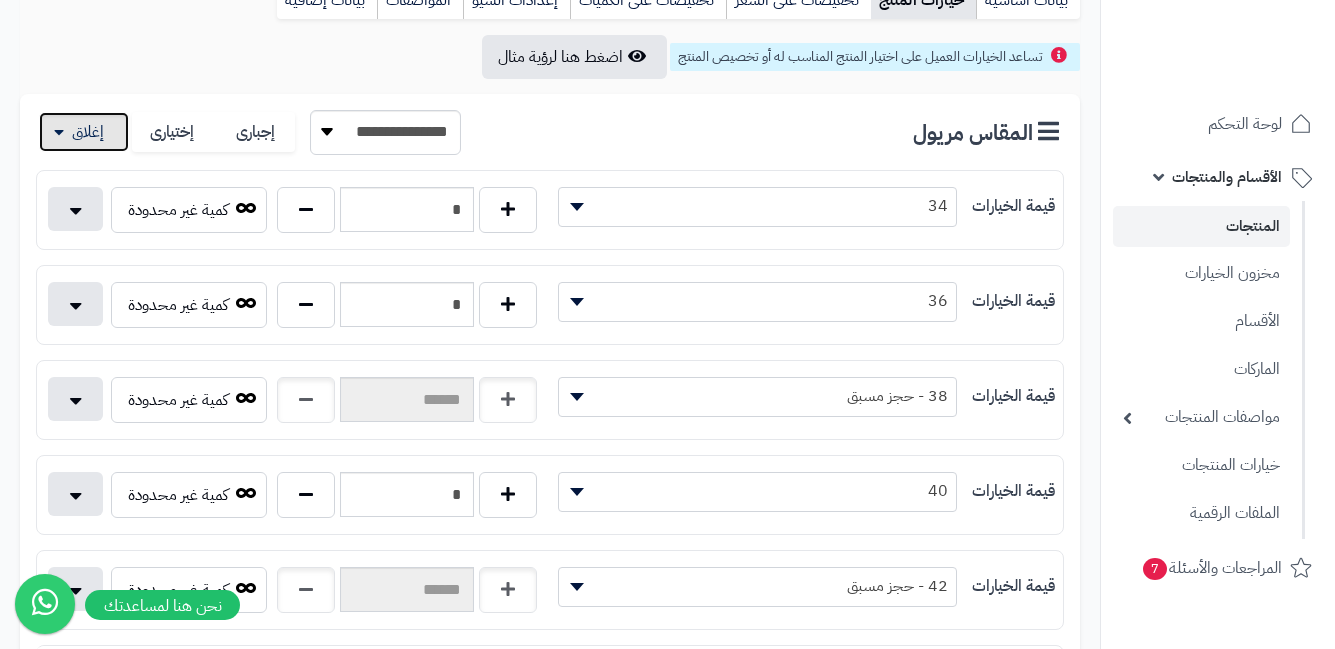 scroll, scrollTop: 0, scrollLeft: 0, axis: both 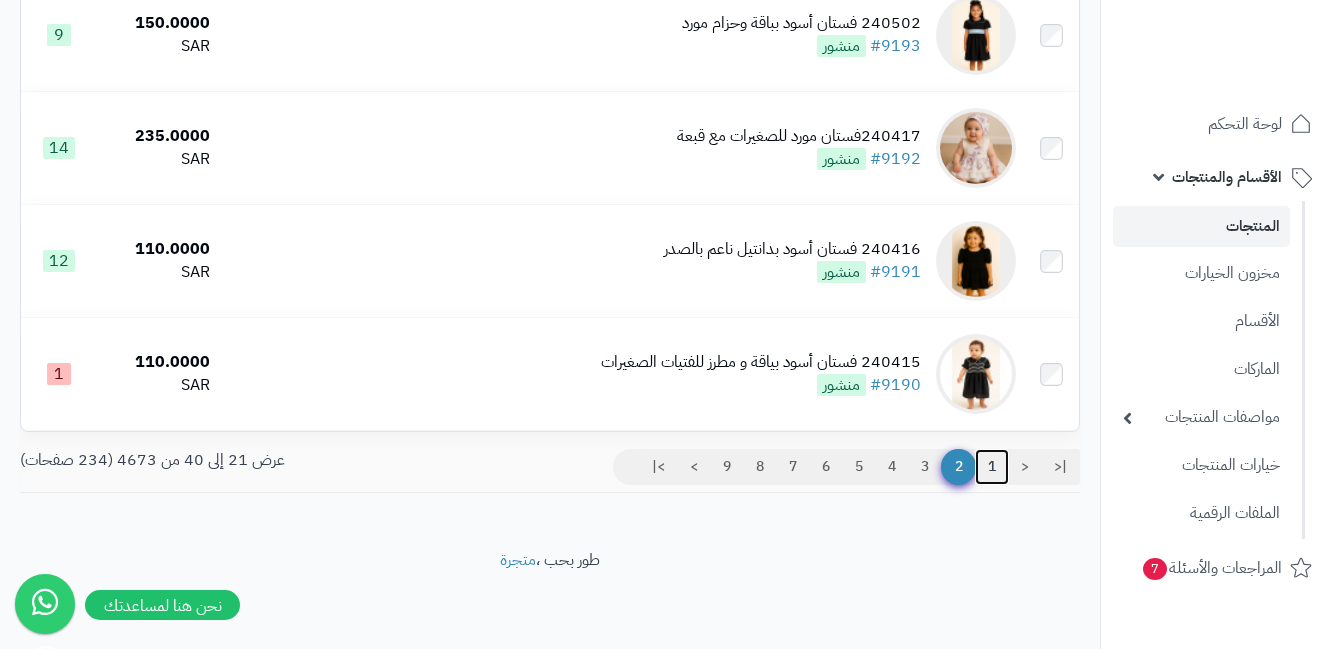 click on "1" at bounding box center (992, 467) 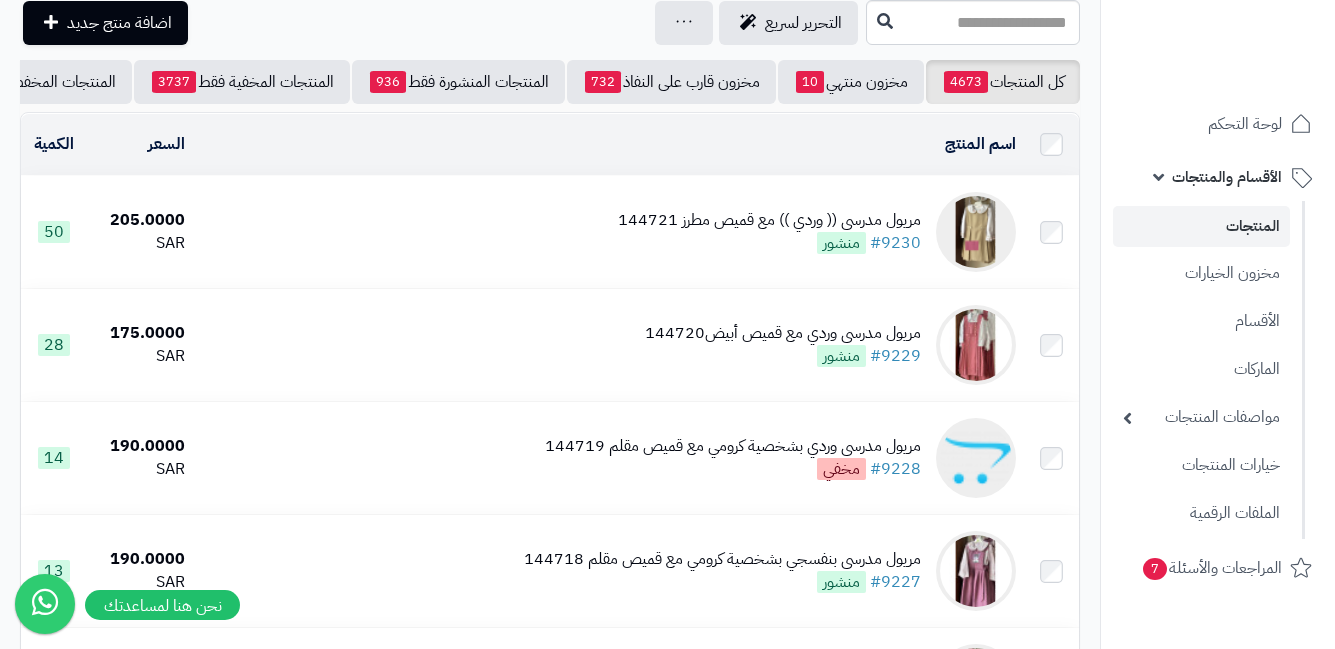 scroll, scrollTop: 400, scrollLeft: 0, axis: vertical 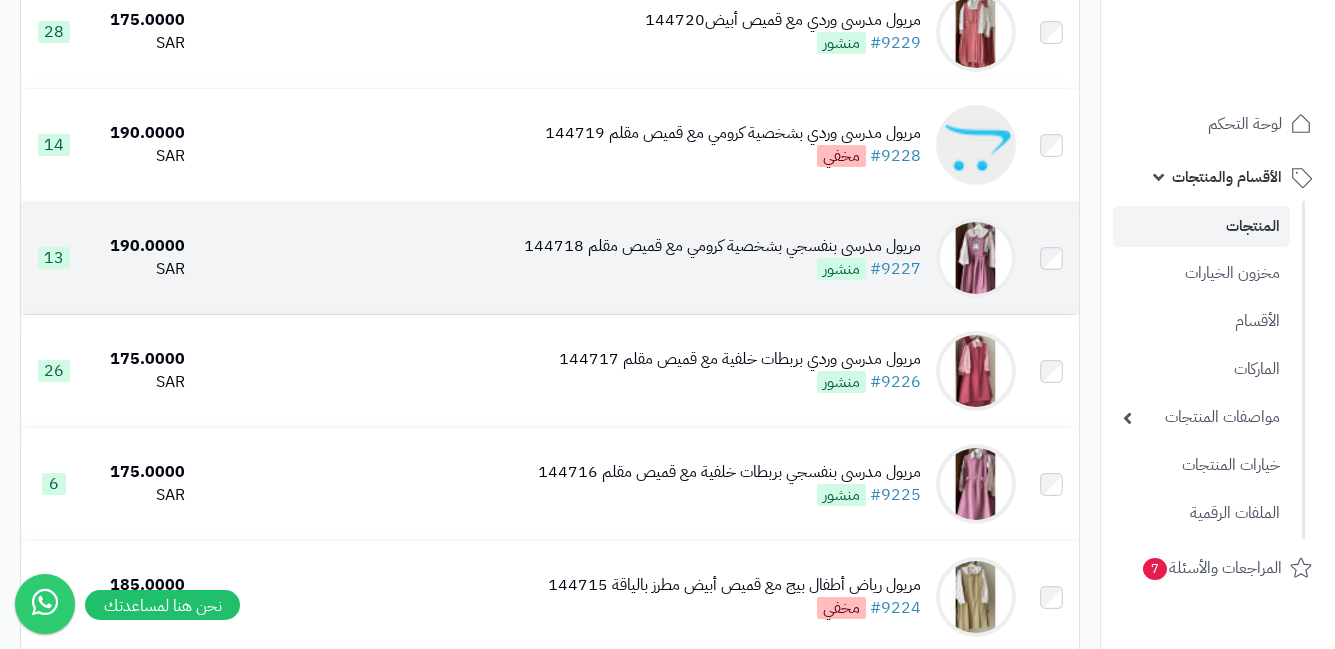 click at bounding box center [976, 258] 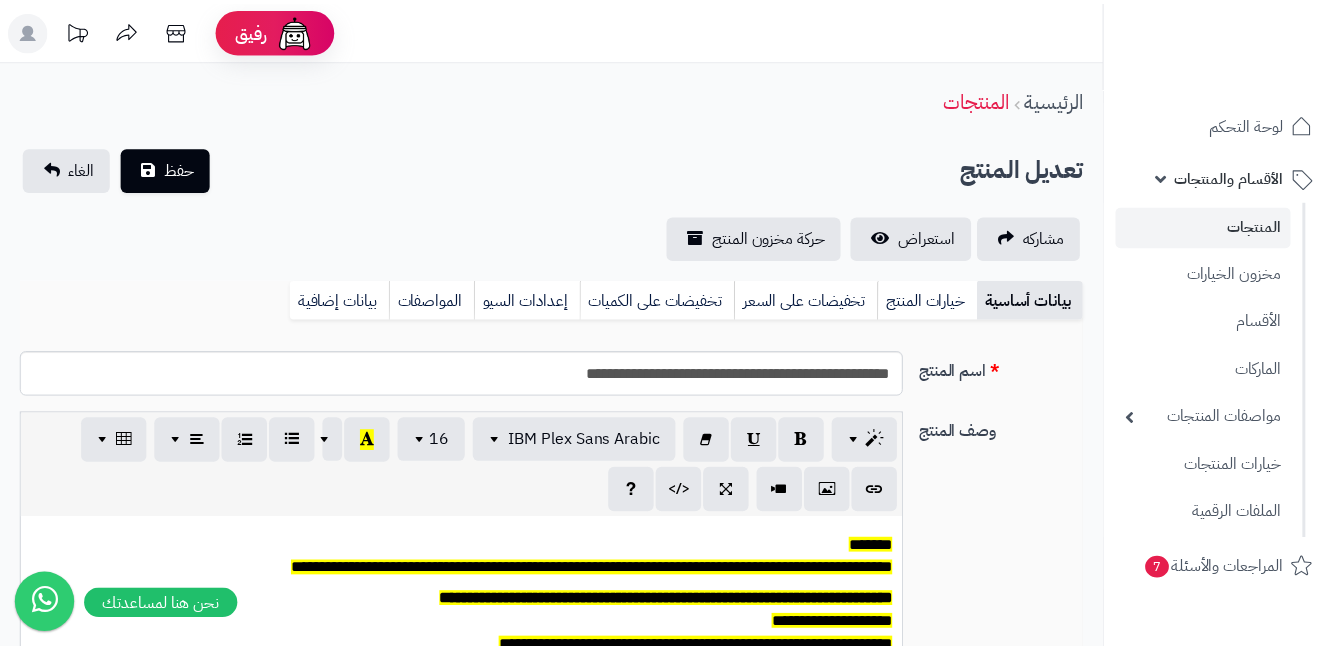 scroll, scrollTop: 0, scrollLeft: 0, axis: both 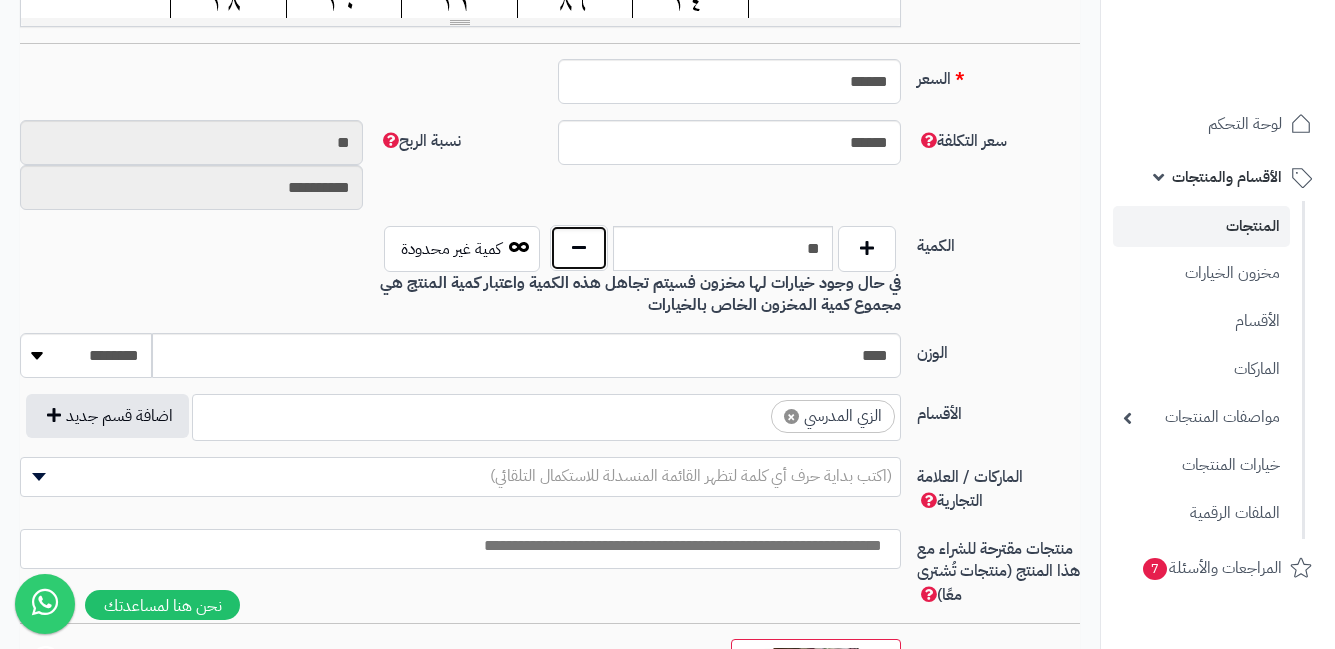click at bounding box center [579, 248] 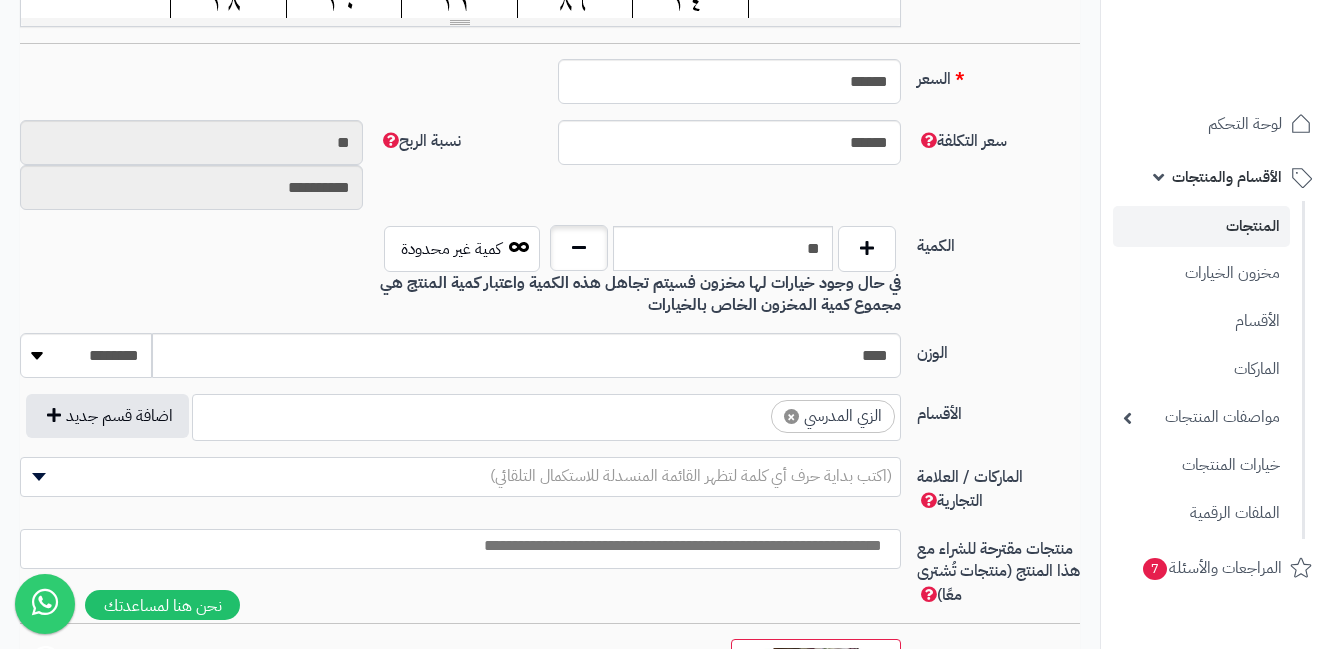 type on "**" 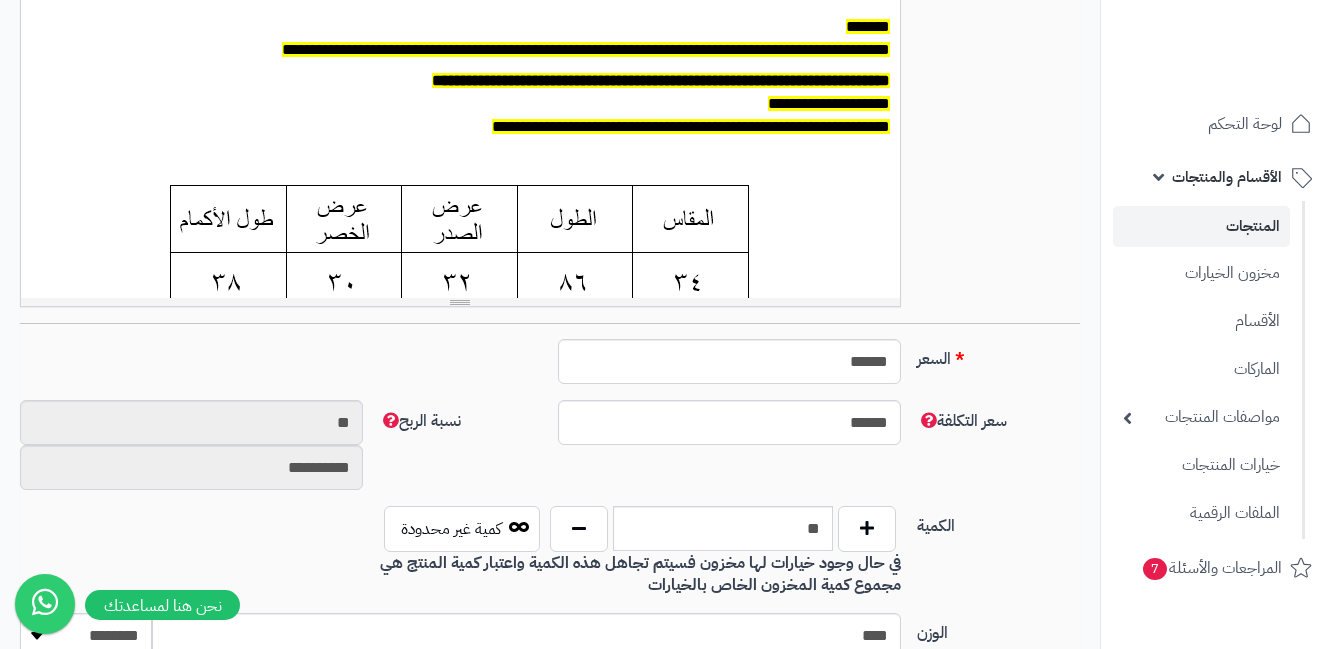 scroll, scrollTop: 200, scrollLeft: 0, axis: vertical 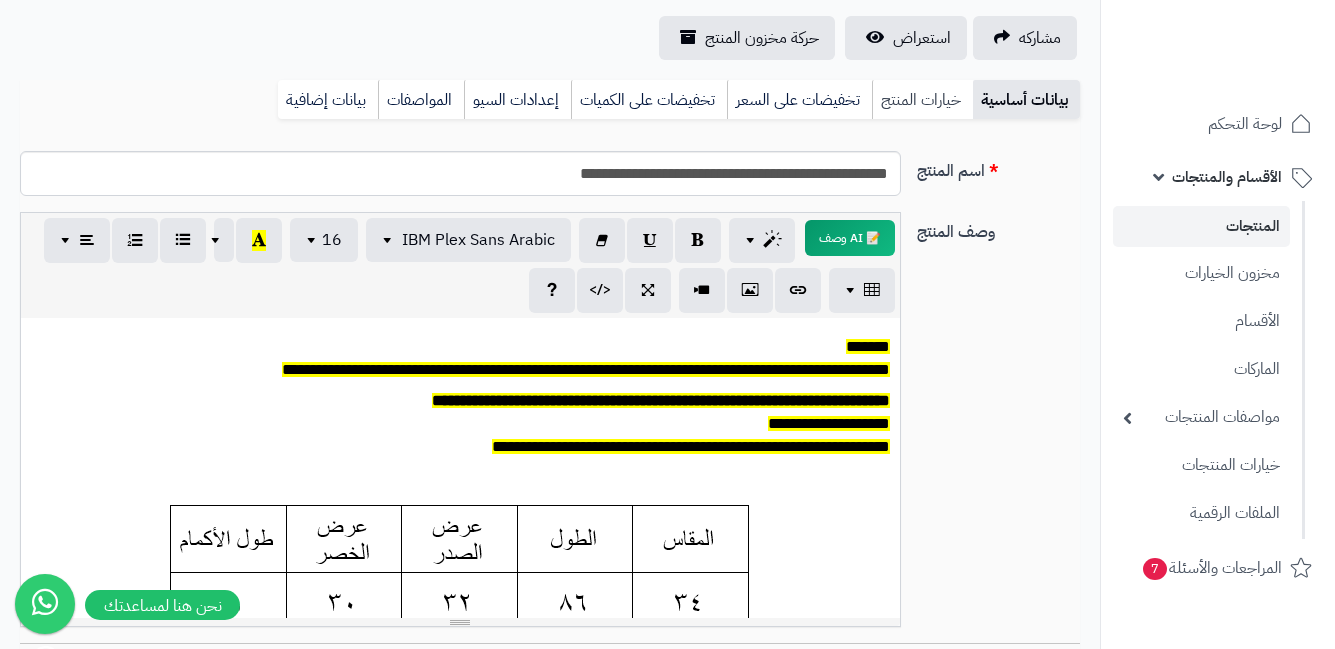 click on "خيارات المنتج" at bounding box center [922, 100] 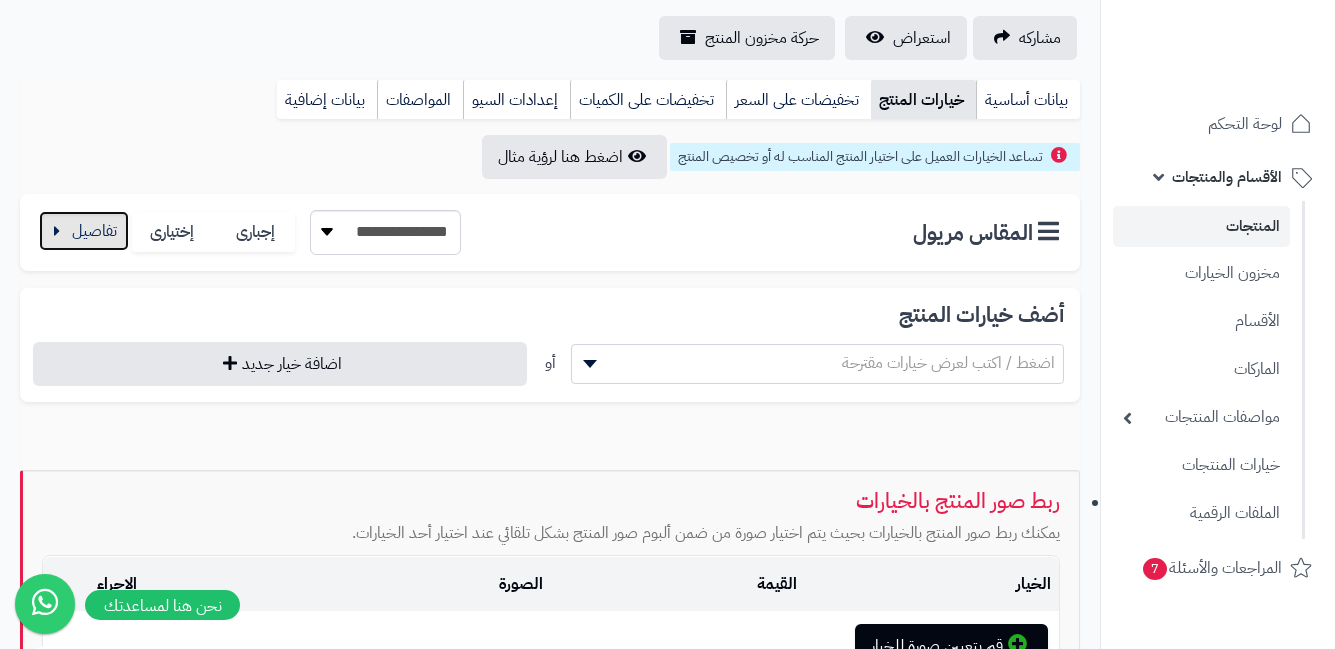 click at bounding box center [84, 231] 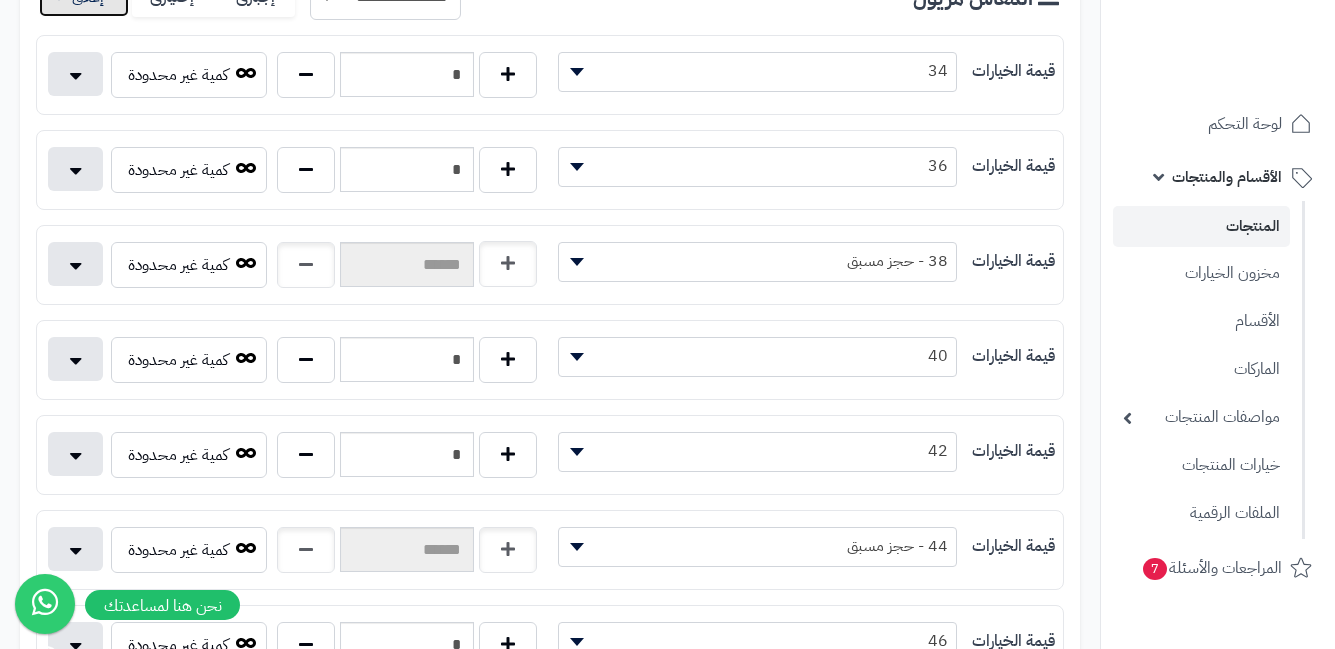 scroll, scrollTop: 400, scrollLeft: 0, axis: vertical 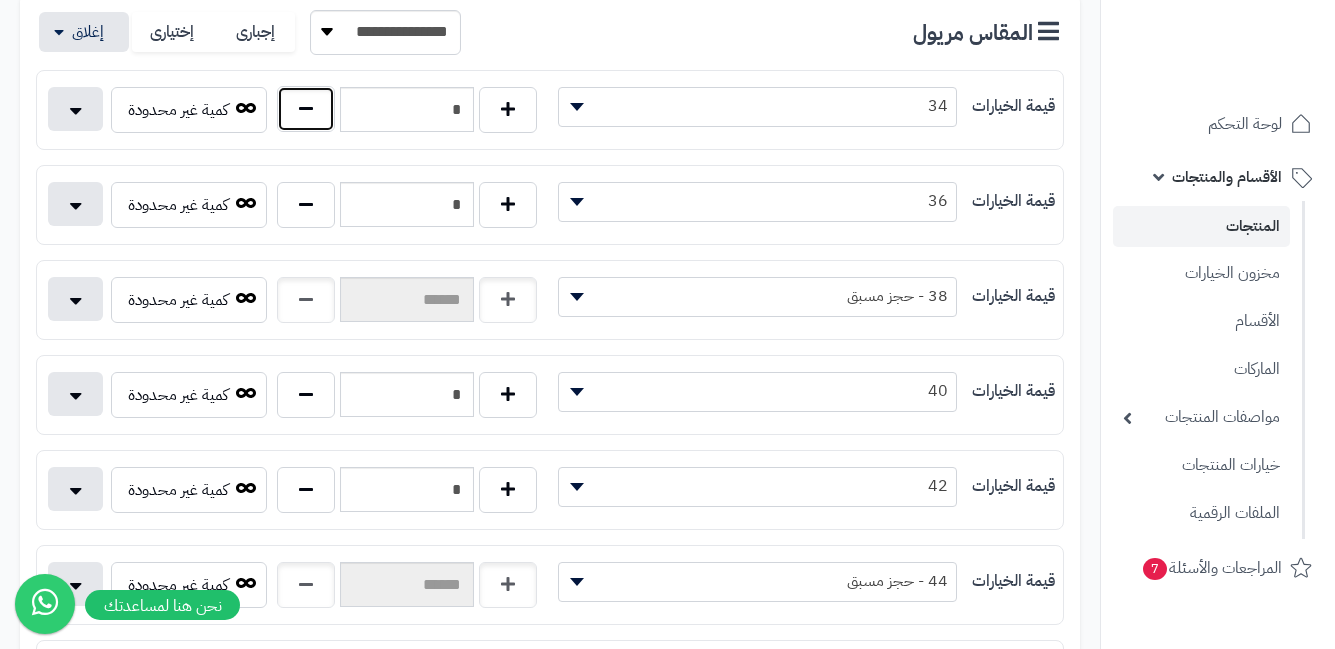 click at bounding box center [306, 109] 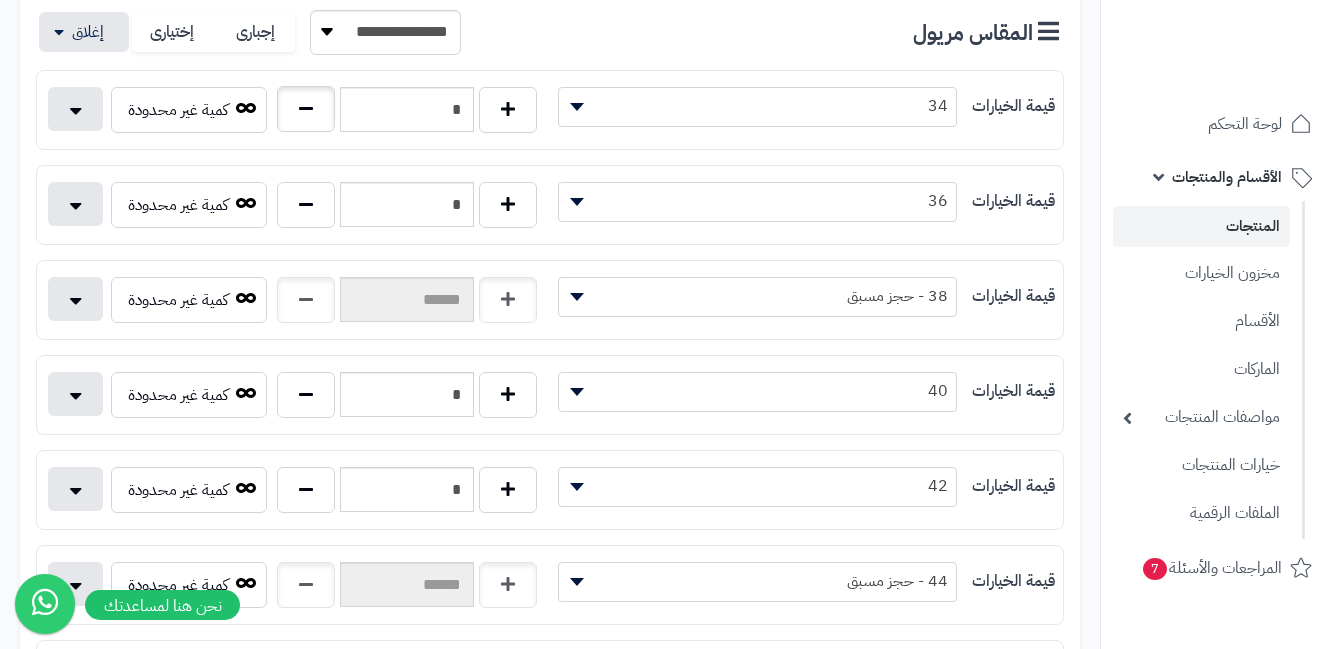 type on "*" 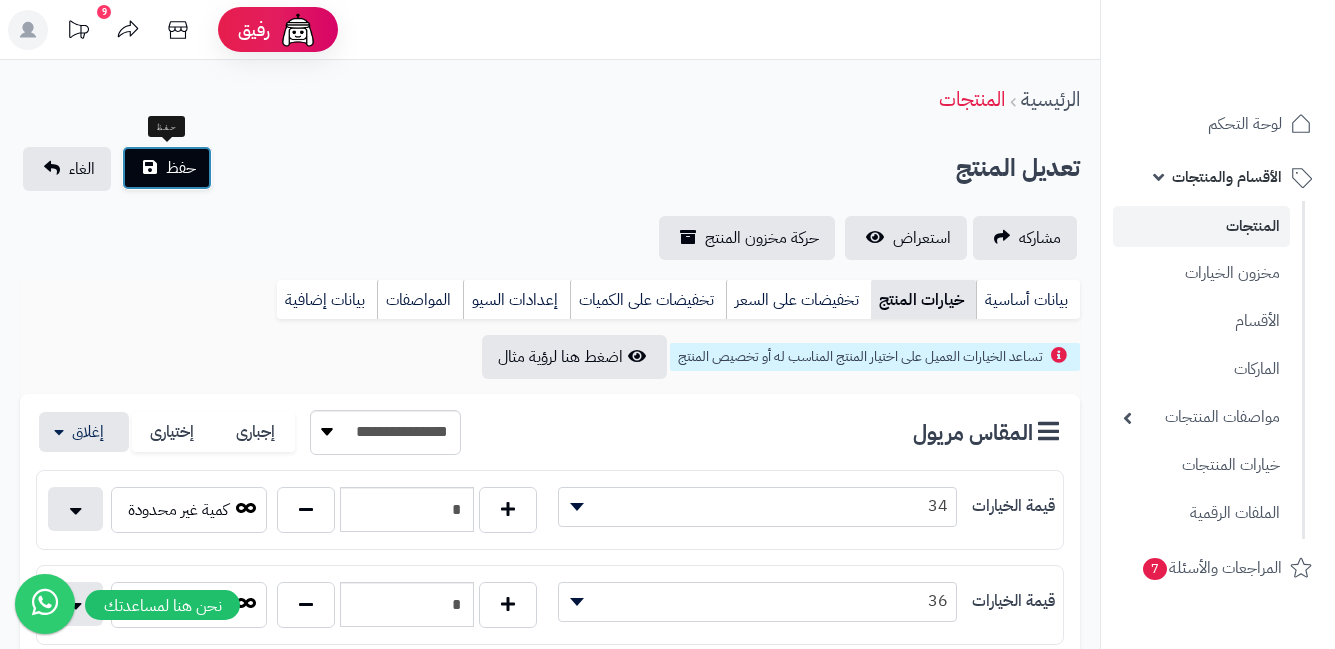 click on "حفظ" at bounding box center [167, 168] 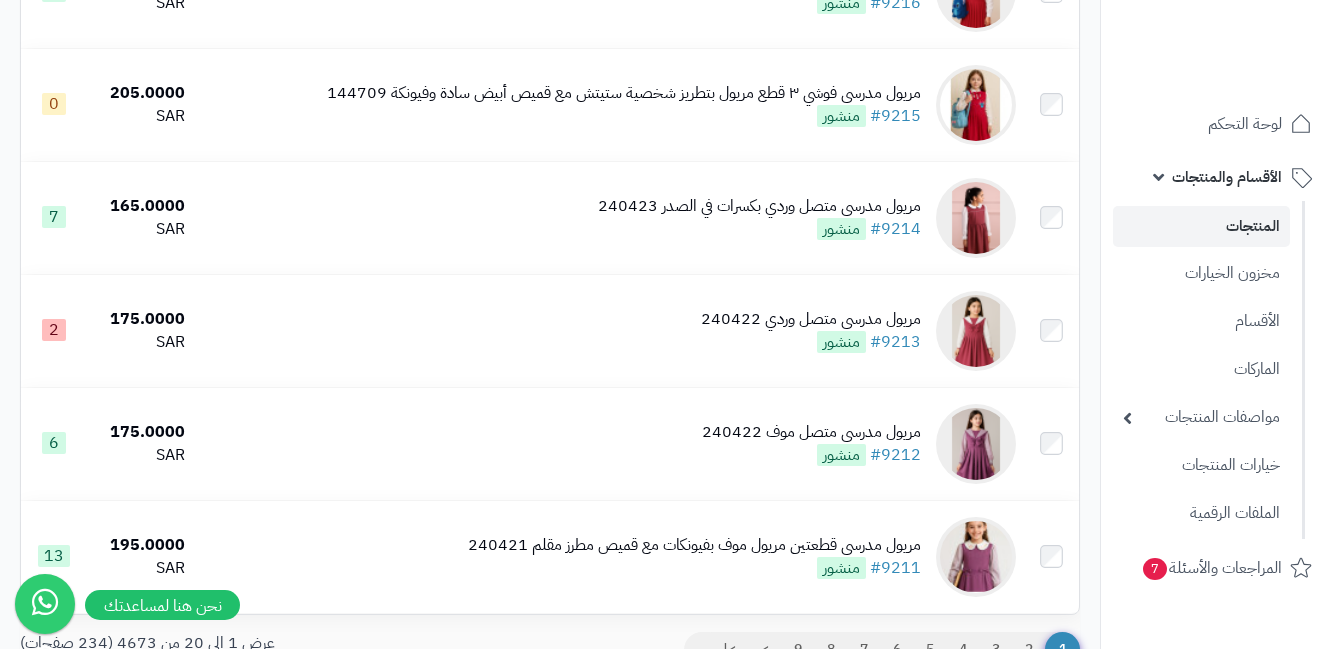 scroll, scrollTop: 2194, scrollLeft: 0, axis: vertical 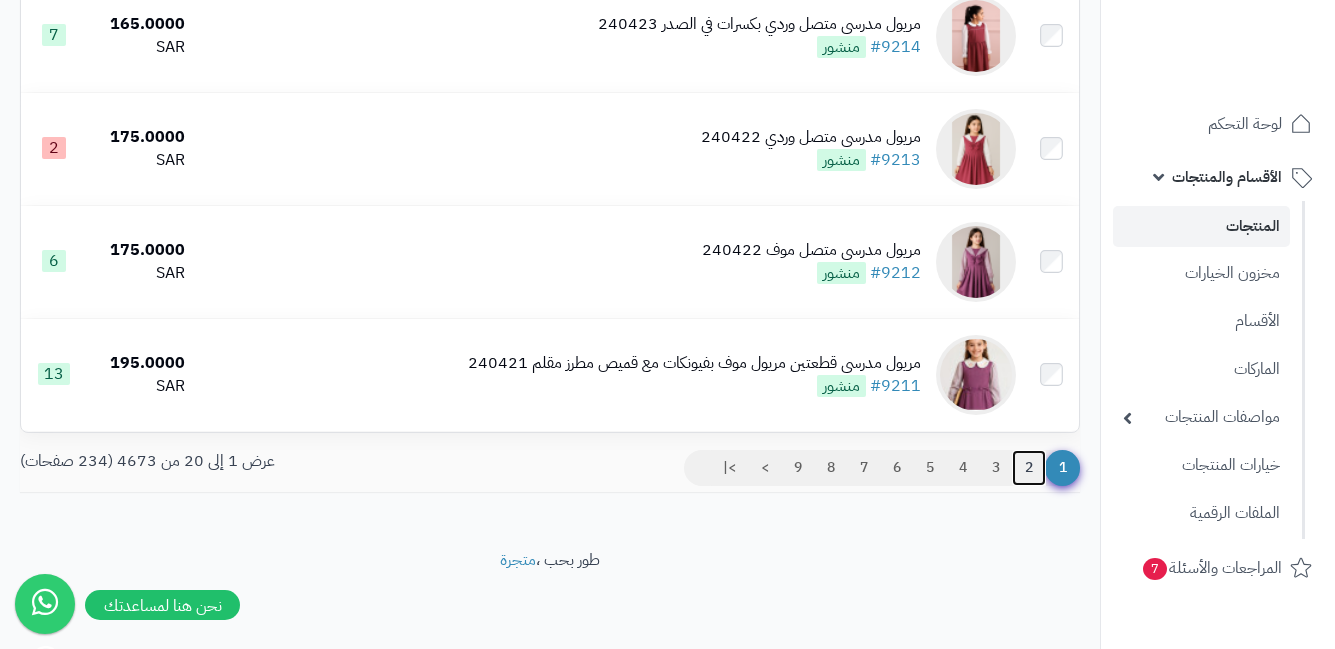 click on "2" at bounding box center (1029, 468) 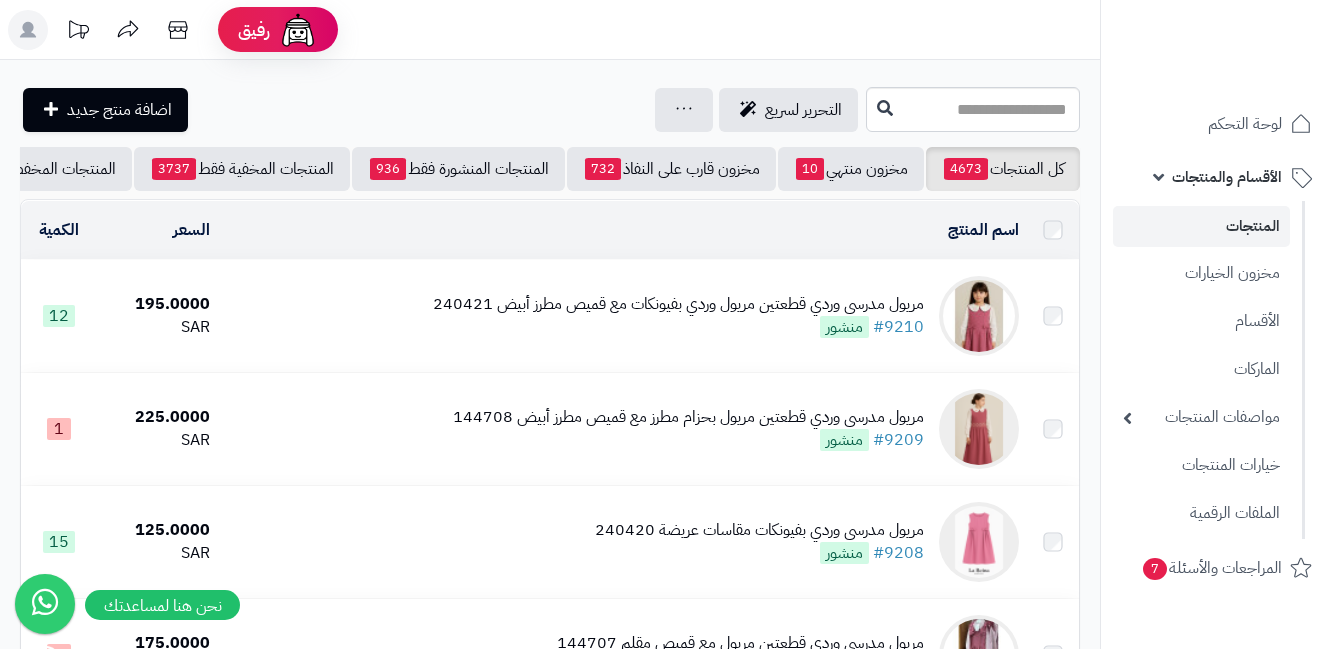 scroll, scrollTop: 0, scrollLeft: 0, axis: both 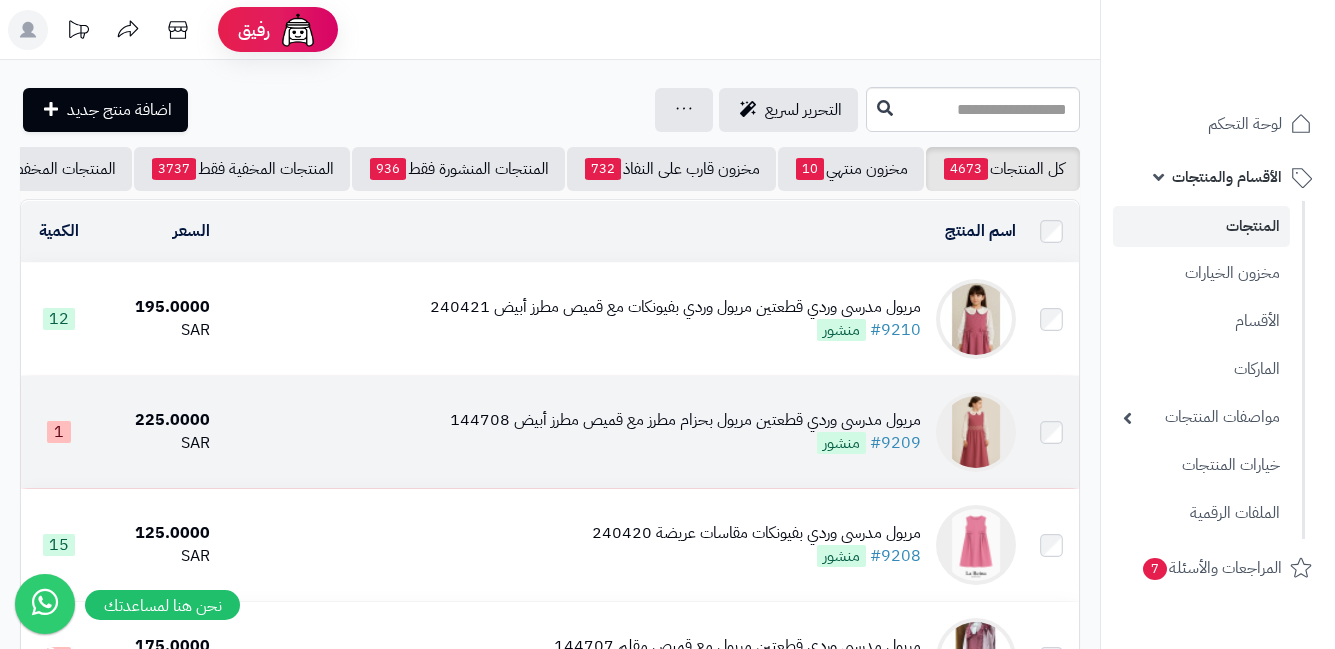 click at bounding box center [976, 432] 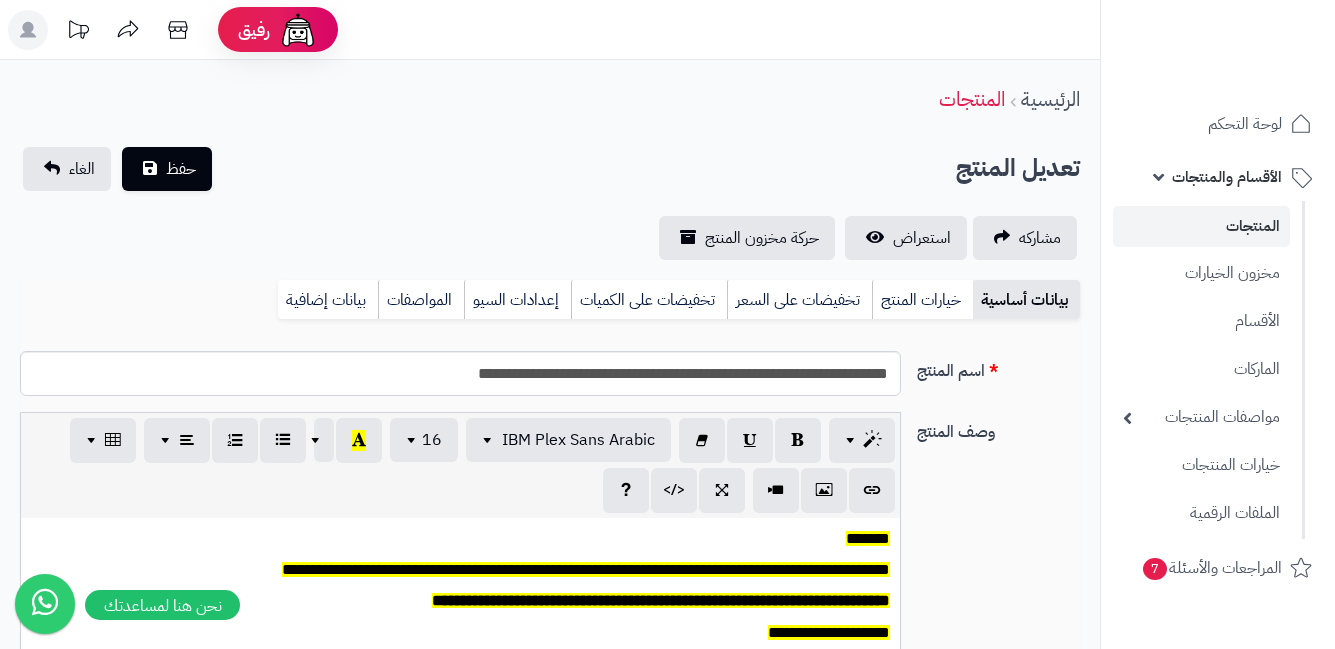 scroll, scrollTop: 0, scrollLeft: 0, axis: both 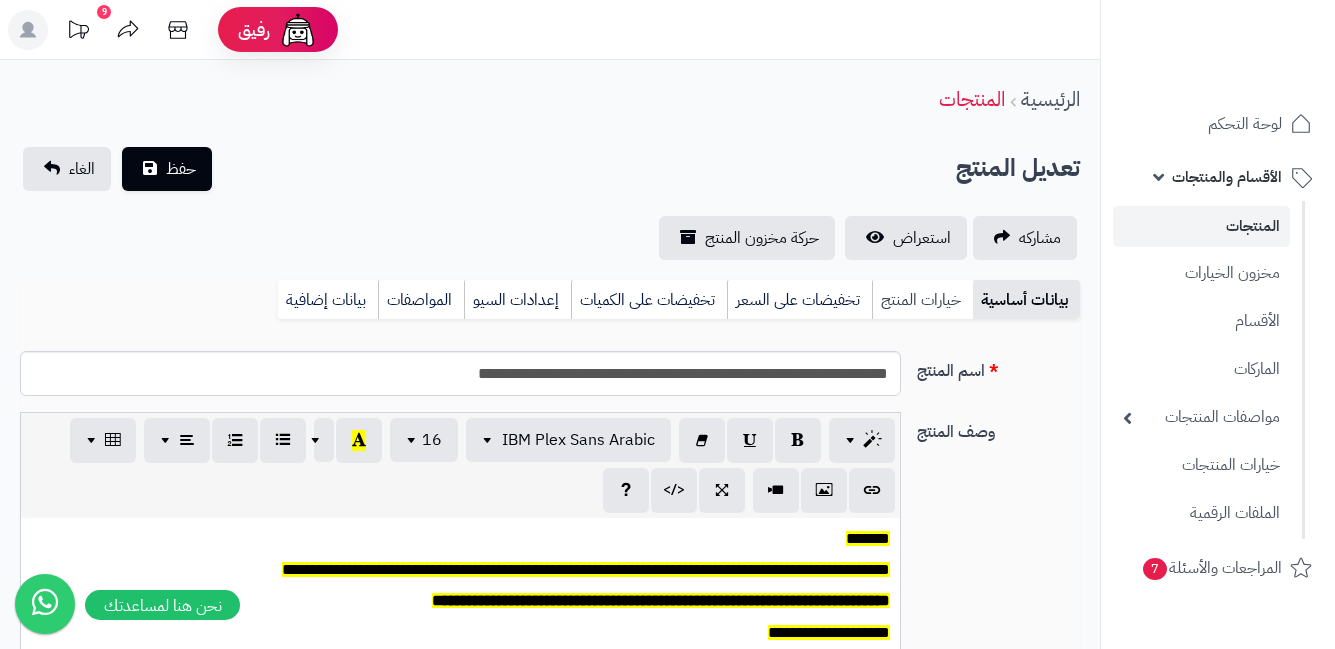 click on "خيارات المنتج" at bounding box center [922, 300] 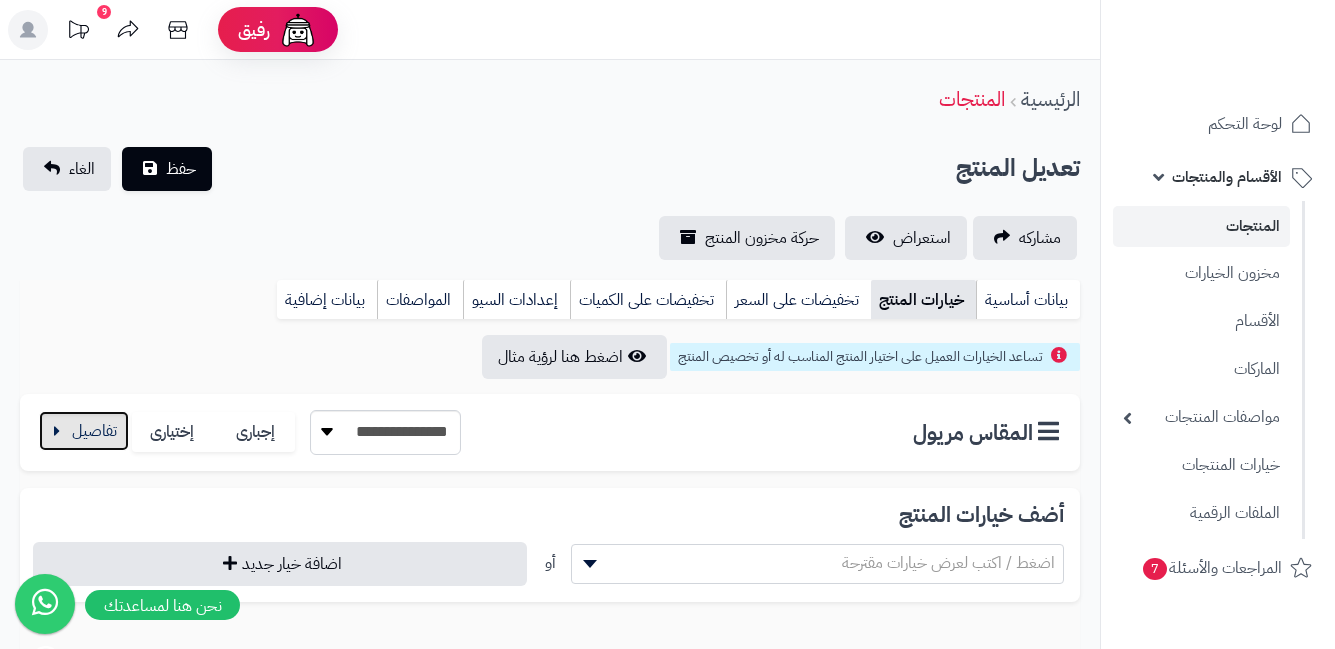 click at bounding box center [84, 431] 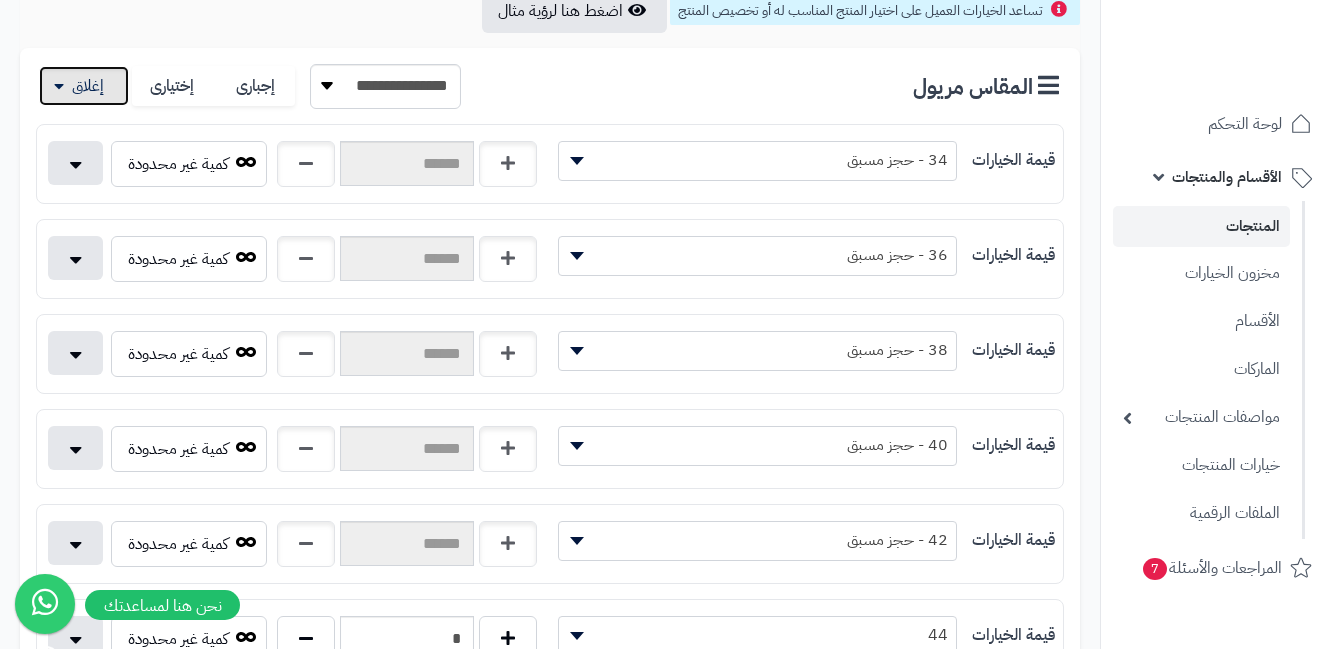 scroll, scrollTop: 0, scrollLeft: 0, axis: both 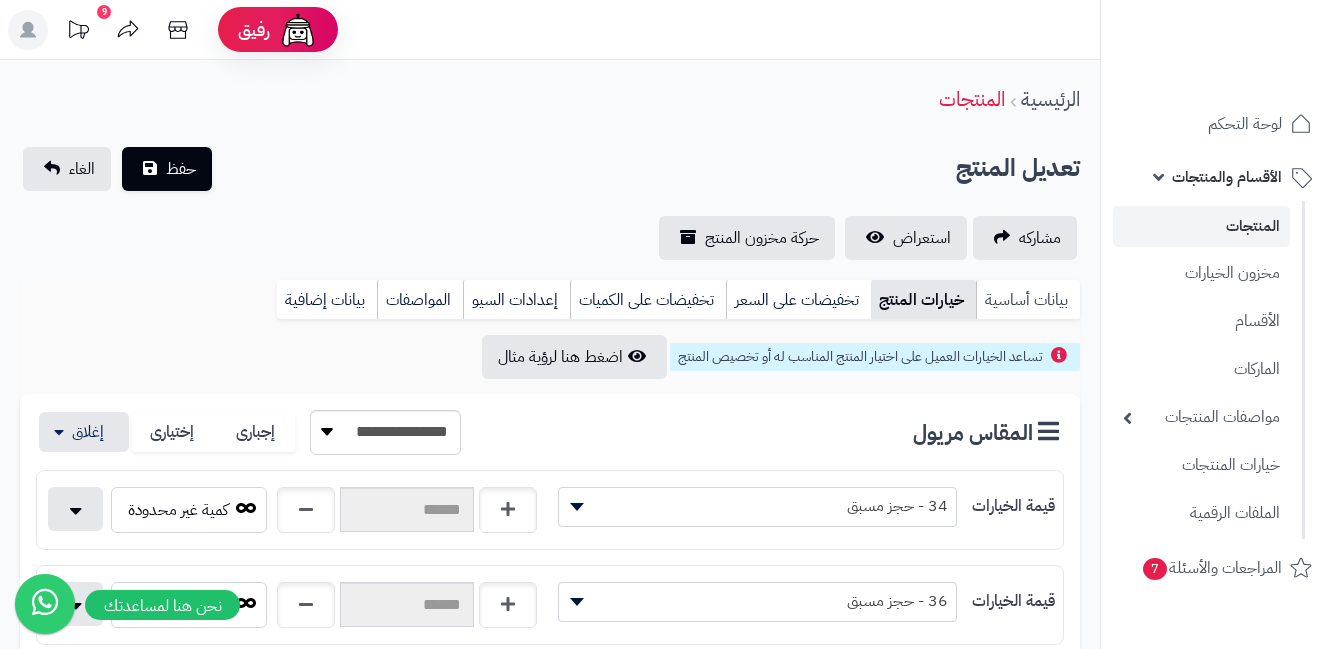 click on "بيانات أساسية" at bounding box center [1028, 300] 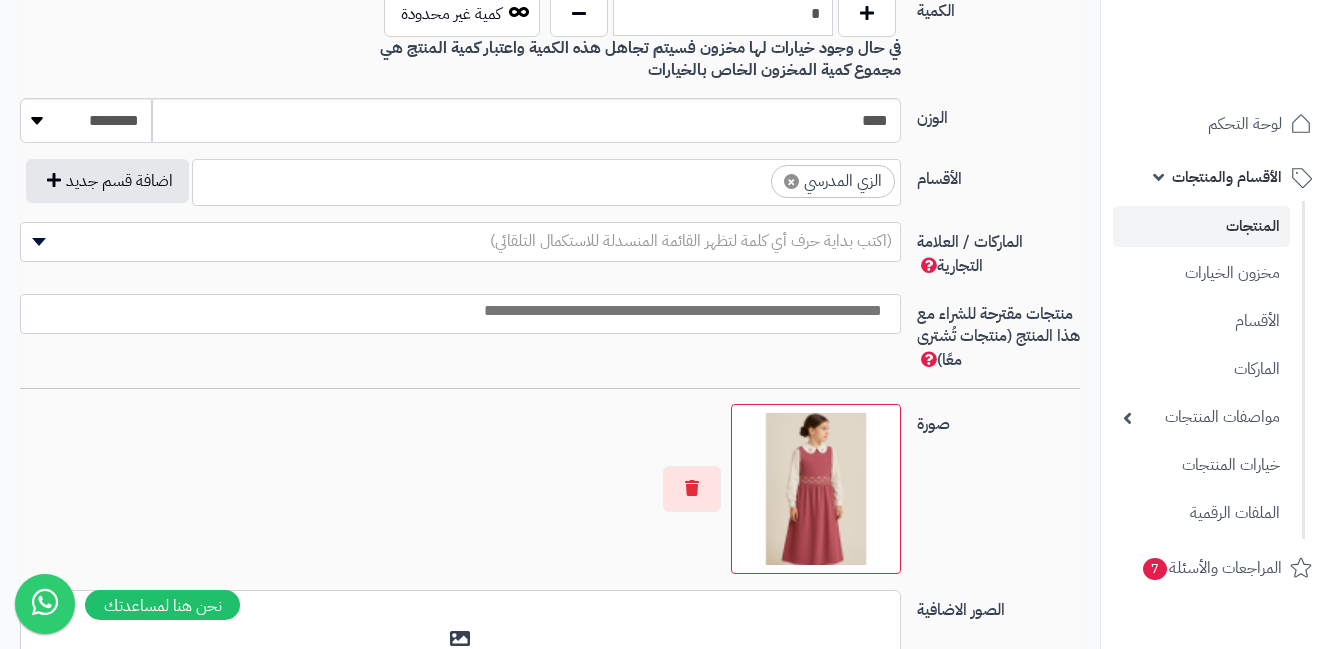 scroll, scrollTop: 804, scrollLeft: 0, axis: vertical 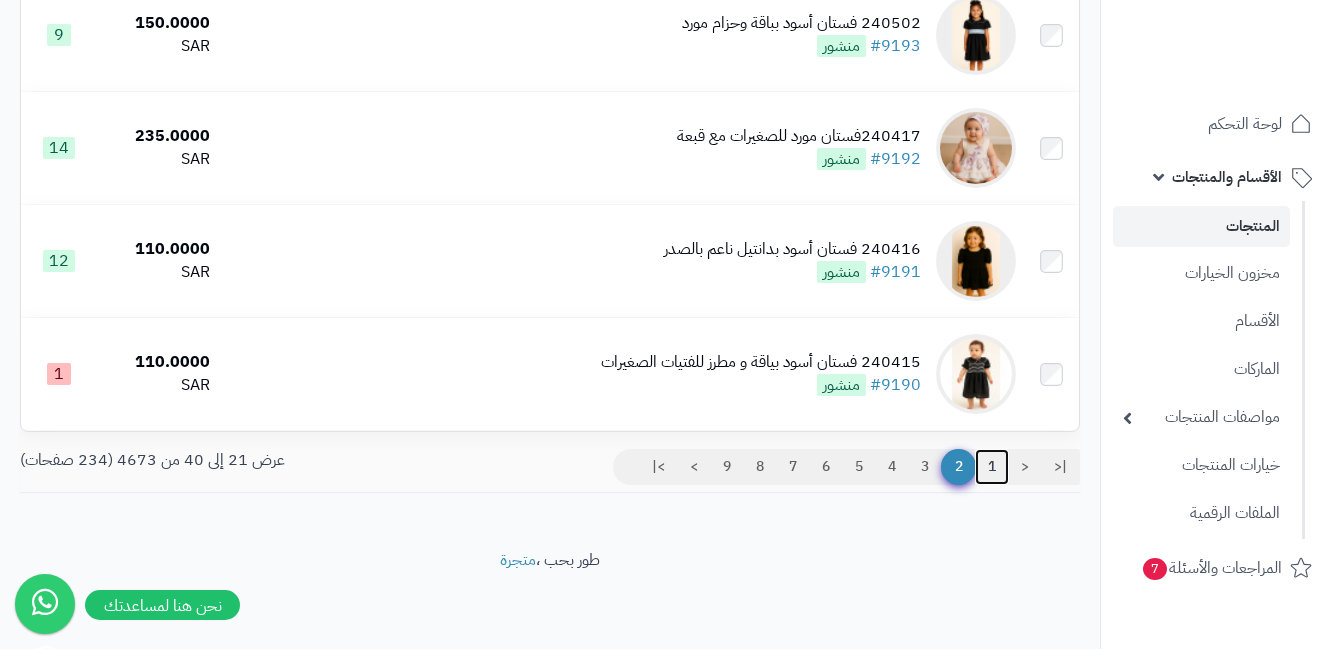 click on "1" at bounding box center (992, 467) 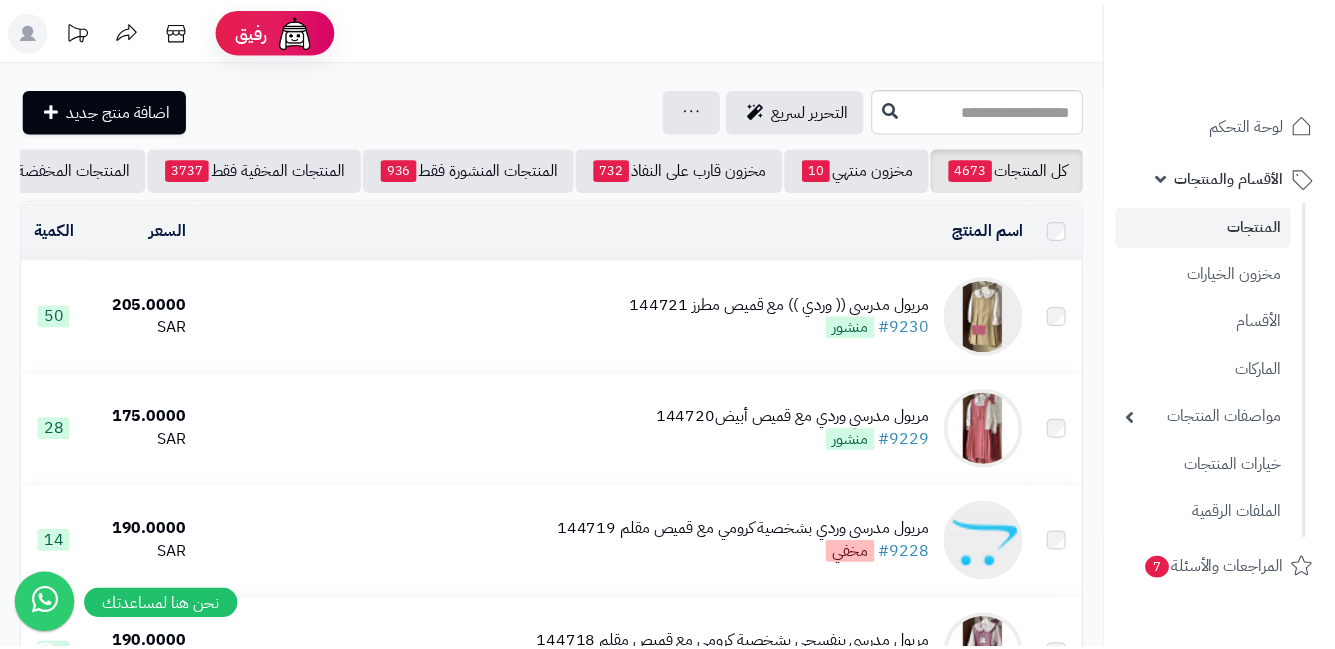 scroll, scrollTop: 0, scrollLeft: 0, axis: both 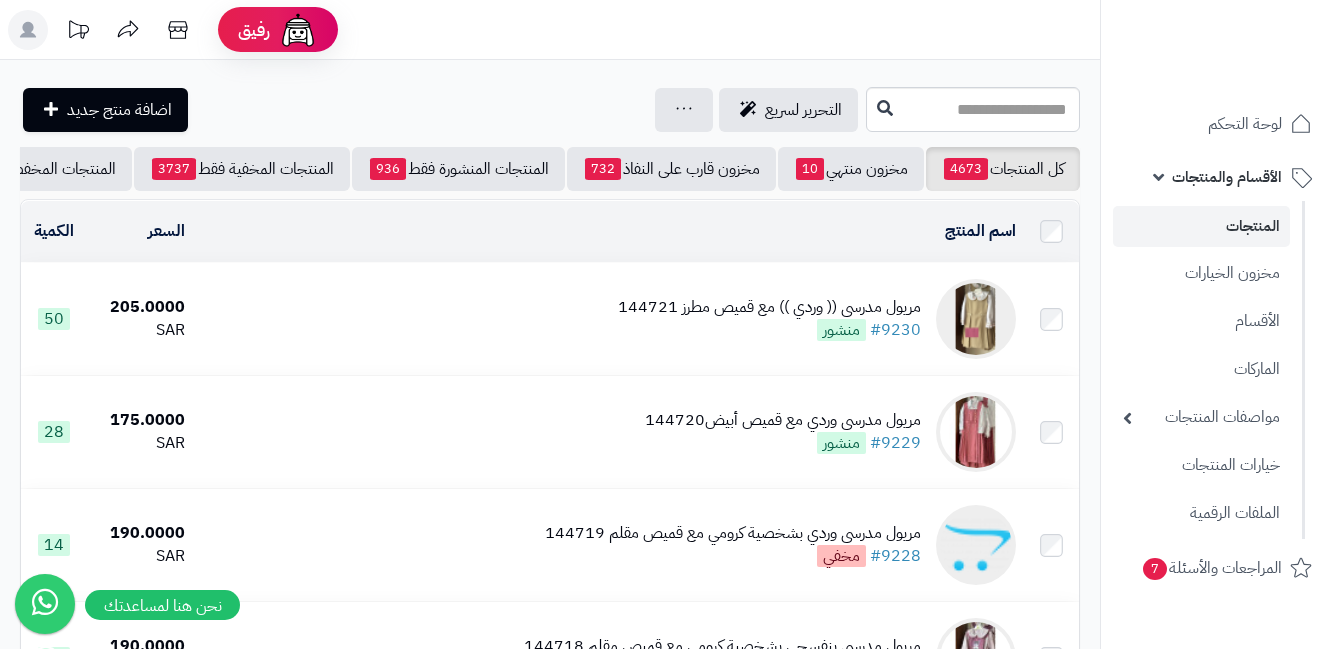 click on "مريول مدرسي (( وردي )) مع قميص مطرز 144721" at bounding box center [769, 307] 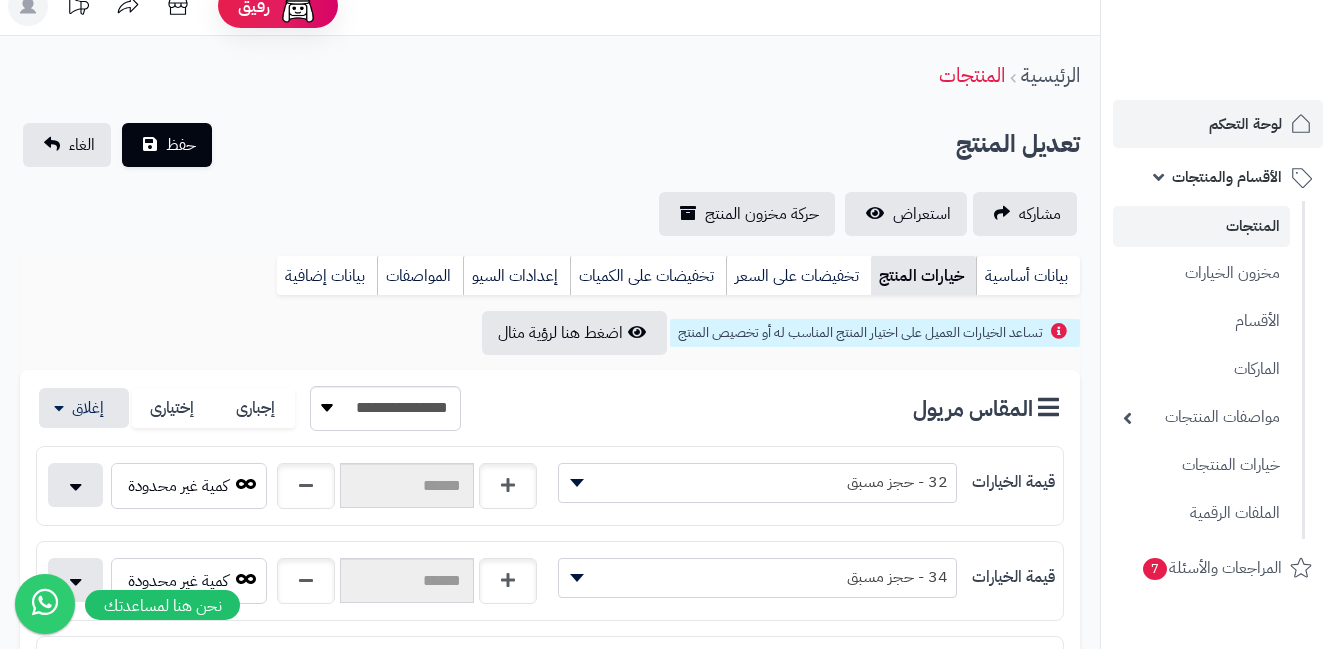 scroll, scrollTop: 0, scrollLeft: 0, axis: both 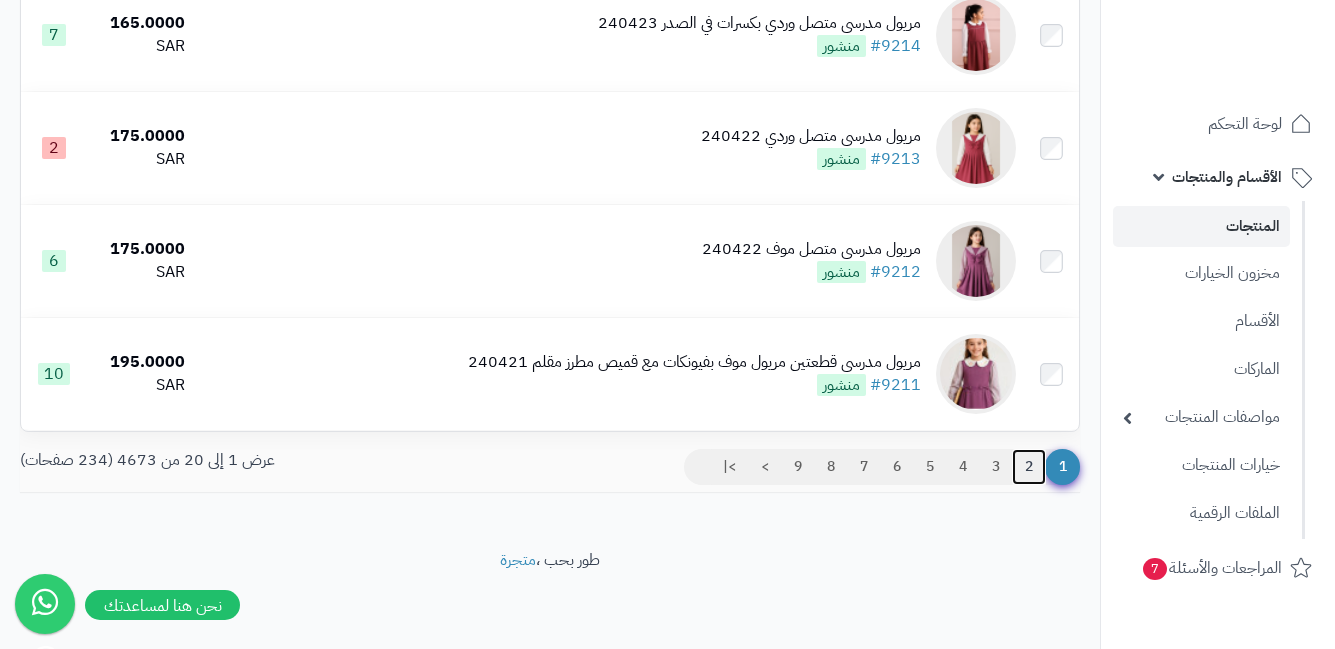 click on "2" at bounding box center (1029, 467) 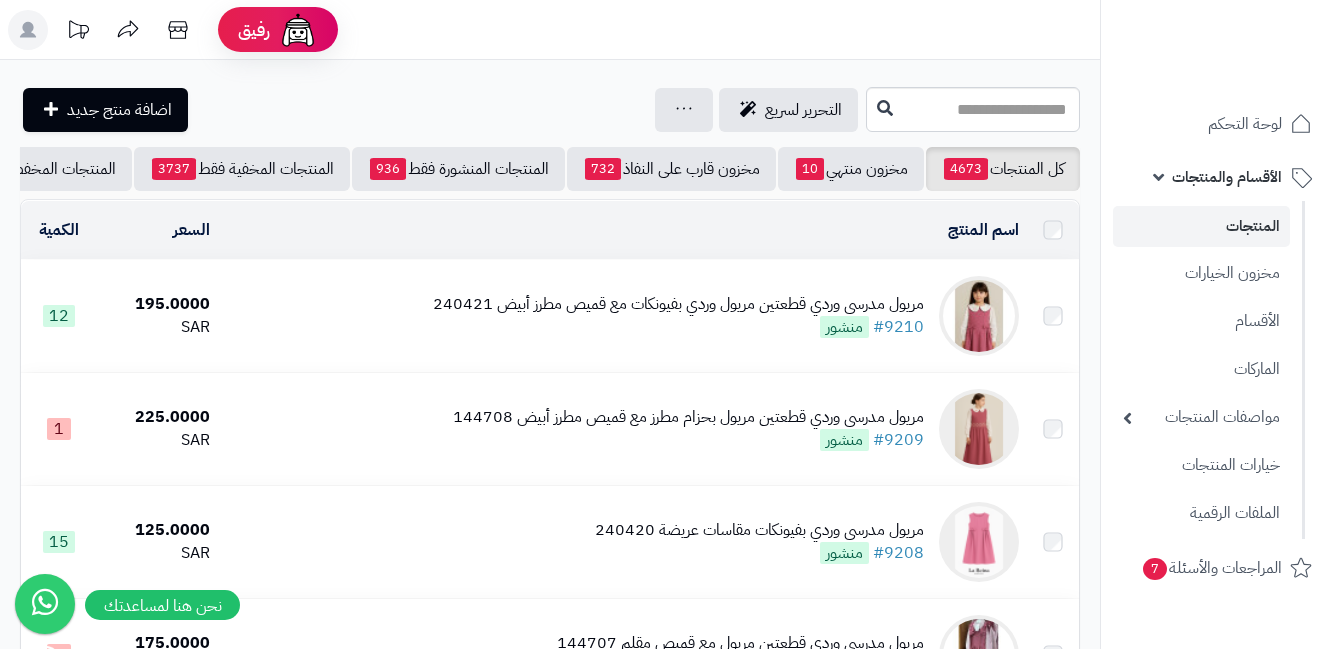 click at bounding box center [979, 429] 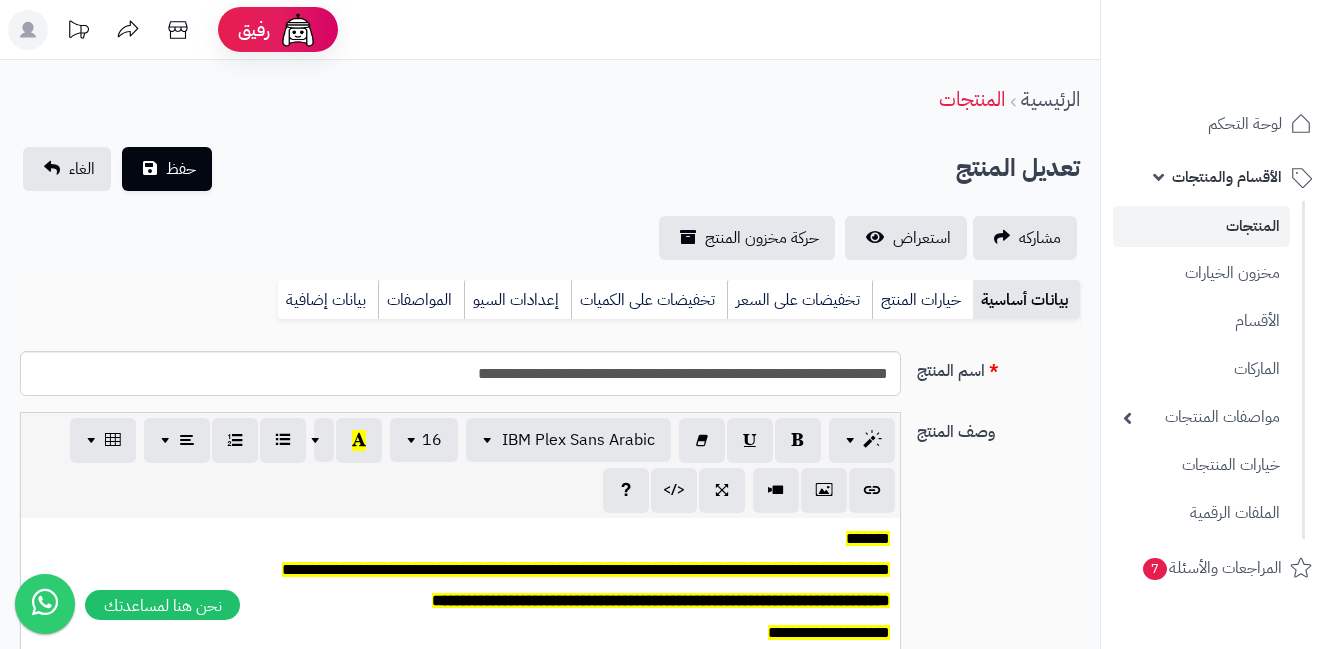scroll, scrollTop: 0, scrollLeft: 0, axis: both 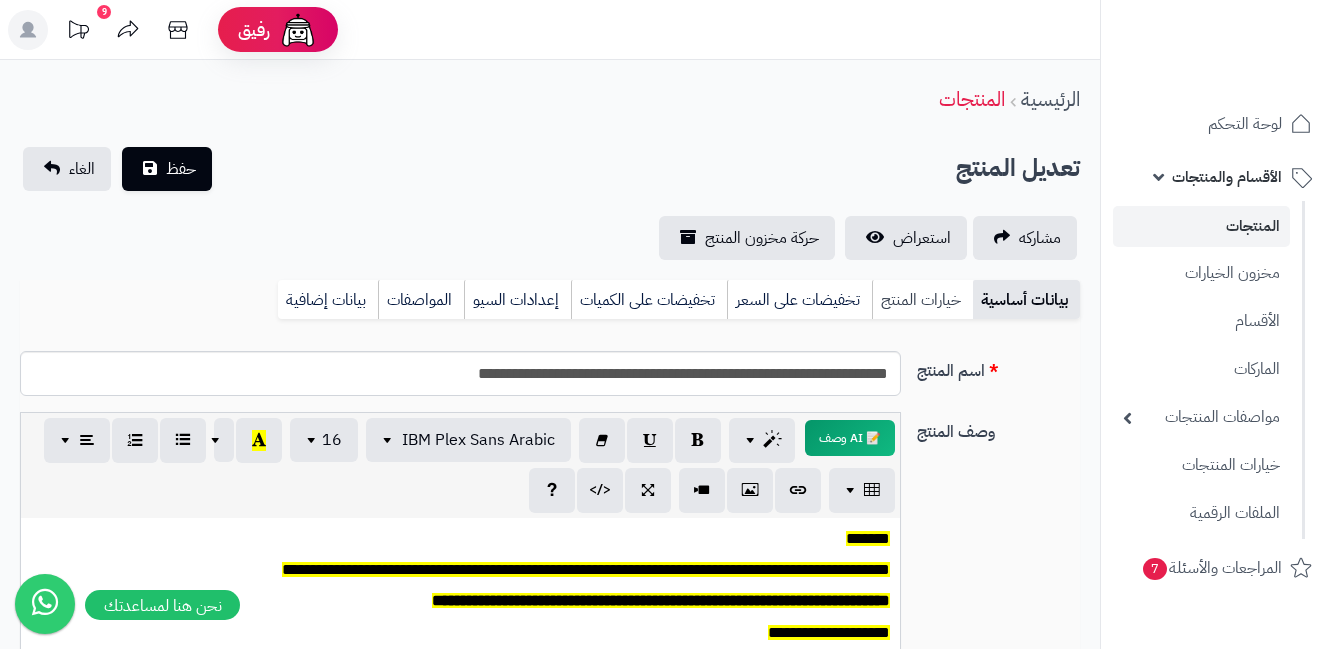 click on "خيارات المنتج" at bounding box center (922, 300) 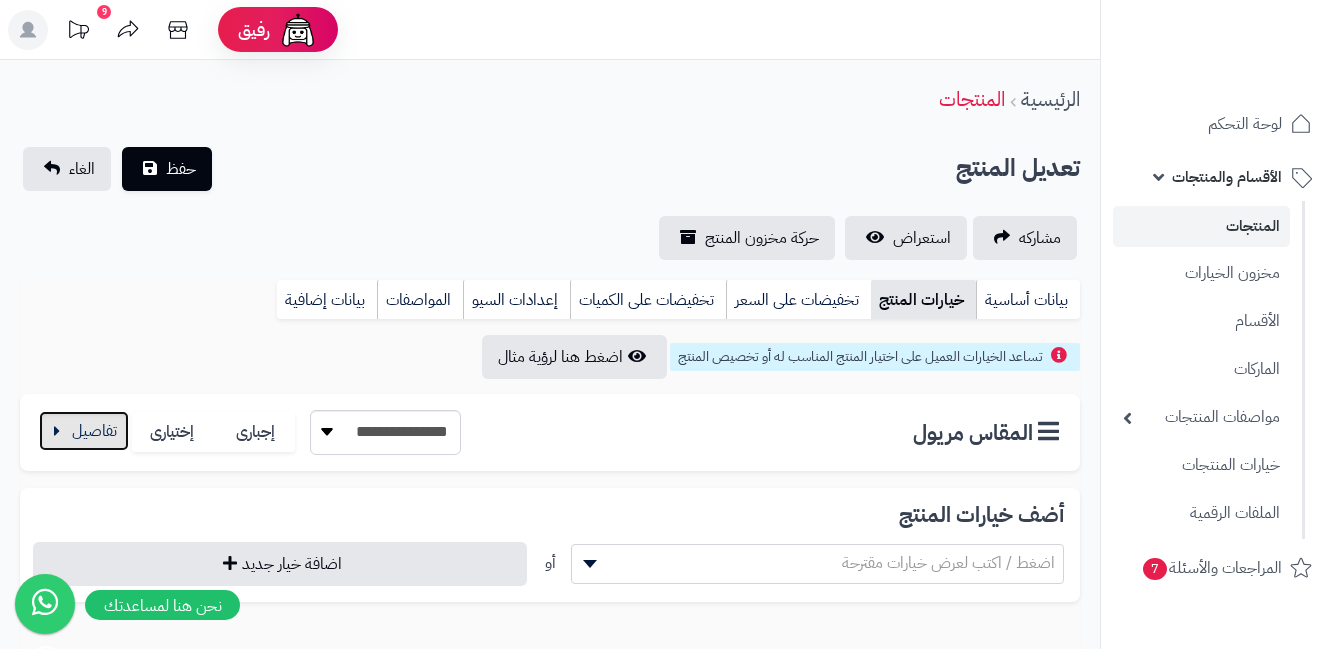 click at bounding box center [84, 431] 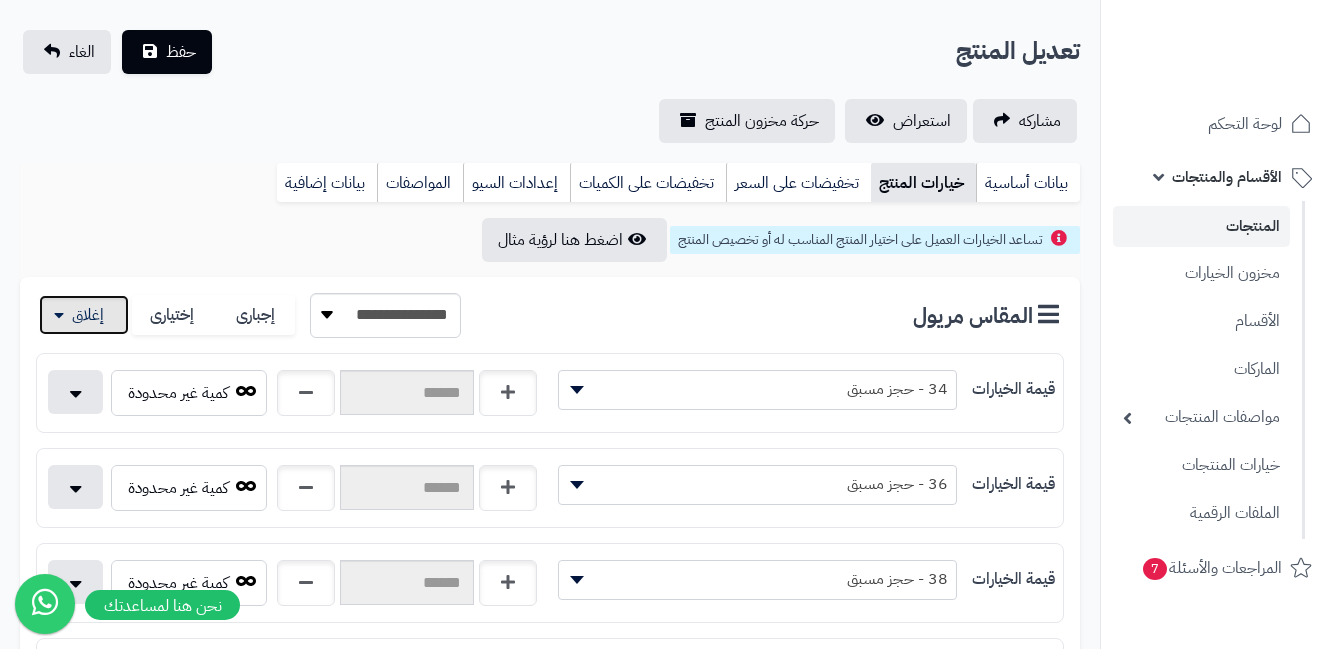 scroll, scrollTop: 500, scrollLeft: 0, axis: vertical 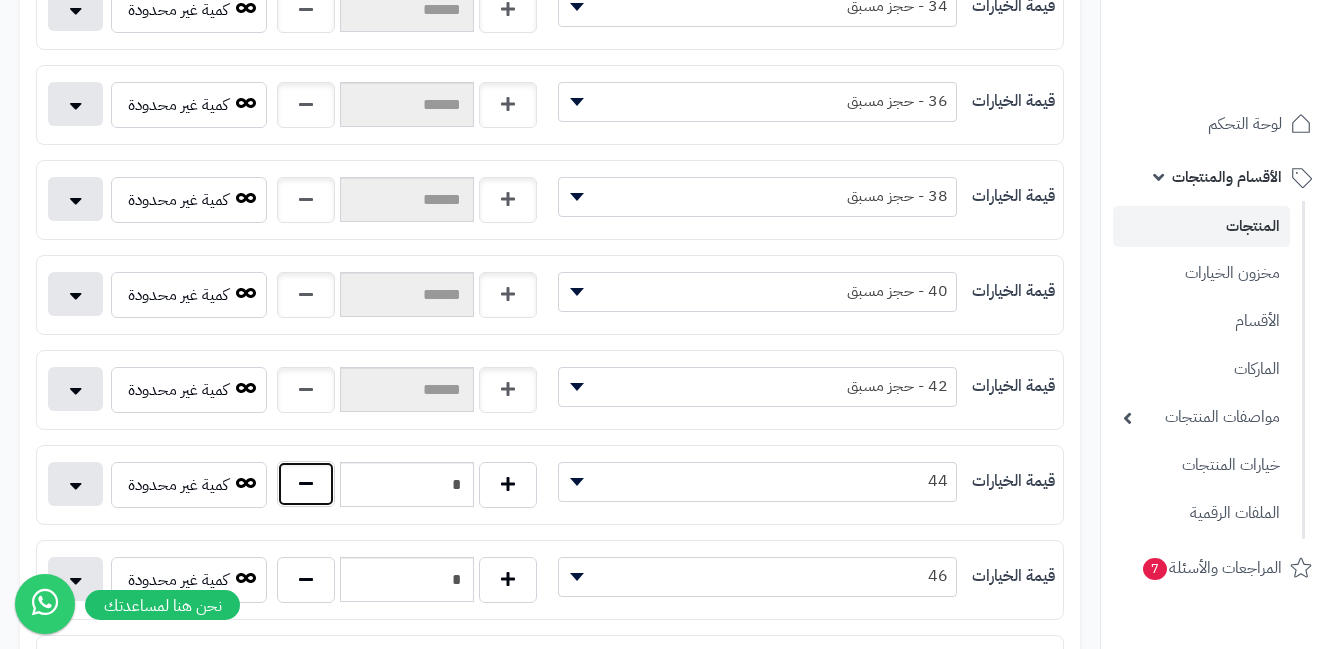 click at bounding box center (306, 484) 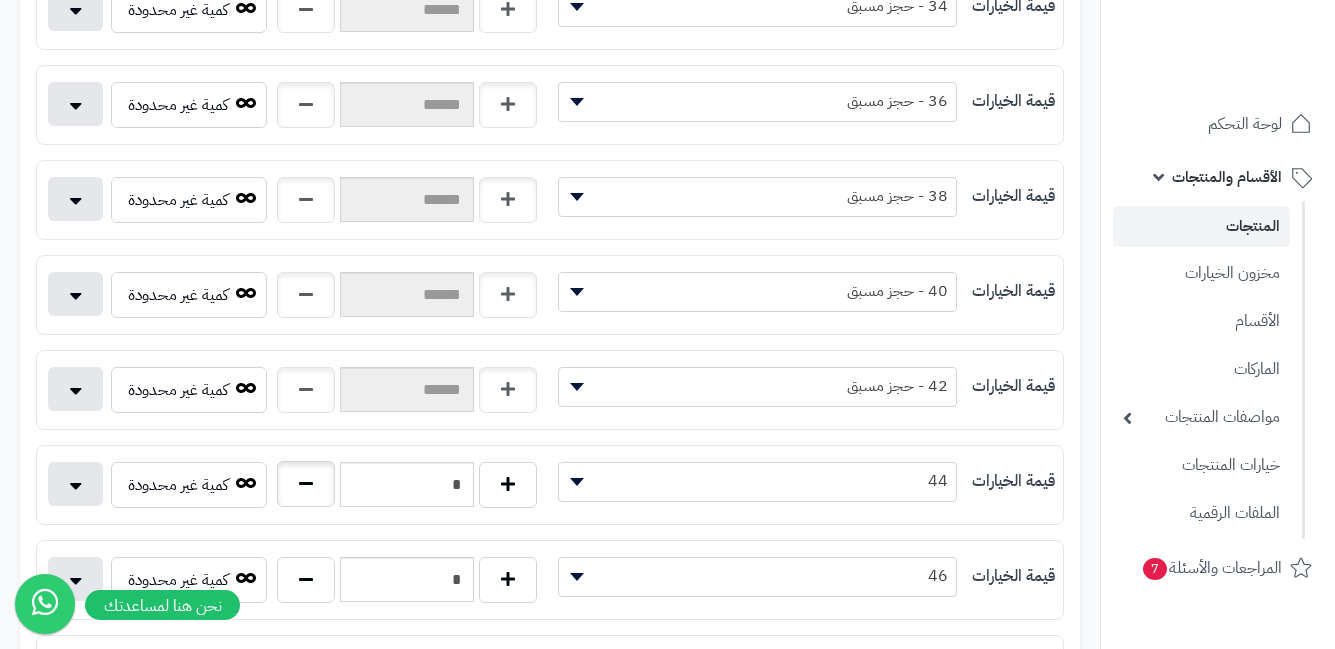 type on "*" 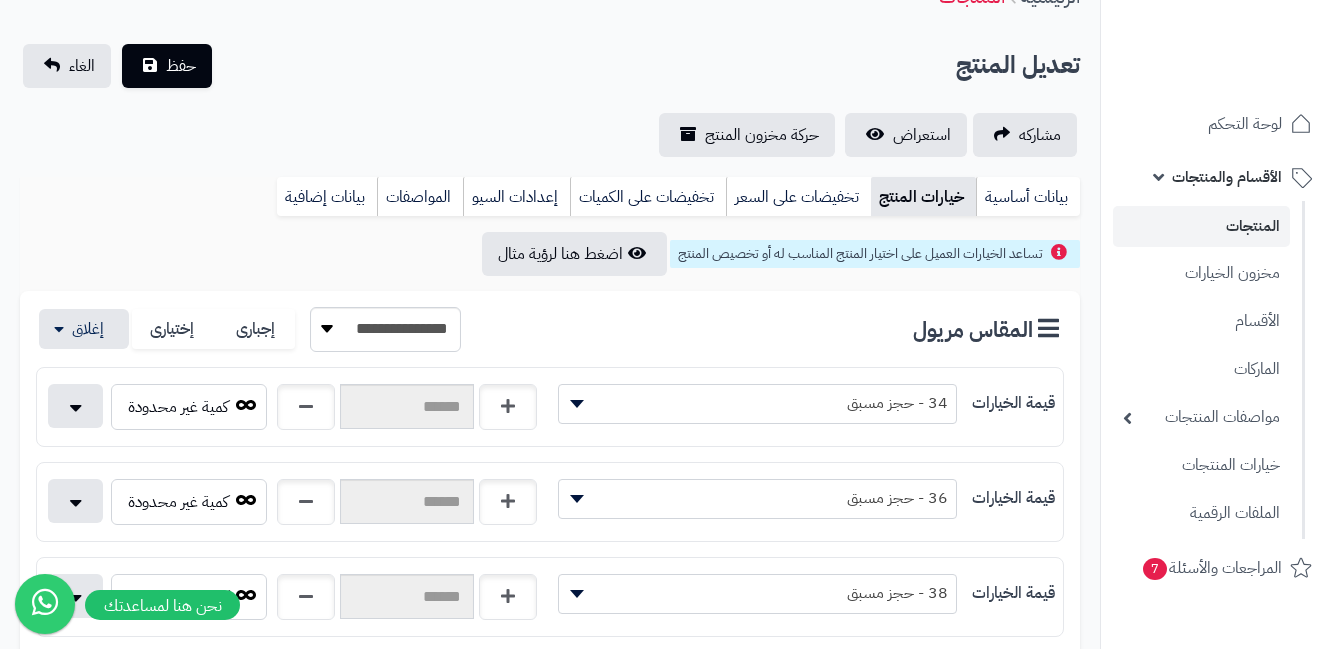 scroll, scrollTop: 0, scrollLeft: 0, axis: both 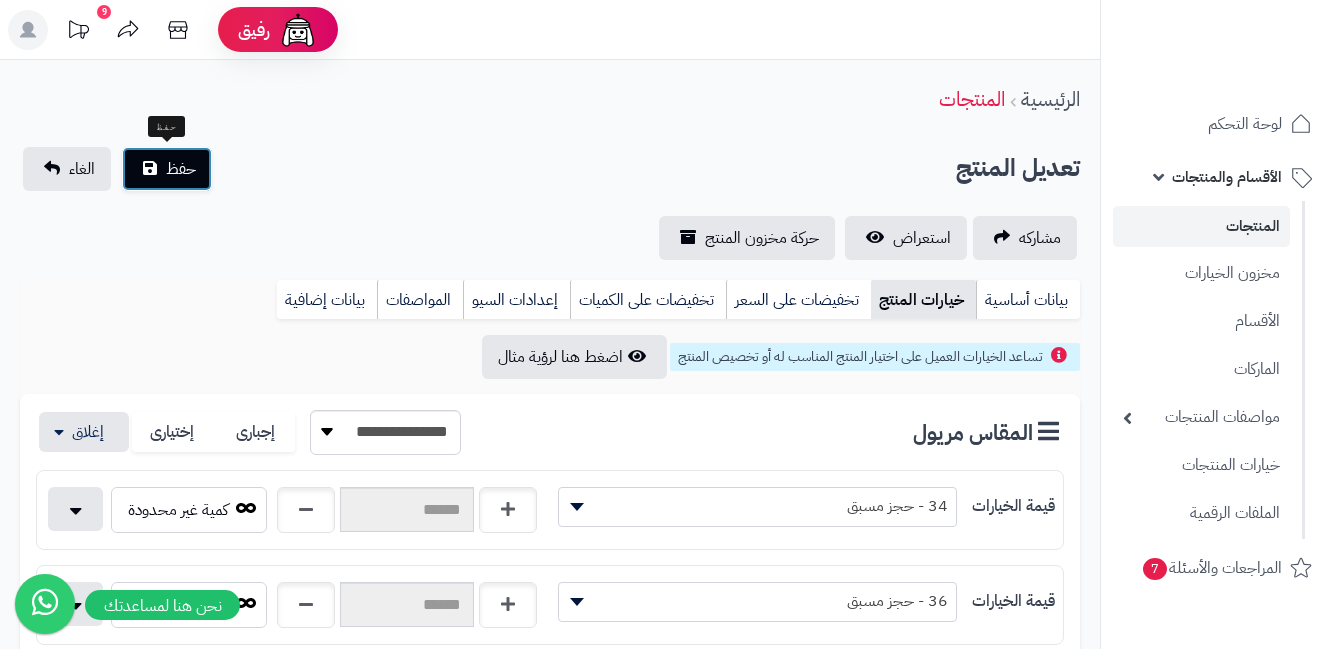 click on "حفظ" at bounding box center (181, 169) 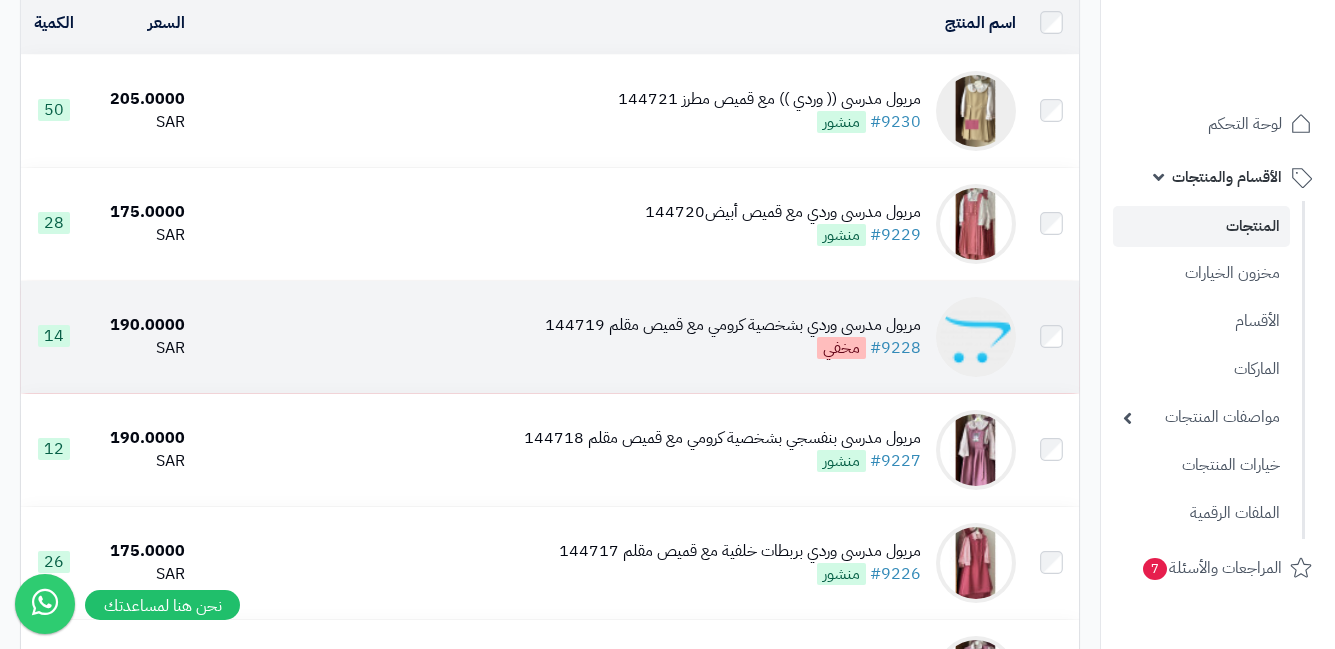 scroll, scrollTop: 300, scrollLeft: 0, axis: vertical 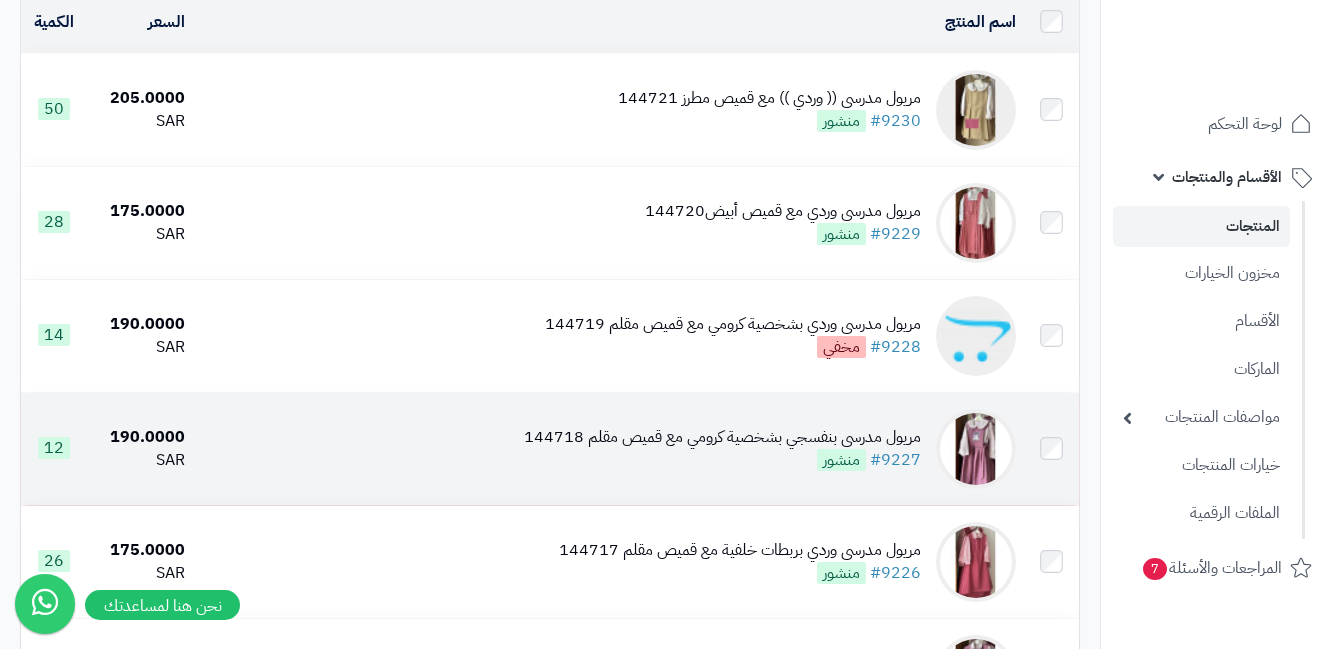 click at bounding box center (976, 449) 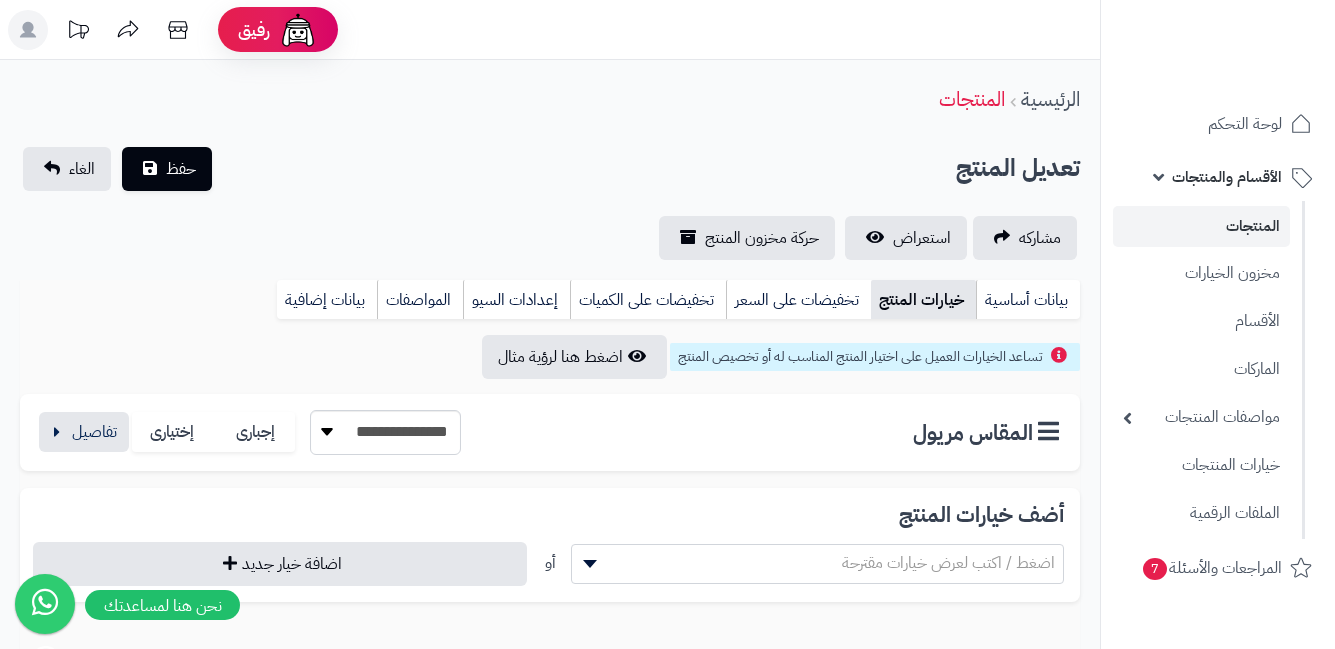 scroll, scrollTop: 0, scrollLeft: 0, axis: both 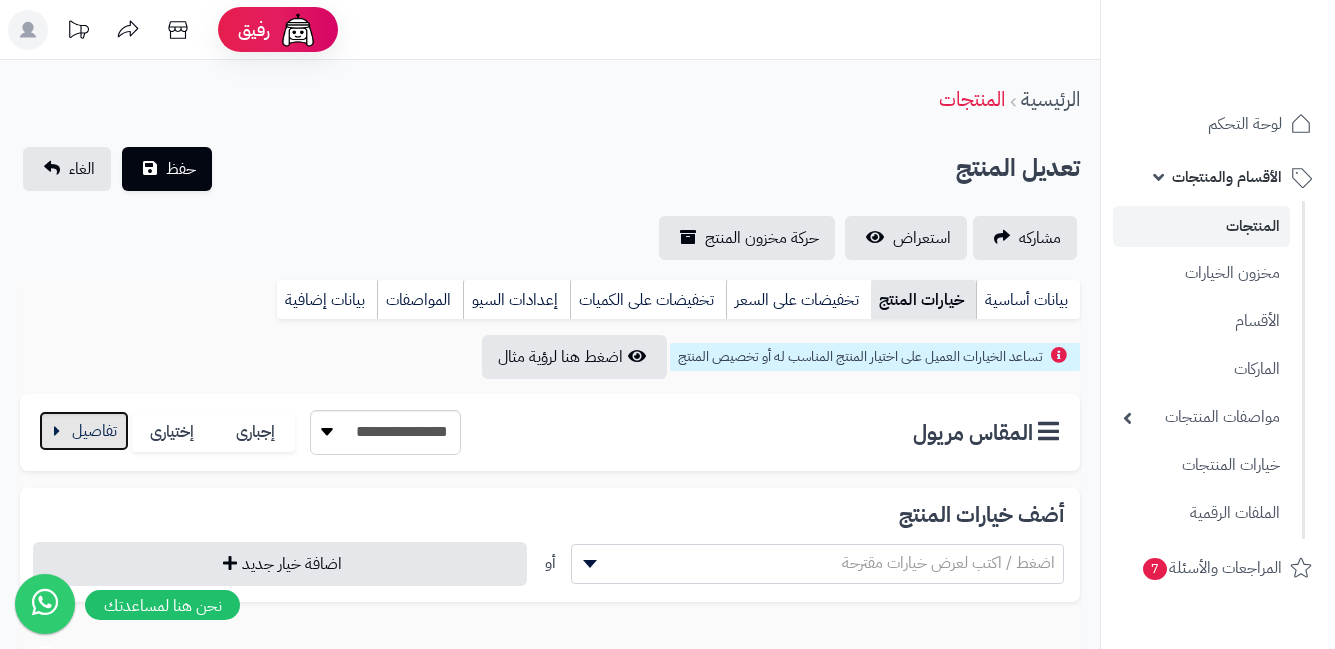 click at bounding box center [84, 431] 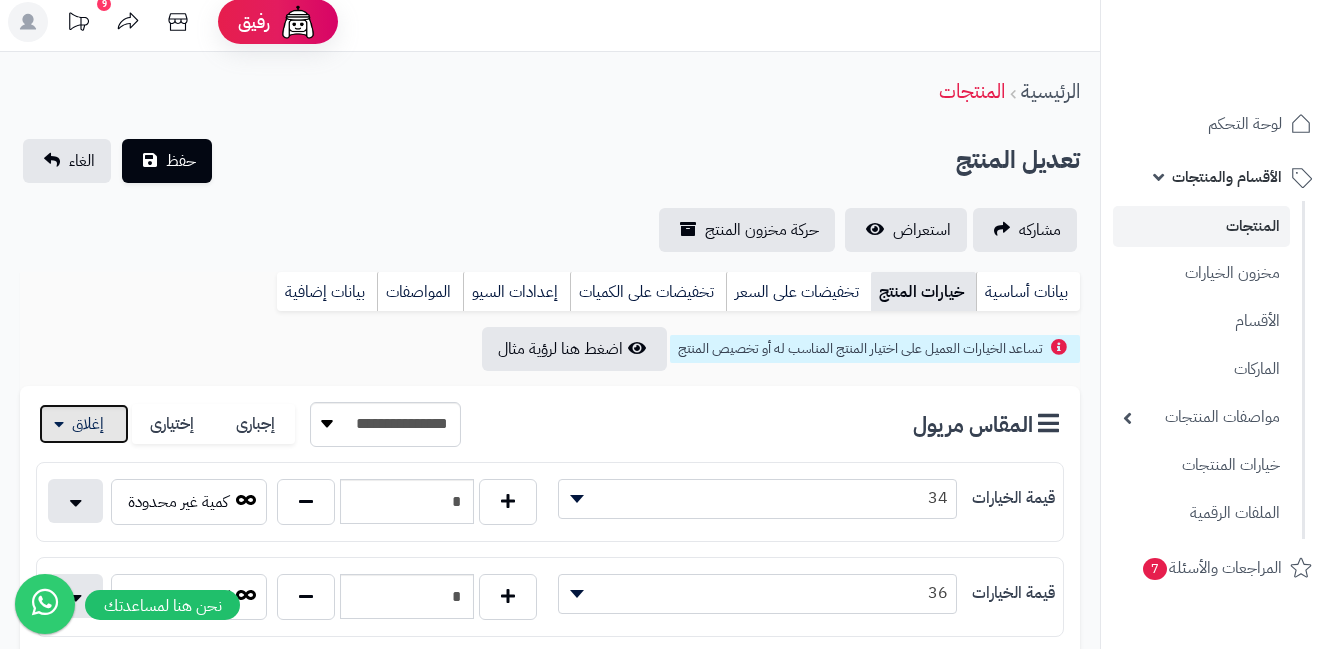 scroll, scrollTop: 0, scrollLeft: 0, axis: both 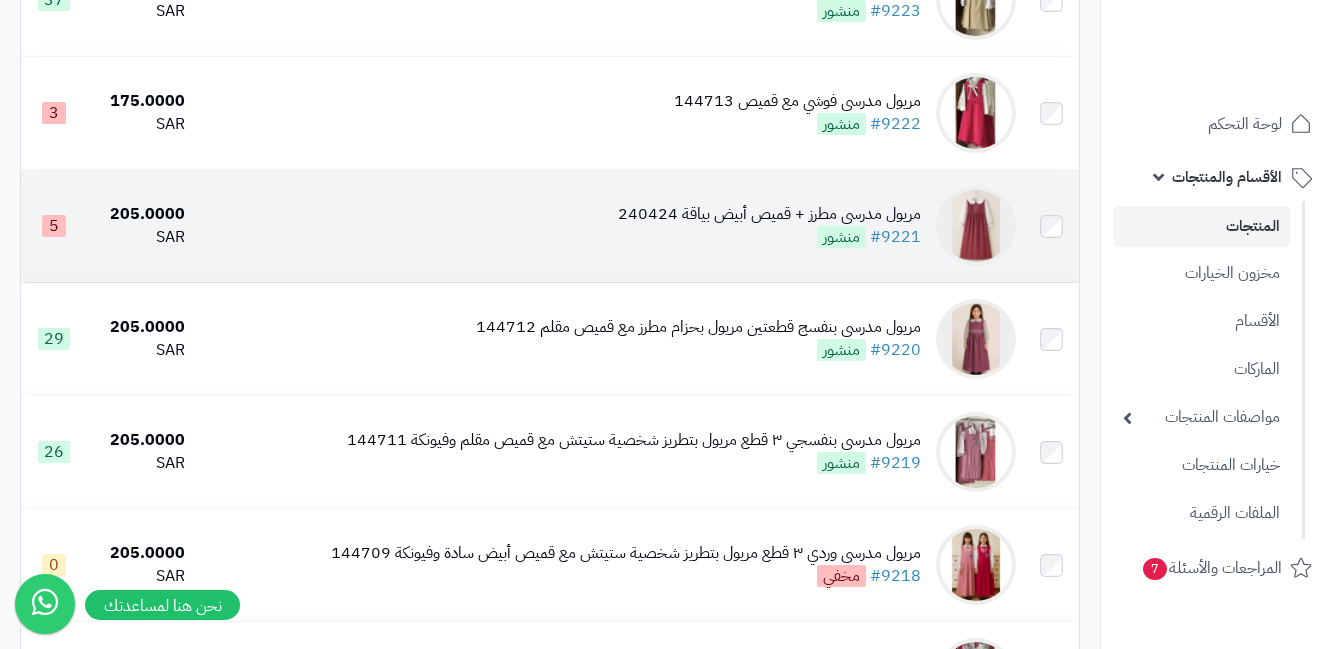 click at bounding box center (976, 226) 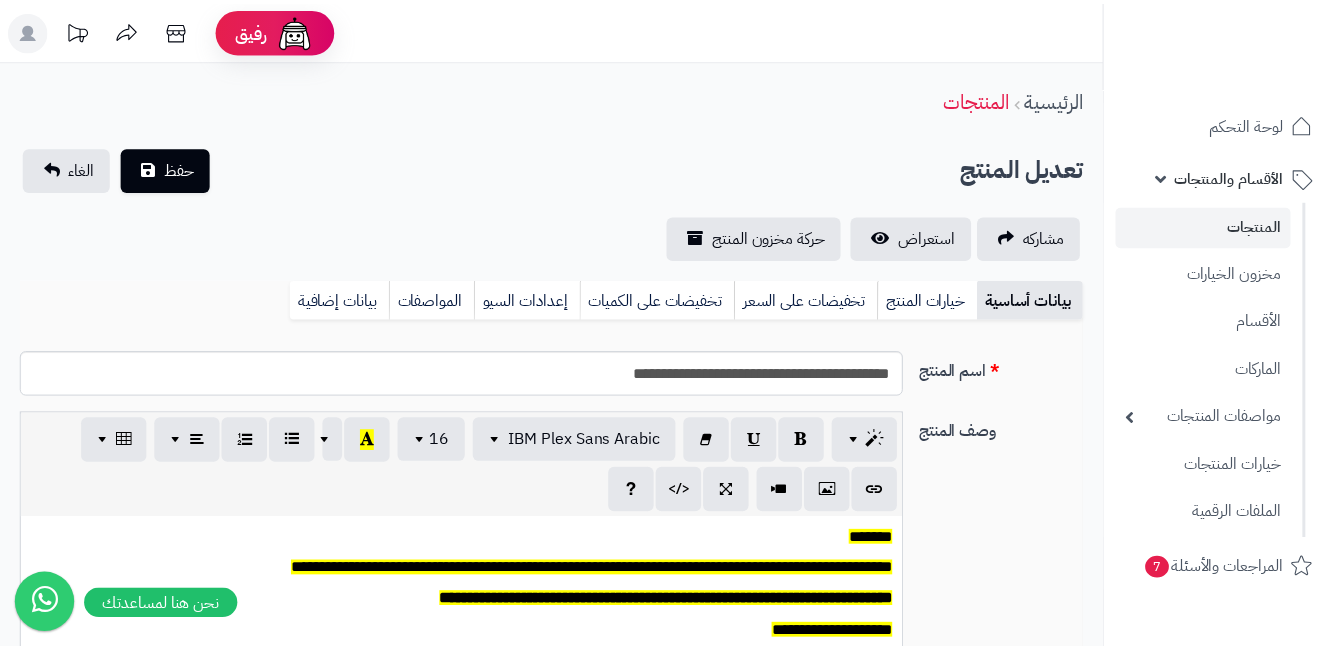 scroll, scrollTop: 0, scrollLeft: 0, axis: both 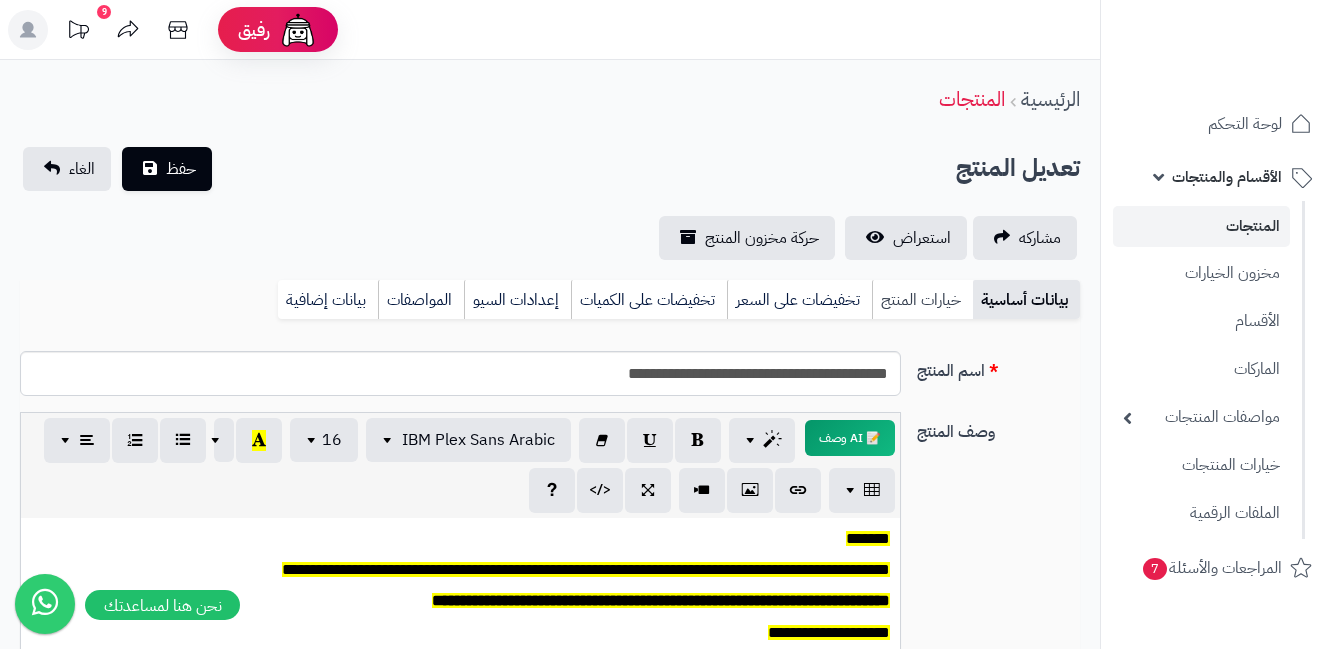 click on "خيارات المنتج" at bounding box center (922, 300) 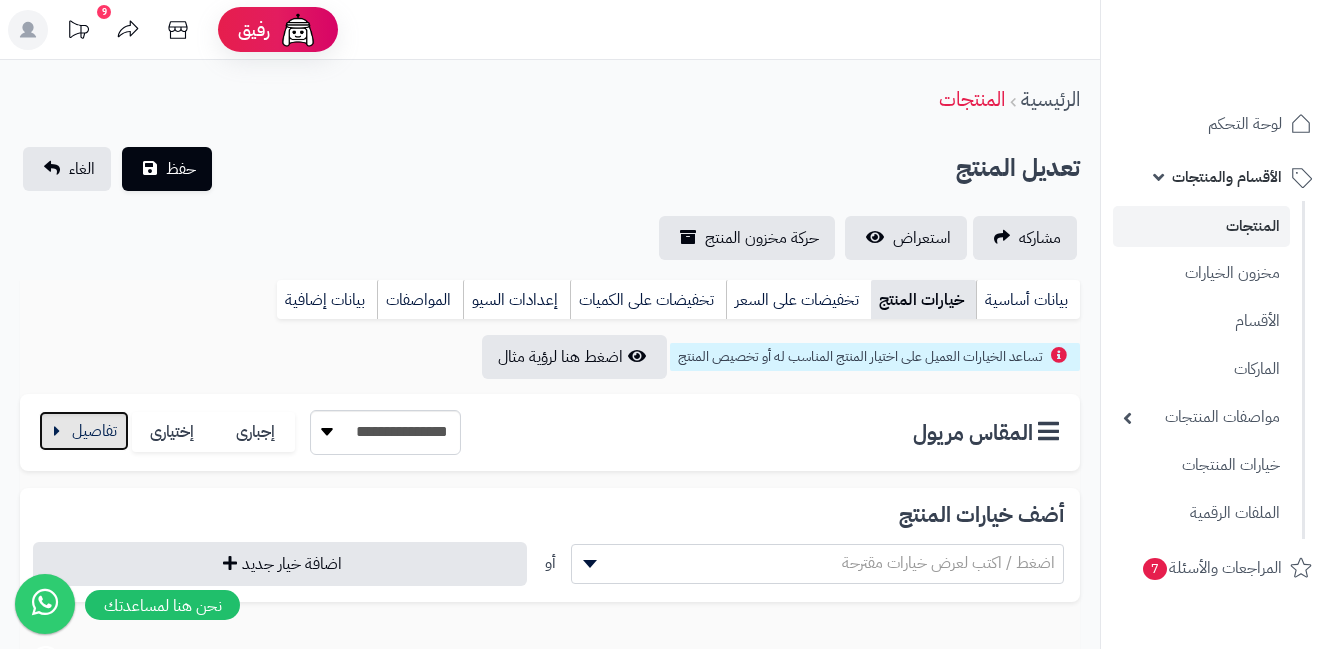 click at bounding box center (84, 431) 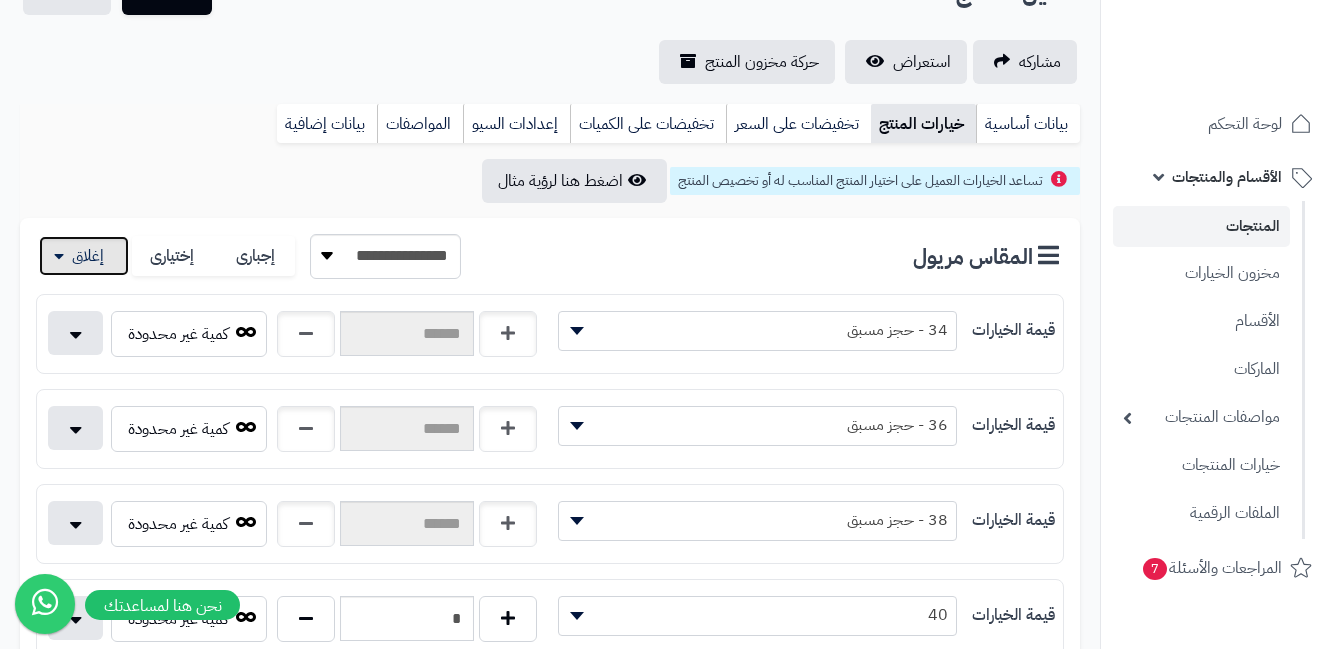 scroll, scrollTop: 0, scrollLeft: 0, axis: both 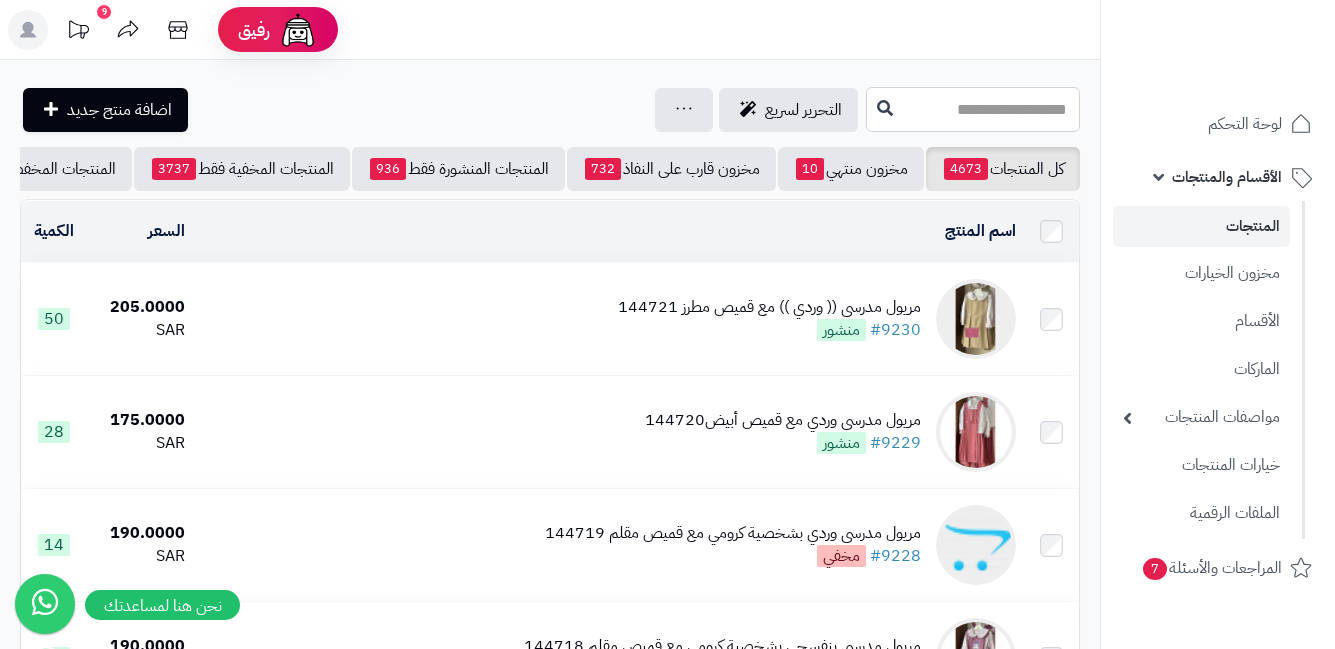 click at bounding box center [973, 109] 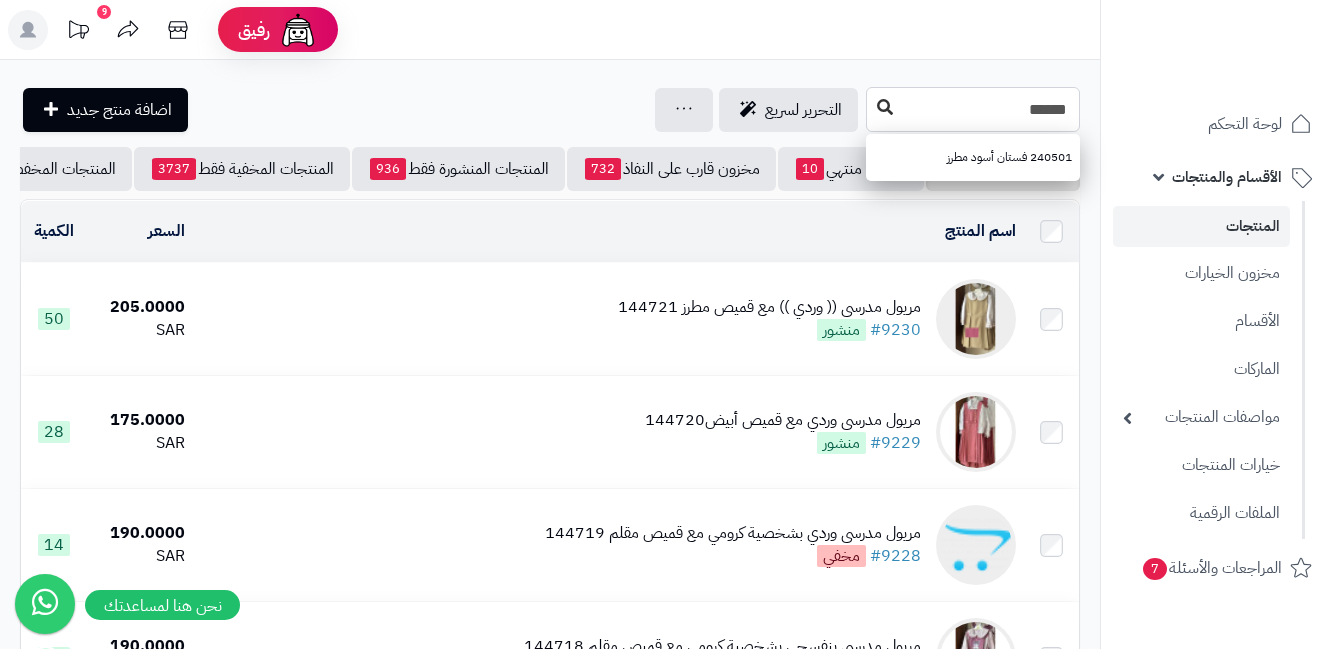 type on "******" 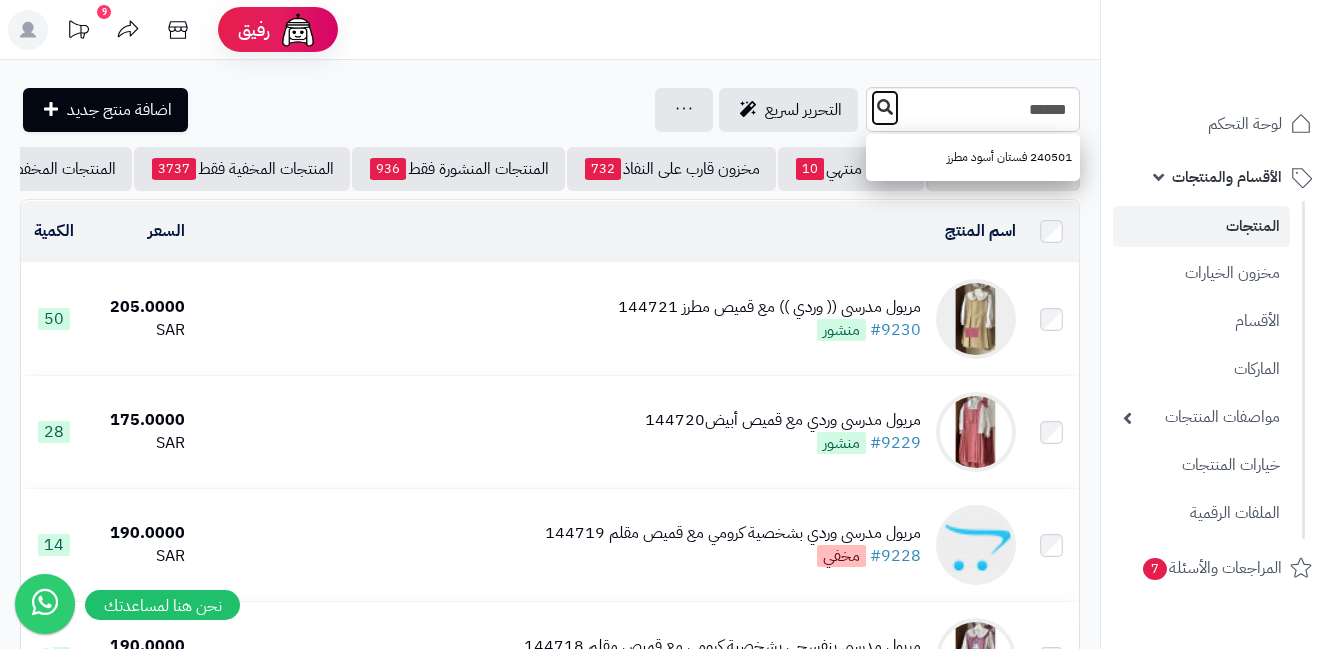 click at bounding box center (885, 107) 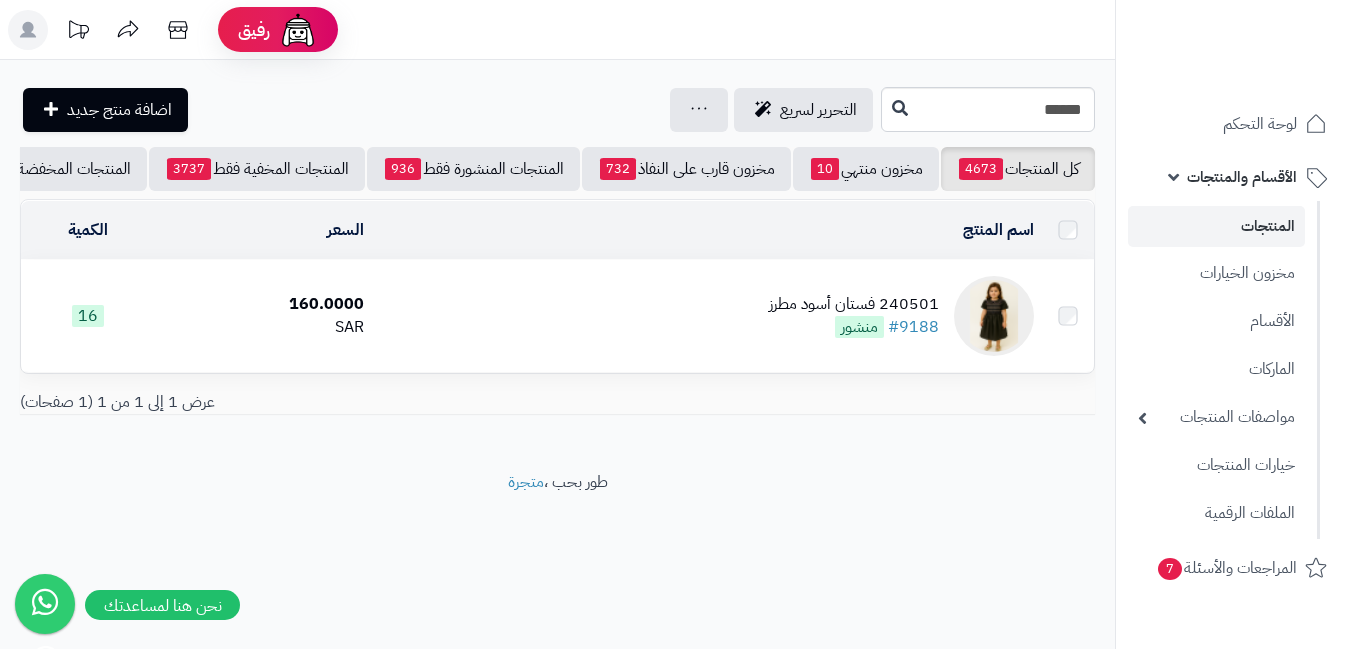 scroll, scrollTop: 0, scrollLeft: 0, axis: both 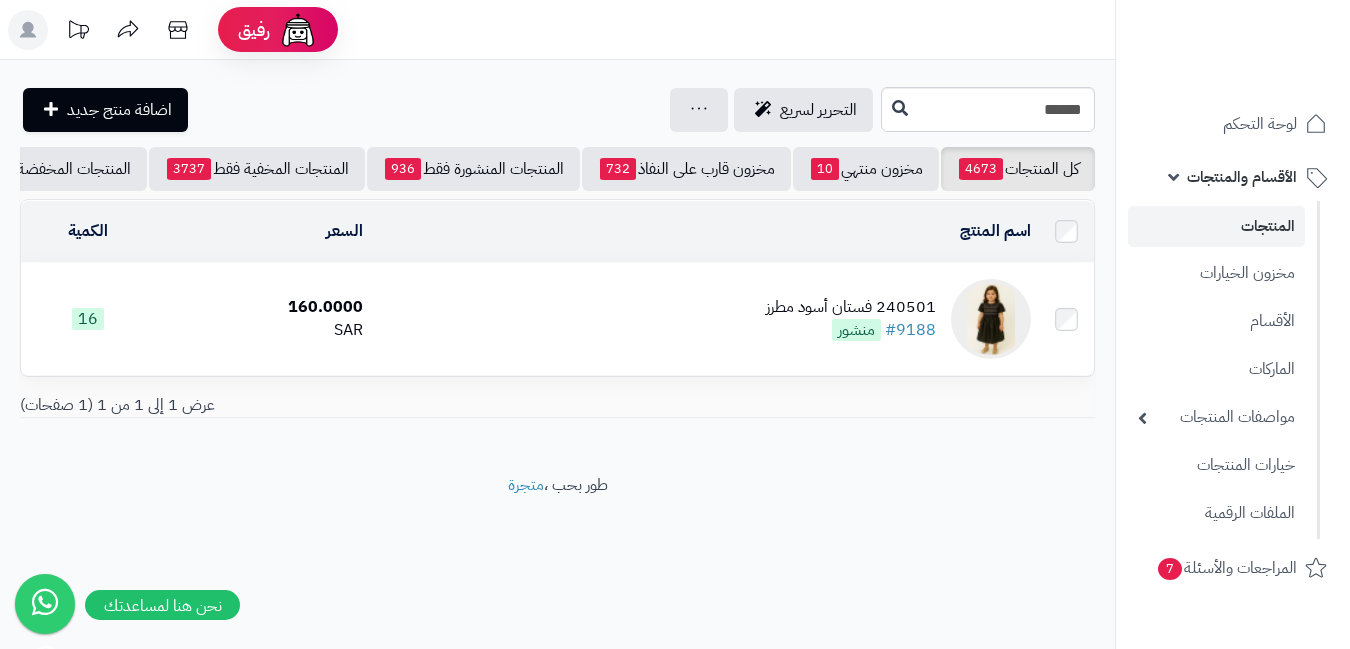 click at bounding box center (991, 319) 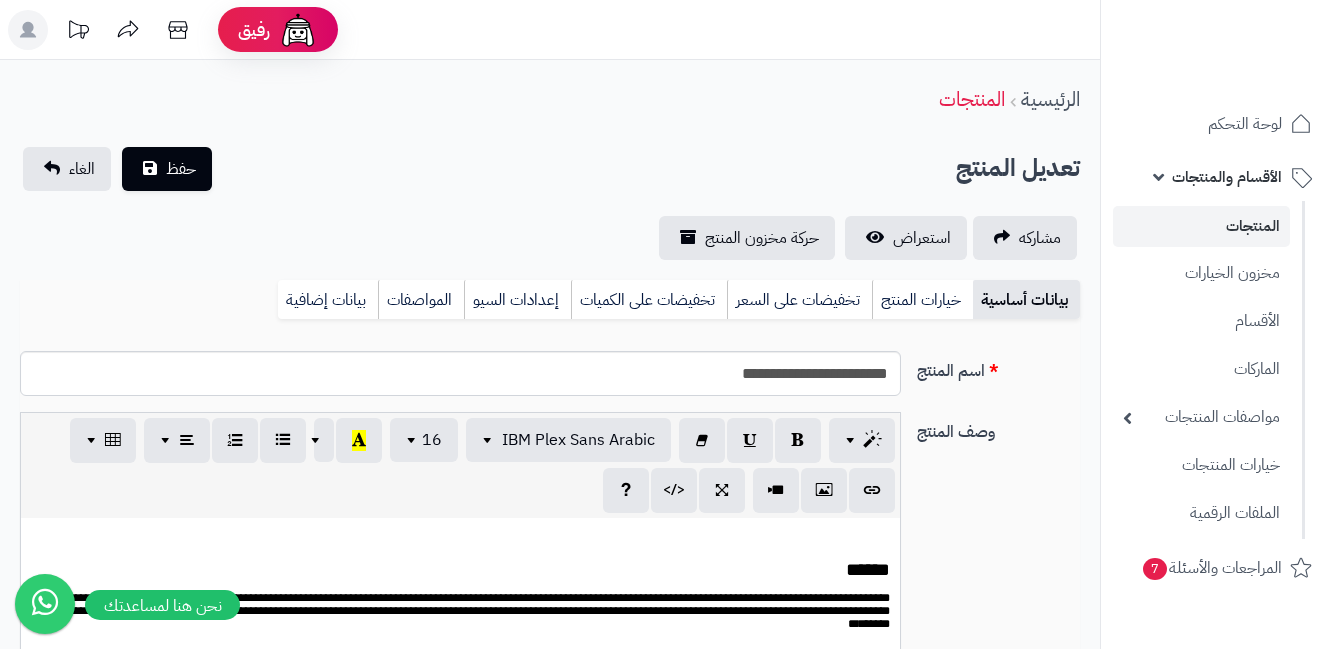 scroll, scrollTop: 0, scrollLeft: 0, axis: both 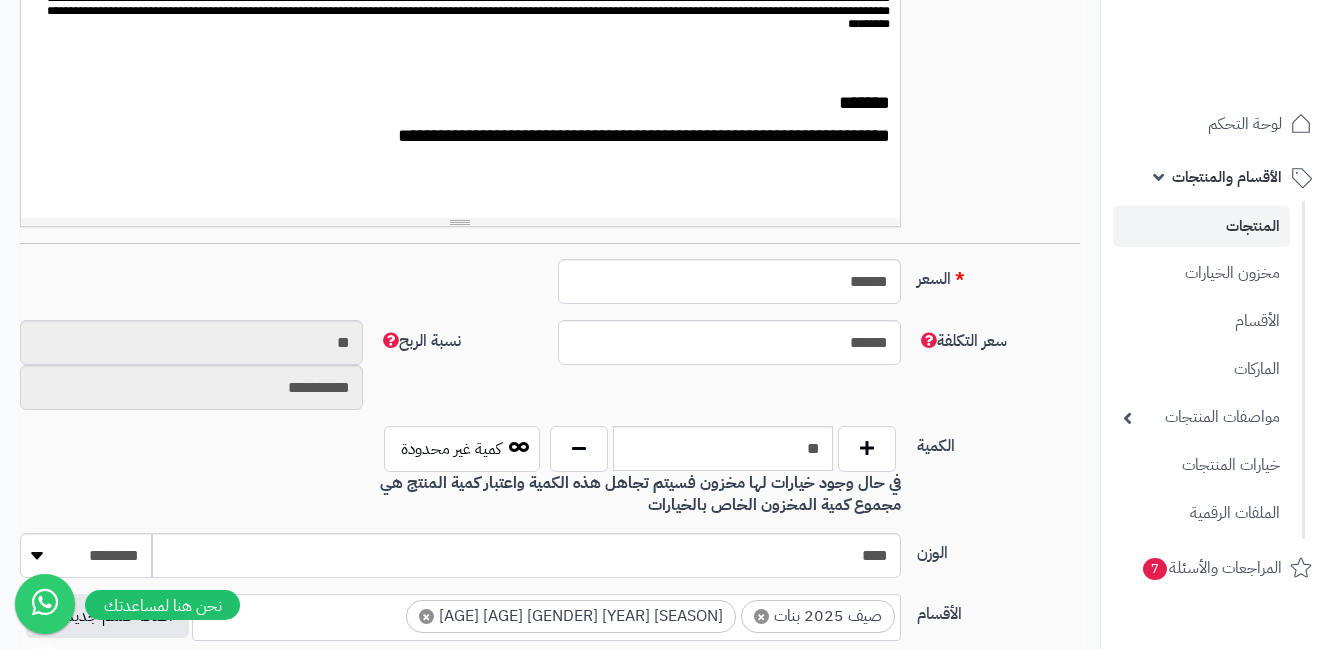 click on "في حال وجود خيارات لها مخزون فسيتم تجاهل هذه الكمية واعتبار كمية المنتج هي مجموع كمية المخزون الخاص بالخيارات" at bounding box center [640, 494] 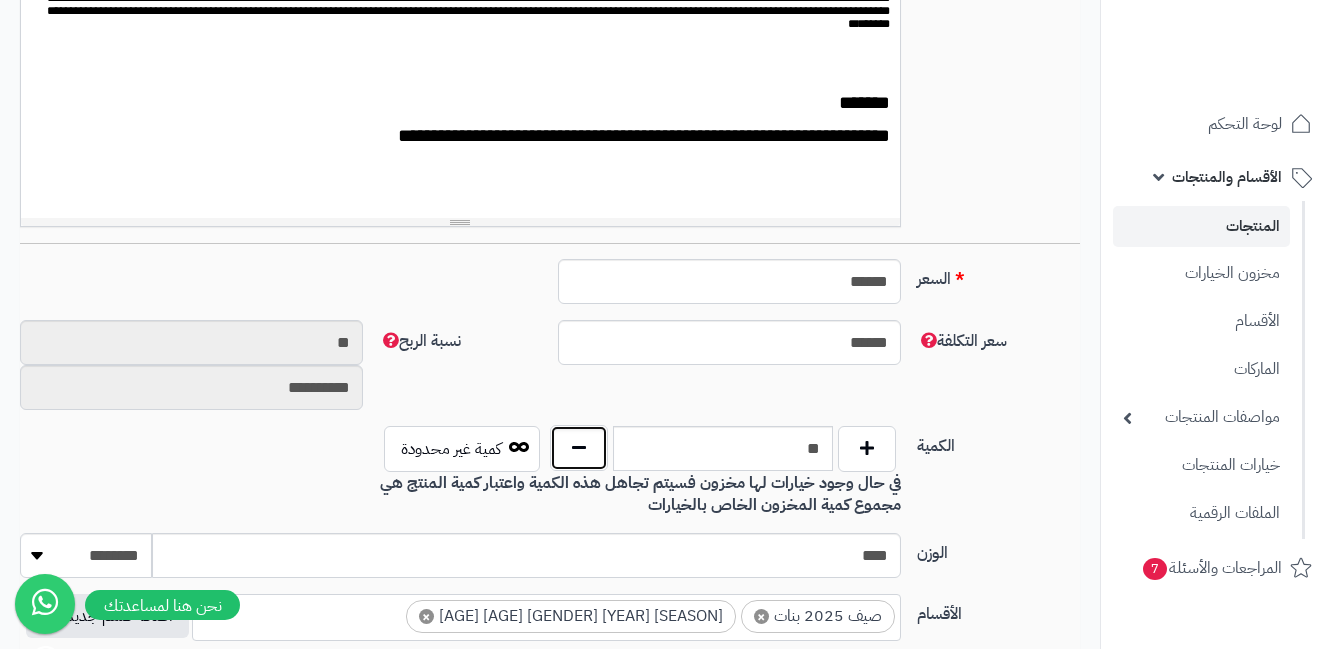 click at bounding box center (579, 448) 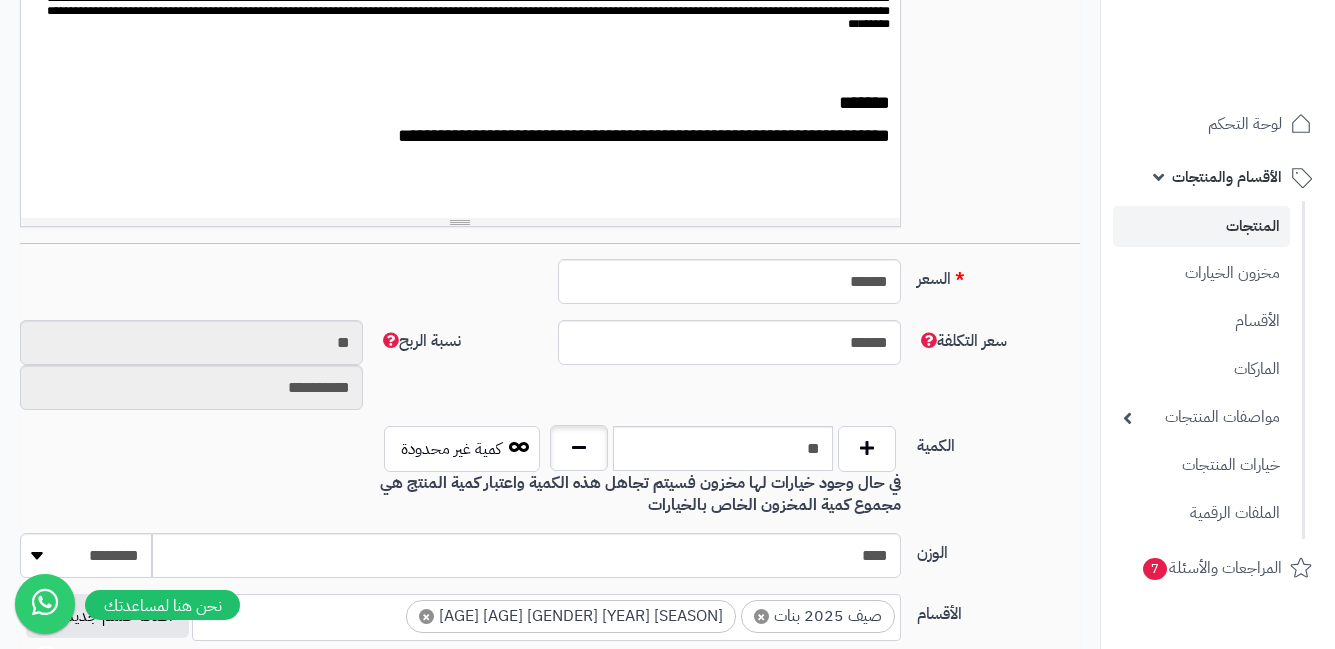 type on "**" 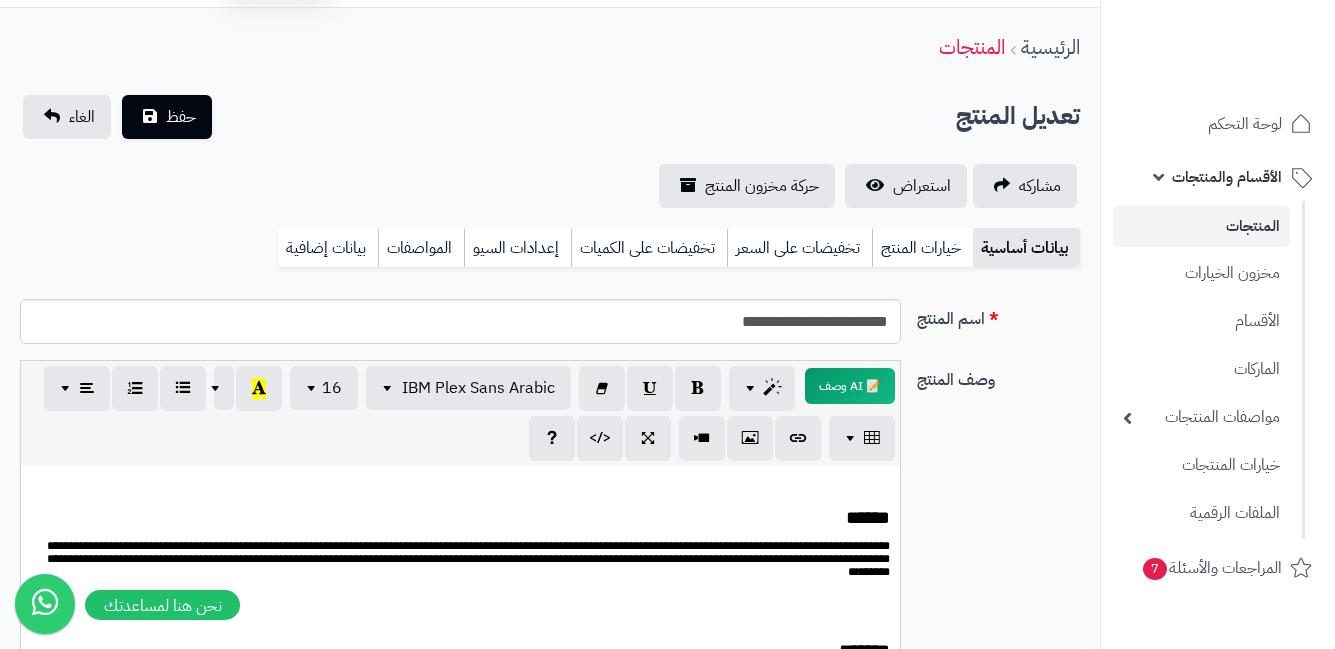 scroll, scrollTop: 0, scrollLeft: 0, axis: both 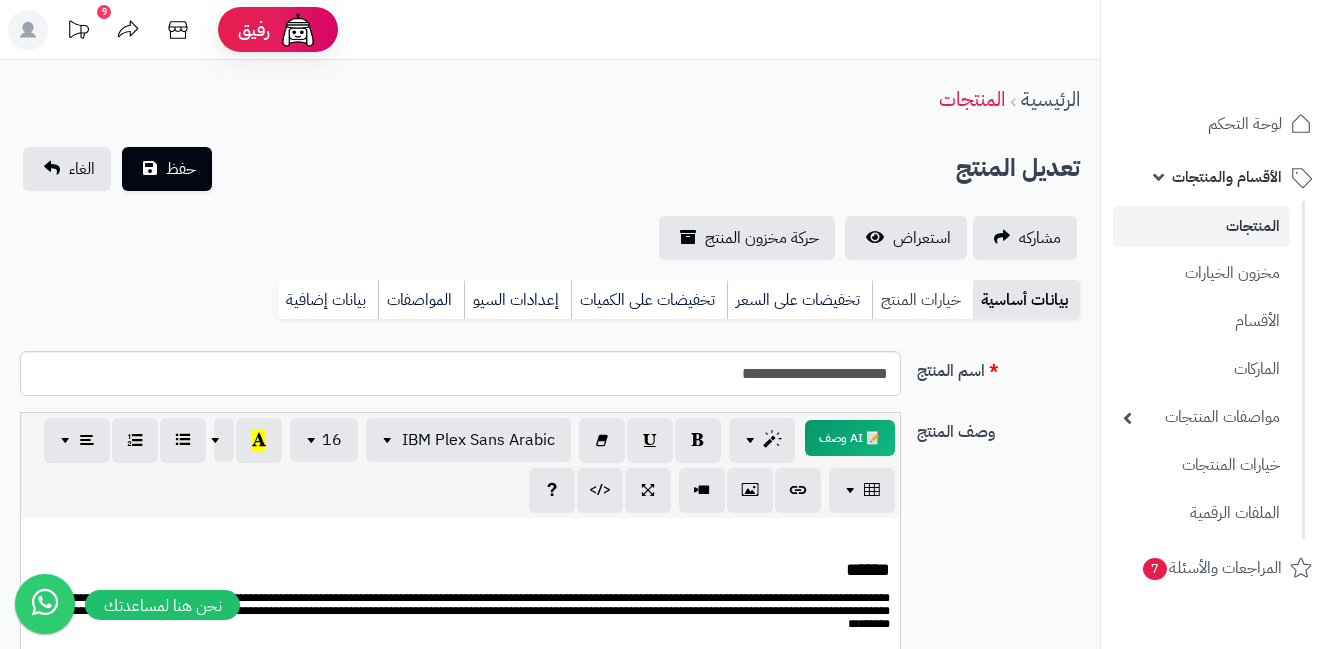 click on "خيارات المنتج" at bounding box center (922, 300) 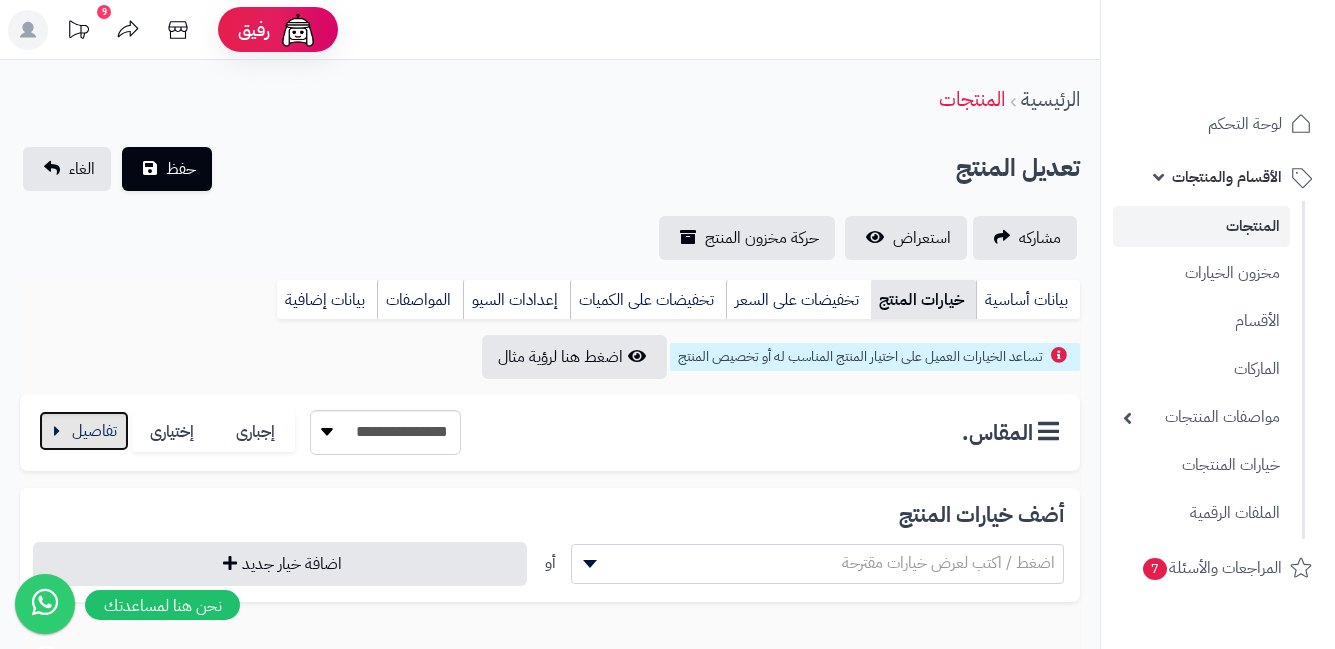 click at bounding box center [84, 431] 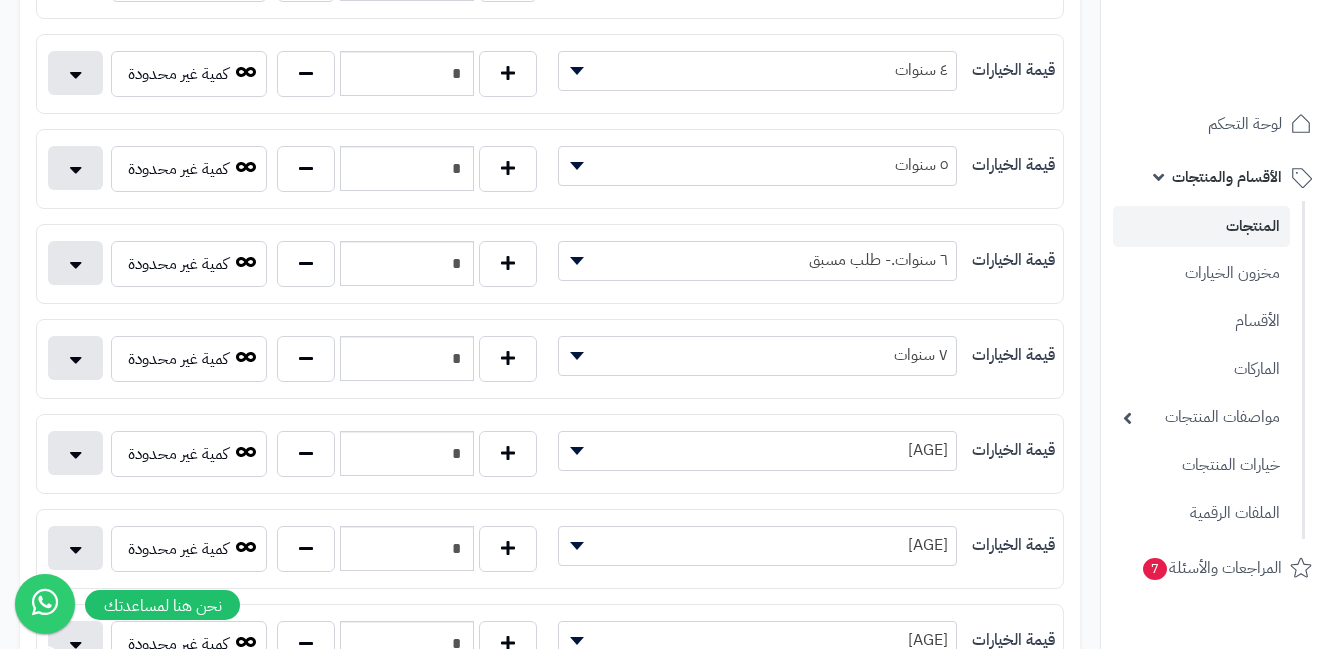 scroll, scrollTop: 700, scrollLeft: 0, axis: vertical 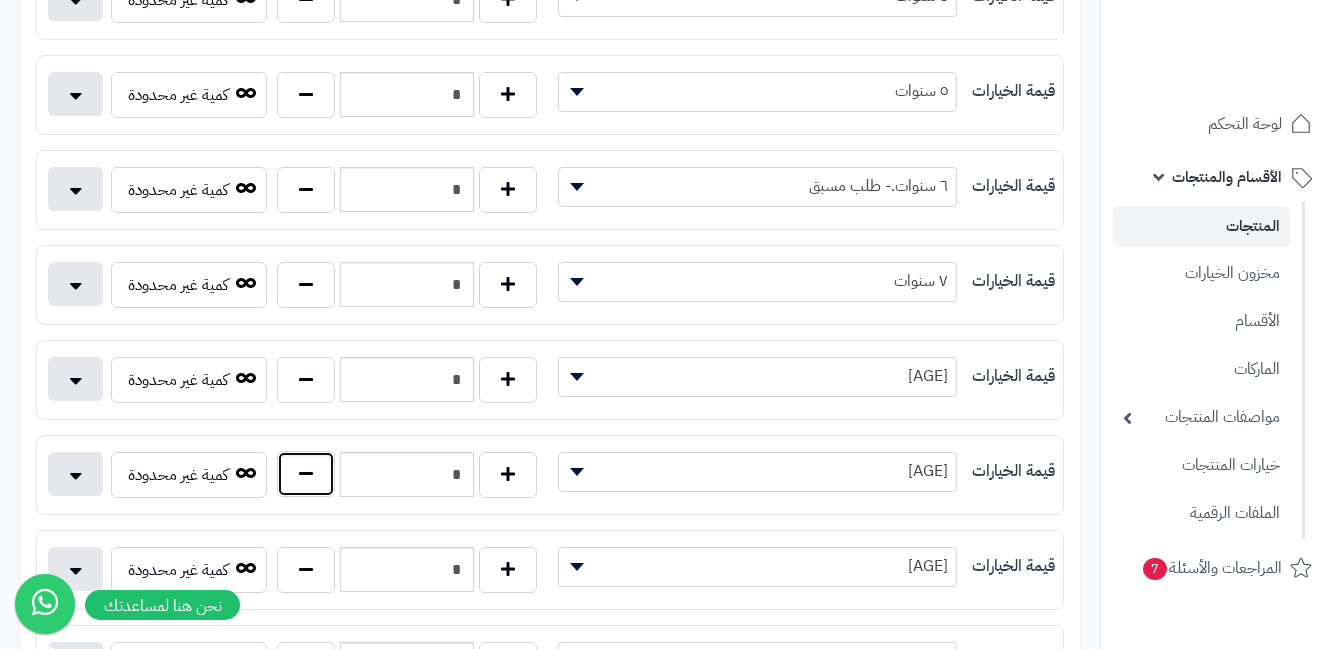 click at bounding box center [306, 474] 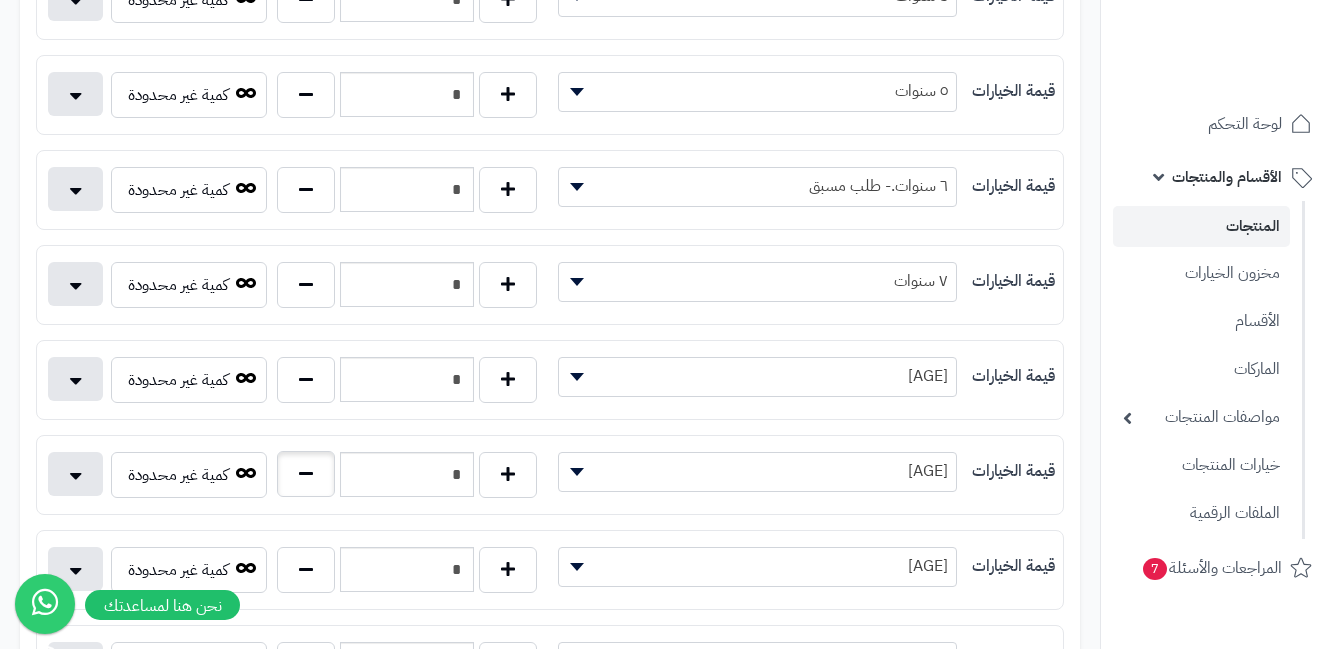 type on "*" 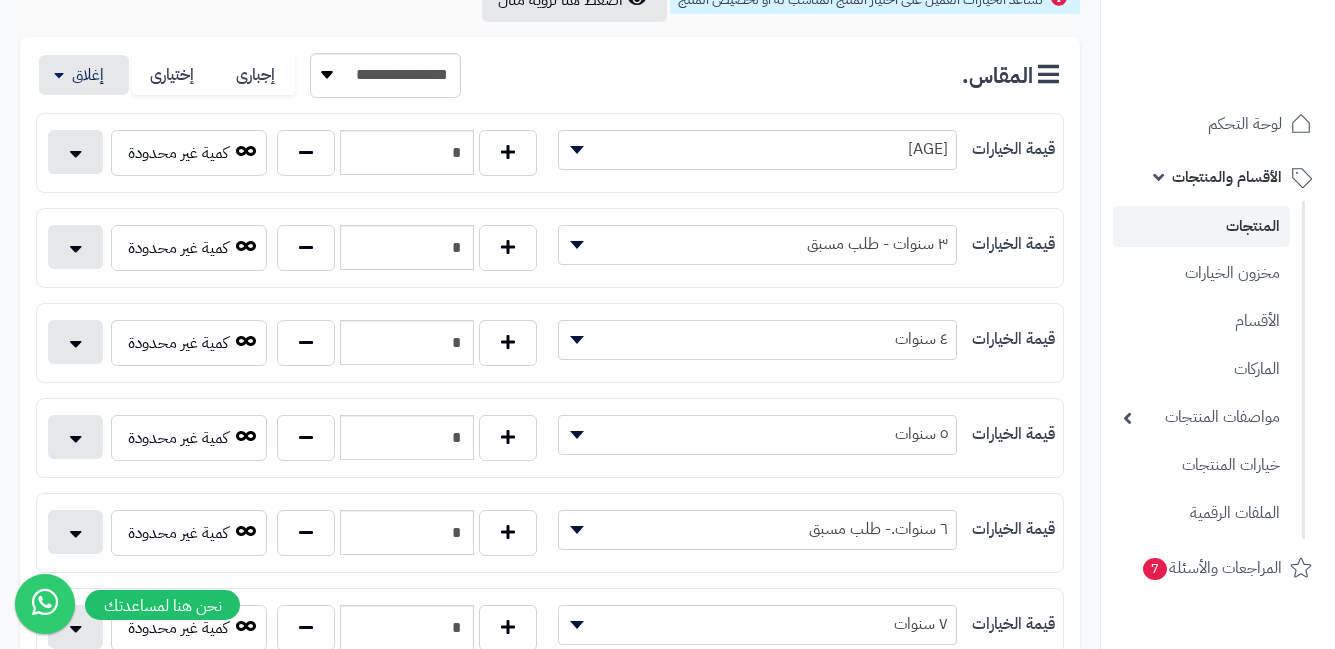 scroll, scrollTop: 0, scrollLeft: 0, axis: both 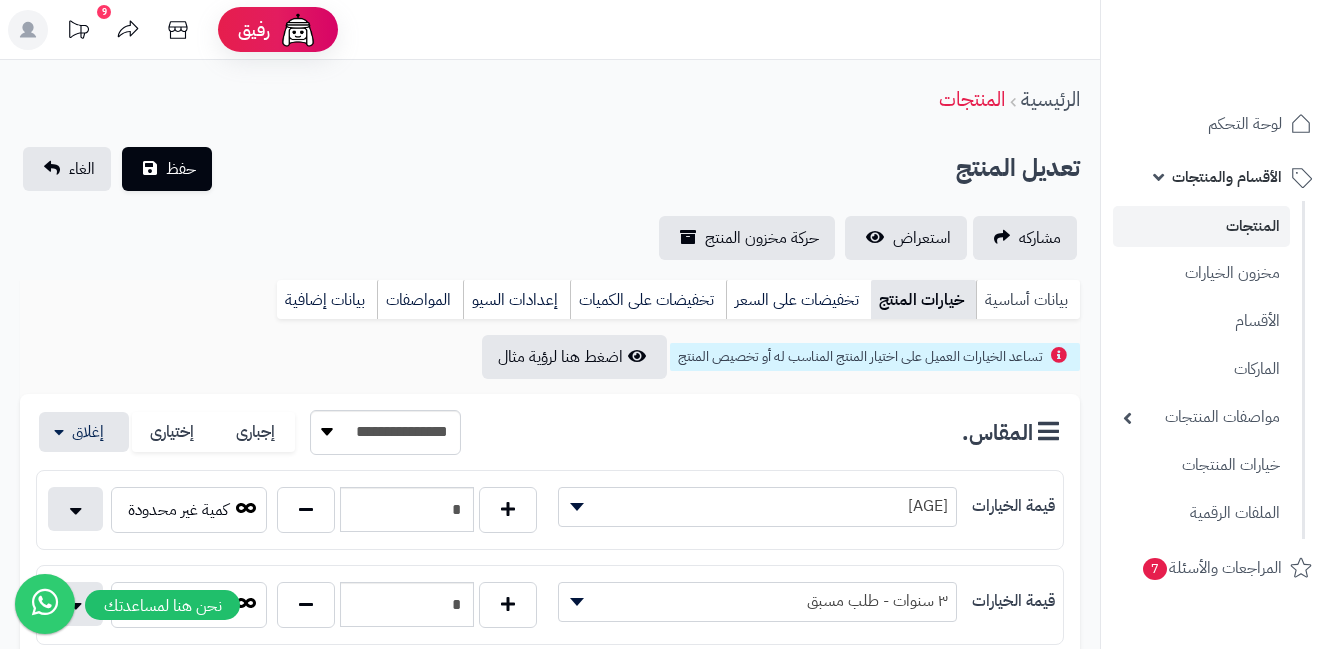 click on "بيانات أساسية" at bounding box center (1028, 300) 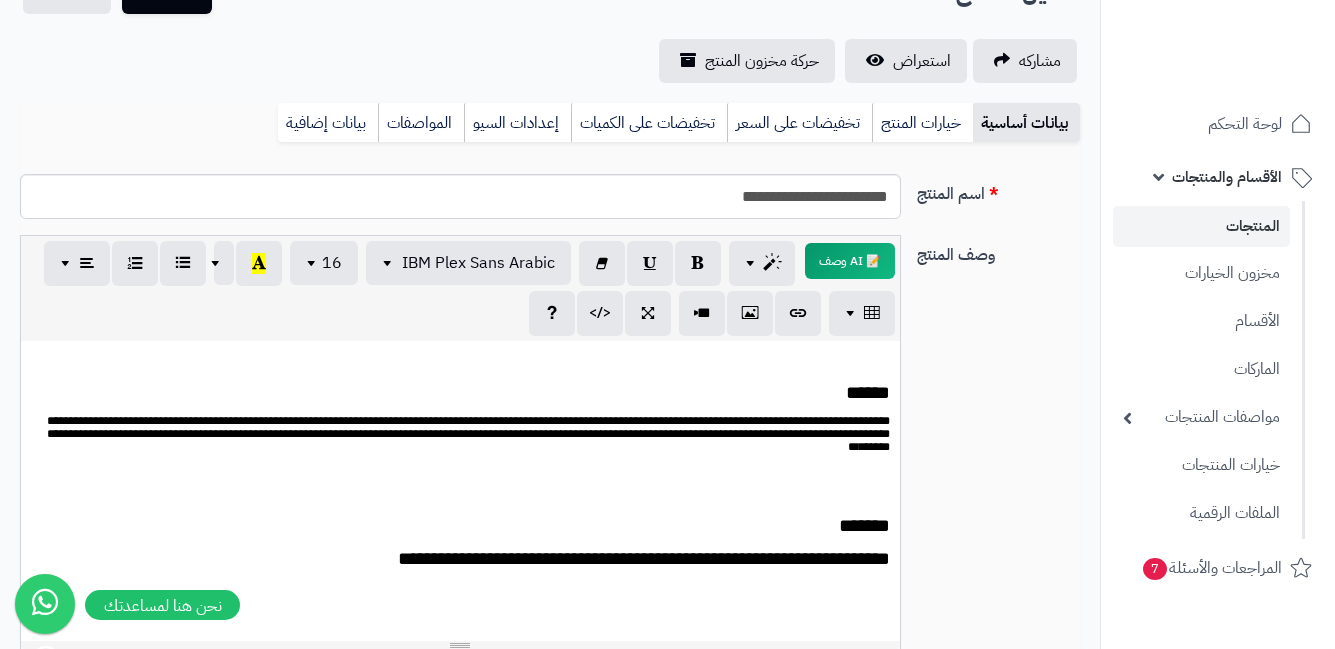 scroll, scrollTop: 0, scrollLeft: 0, axis: both 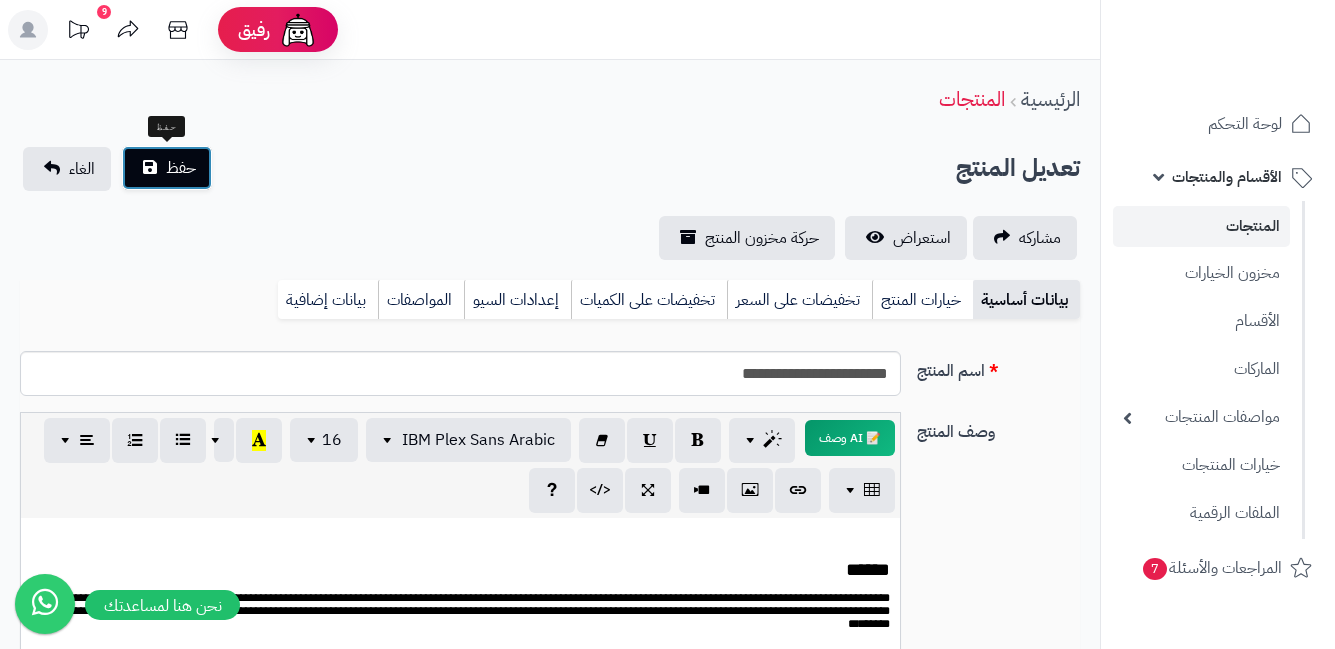 click on "حفظ" at bounding box center (167, 168) 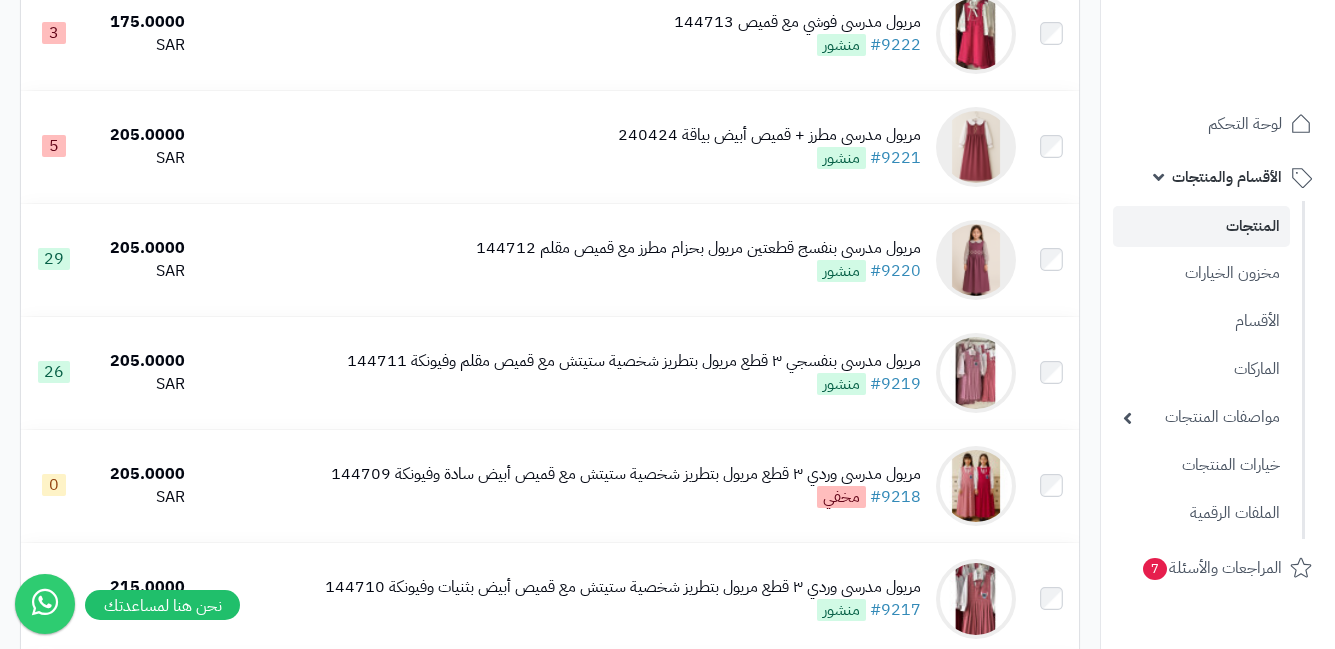 scroll, scrollTop: 1300, scrollLeft: 0, axis: vertical 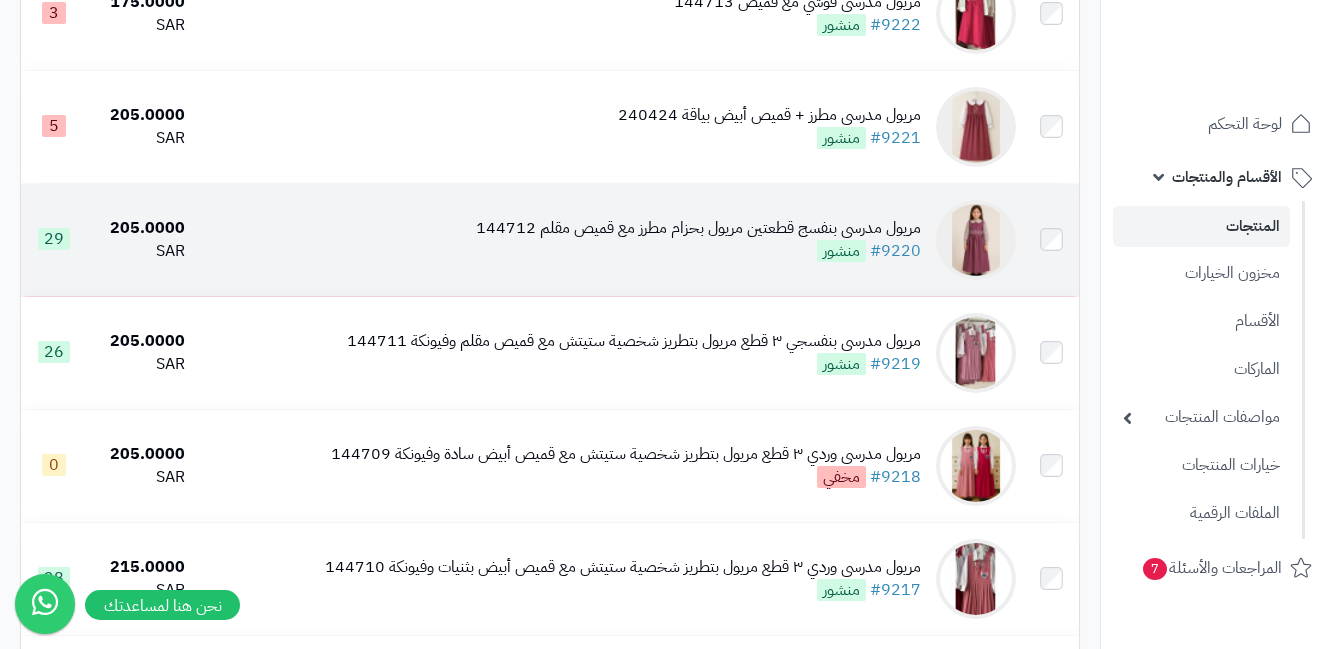 click at bounding box center (976, 240) 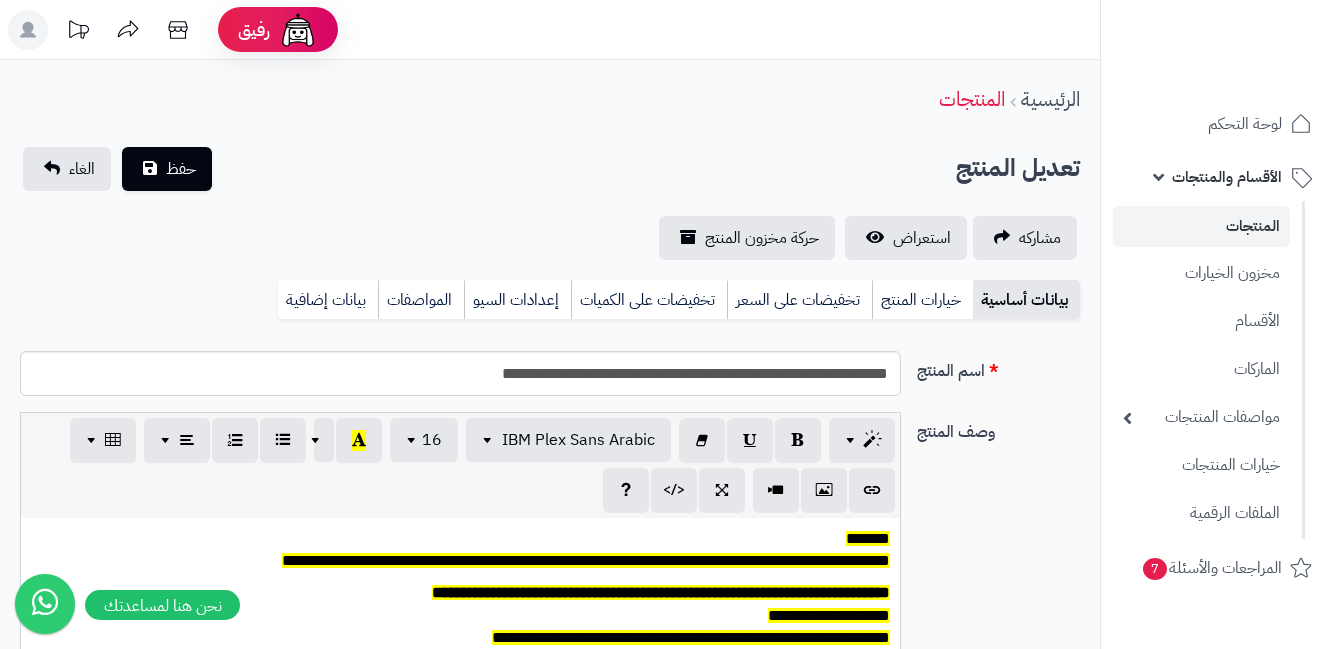 scroll, scrollTop: 400, scrollLeft: 0, axis: vertical 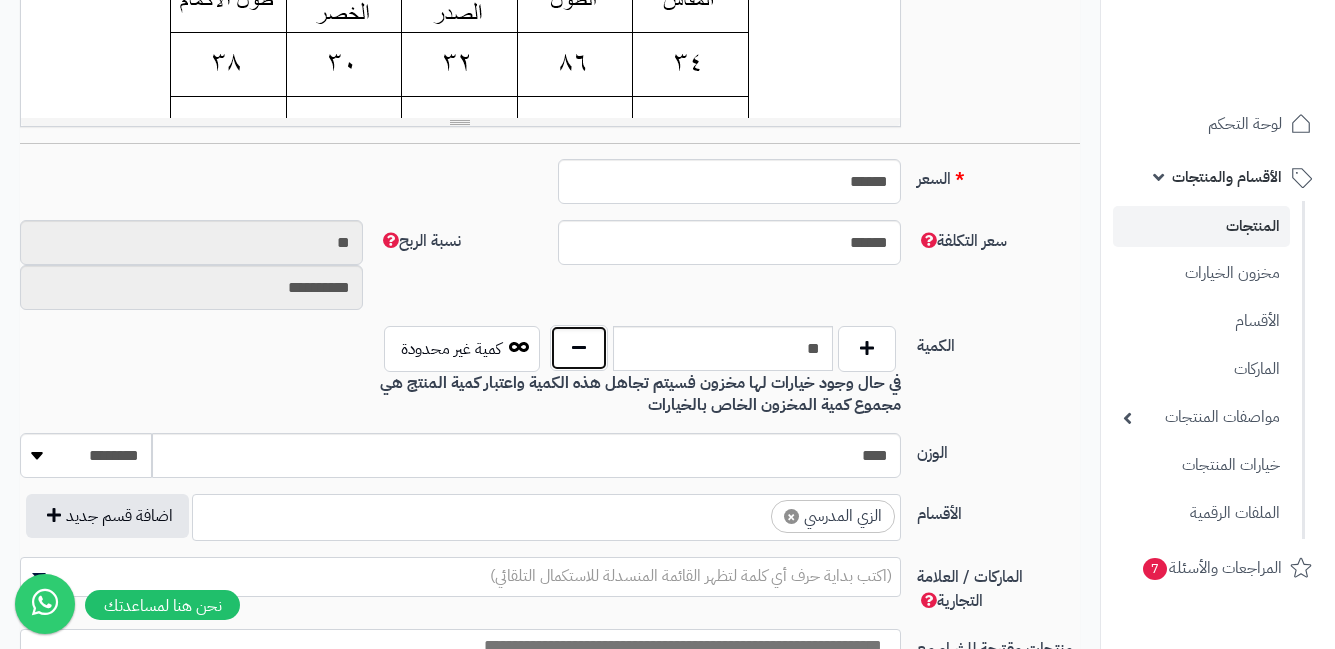click at bounding box center [579, 348] 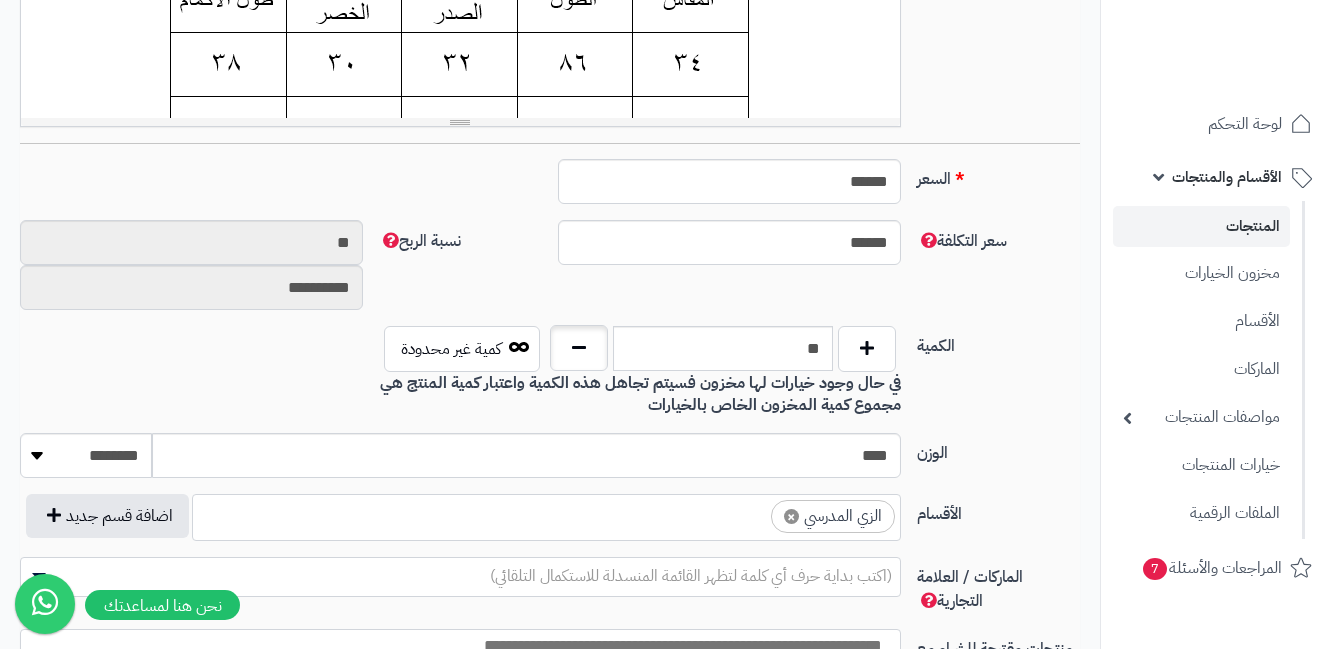 type on "**" 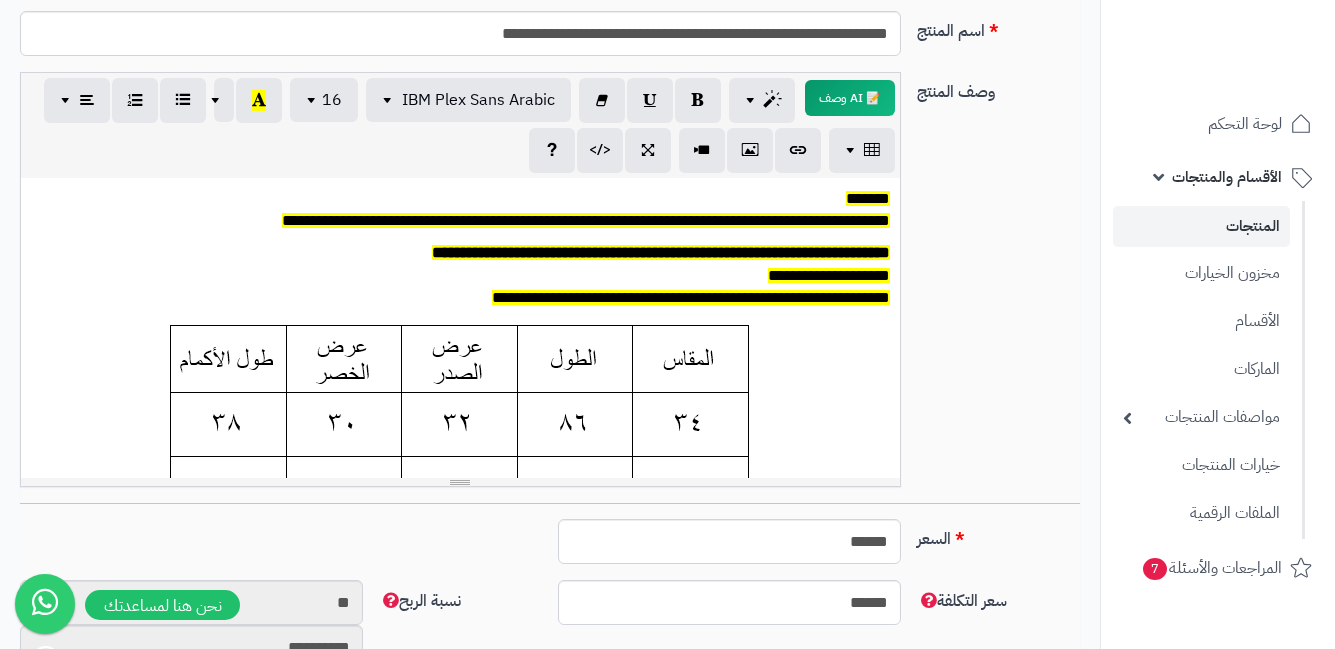 scroll, scrollTop: 0, scrollLeft: 0, axis: both 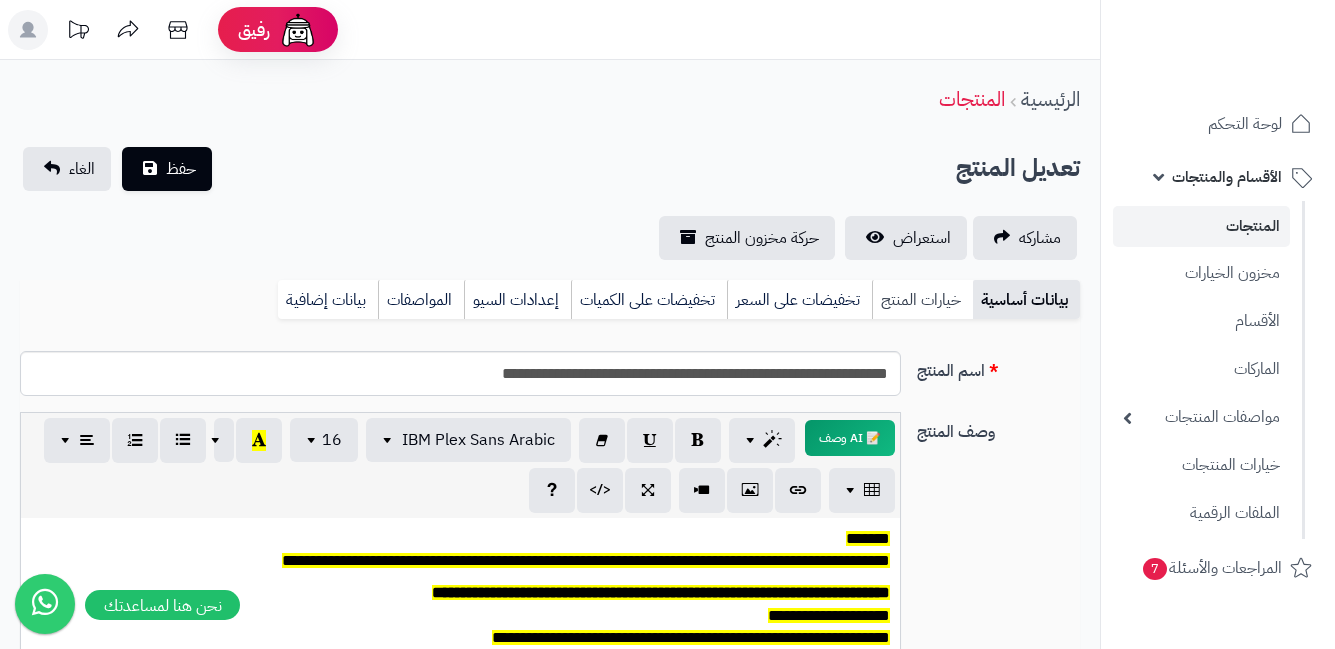 click on "خيارات المنتج" at bounding box center (922, 300) 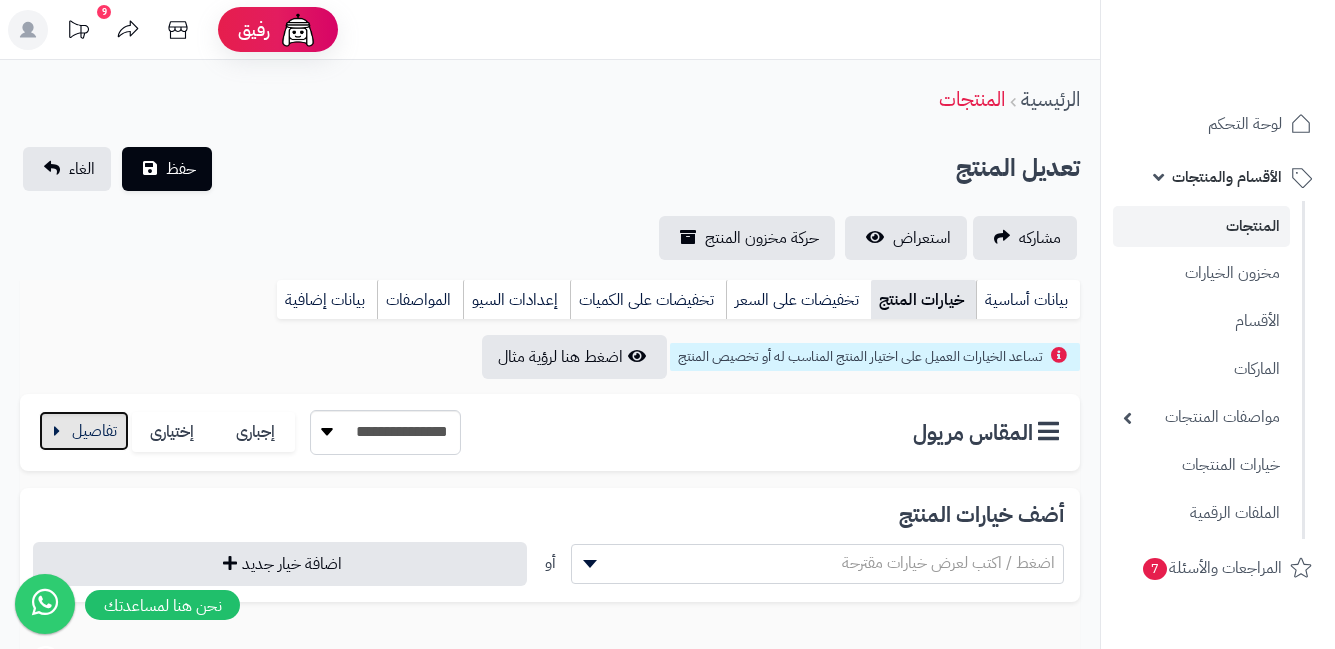 click at bounding box center [84, 431] 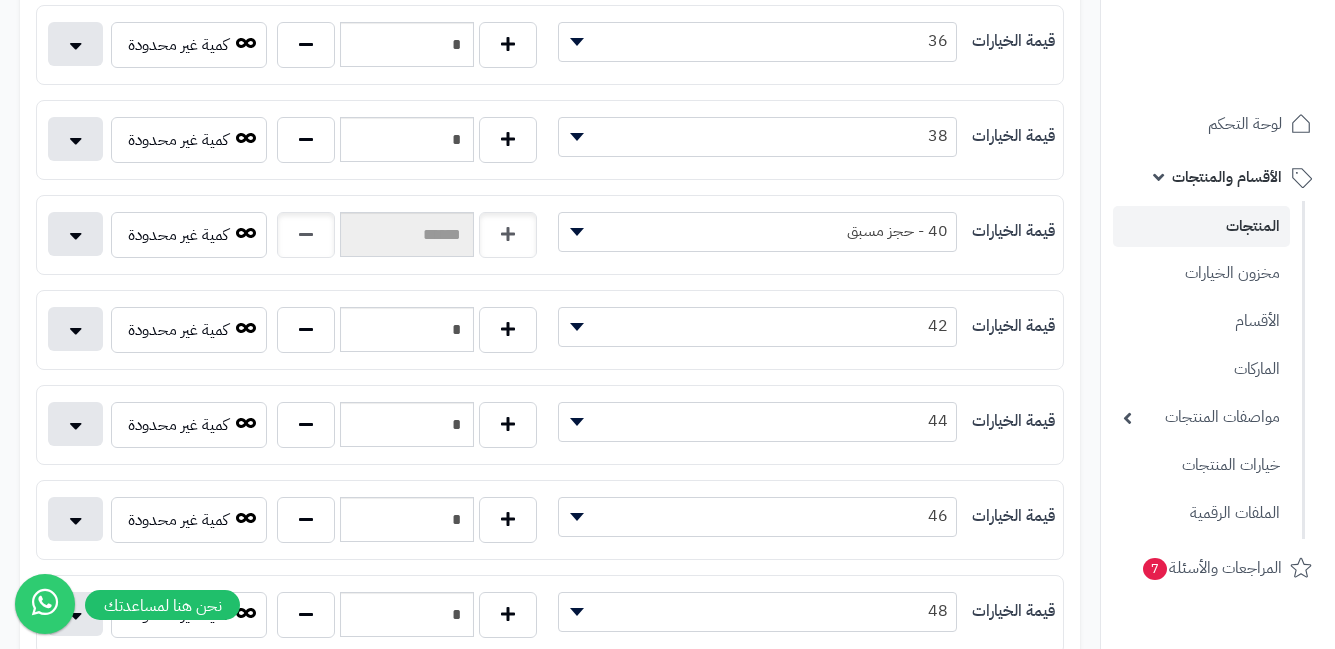 scroll, scrollTop: 600, scrollLeft: 0, axis: vertical 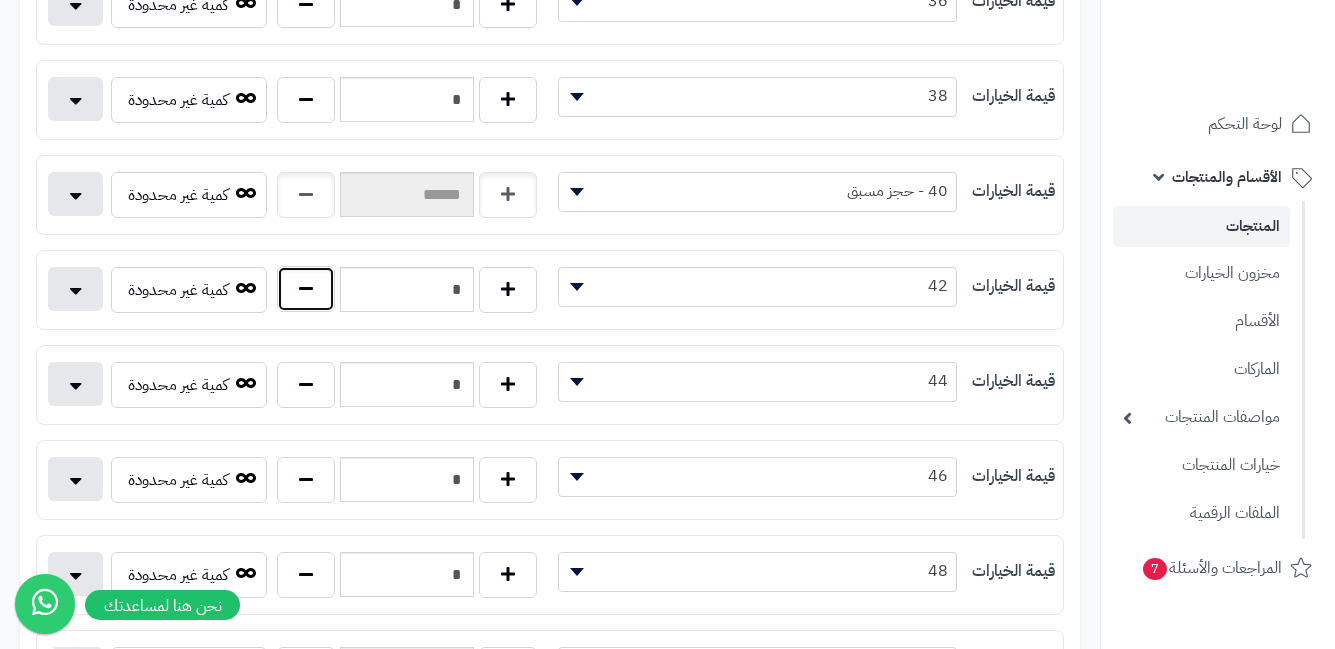 click at bounding box center [306, 289] 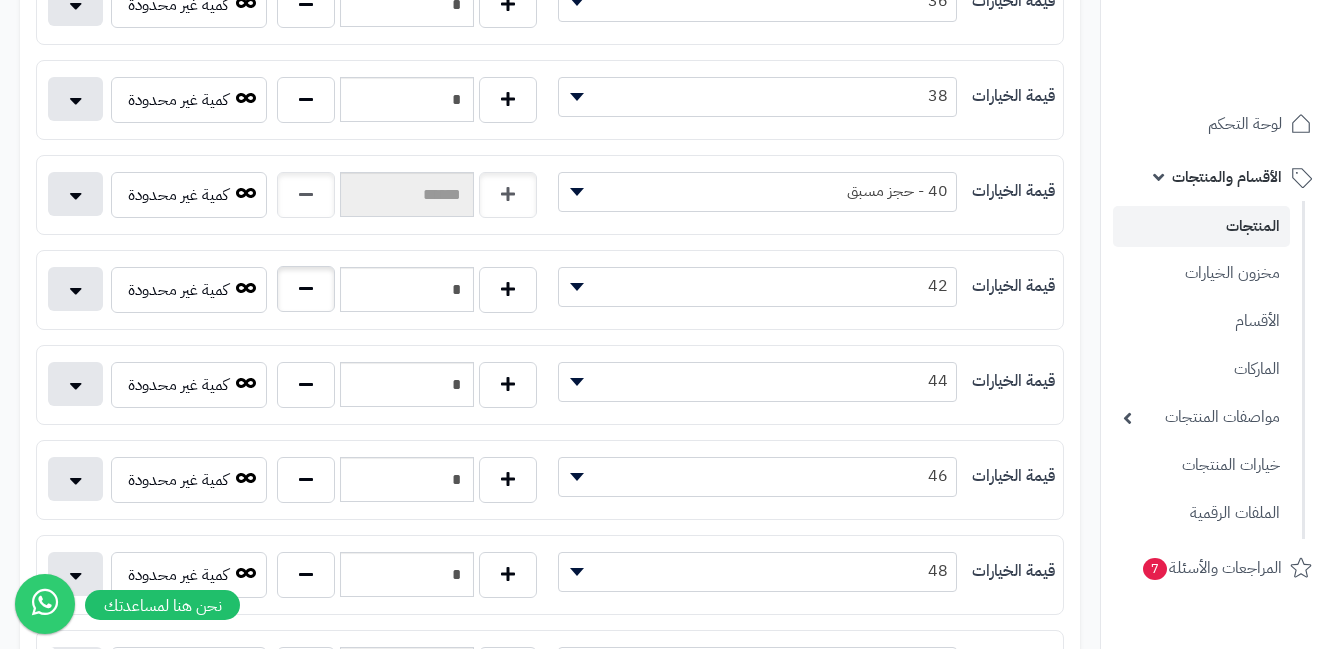 type on "*" 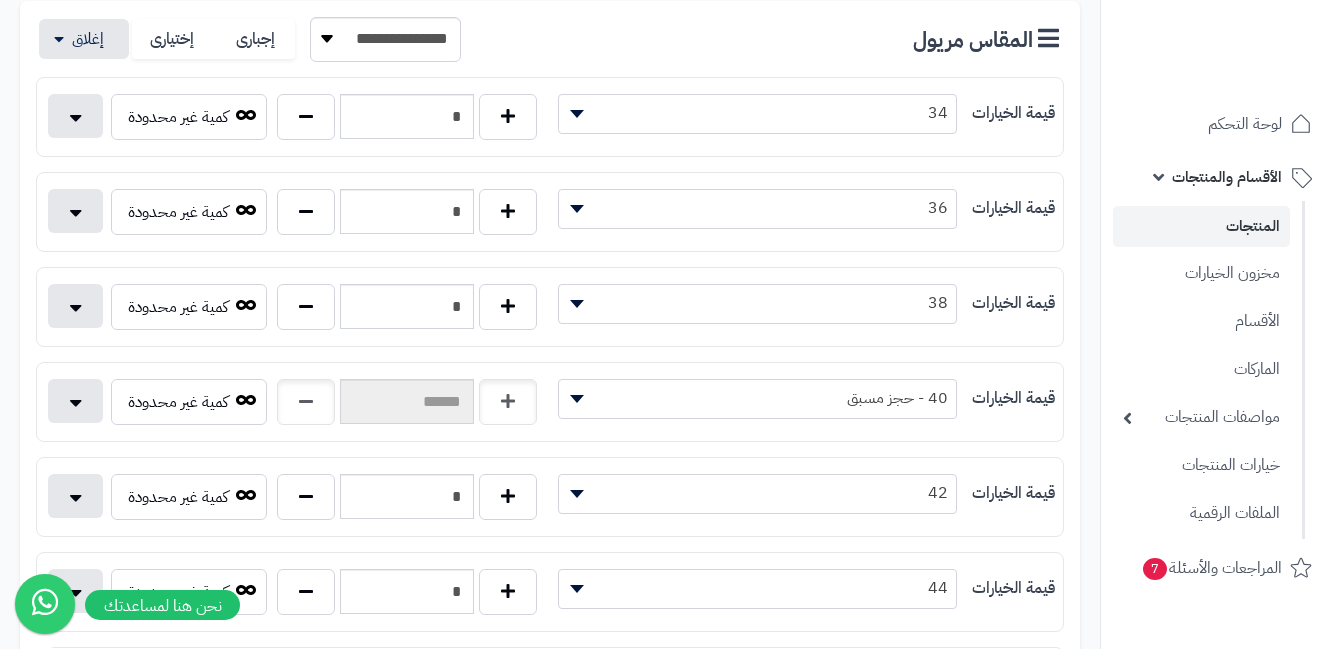 scroll, scrollTop: 100, scrollLeft: 0, axis: vertical 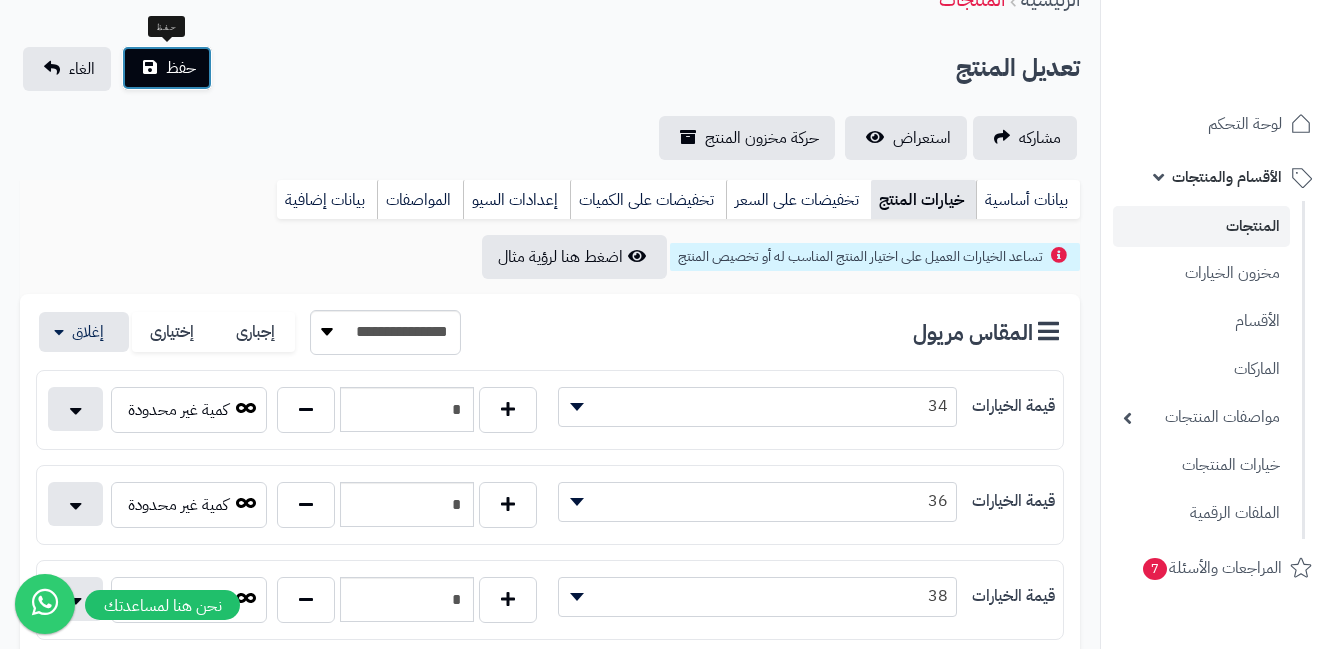 click on "حفظ" at bounding box center (181, 68) 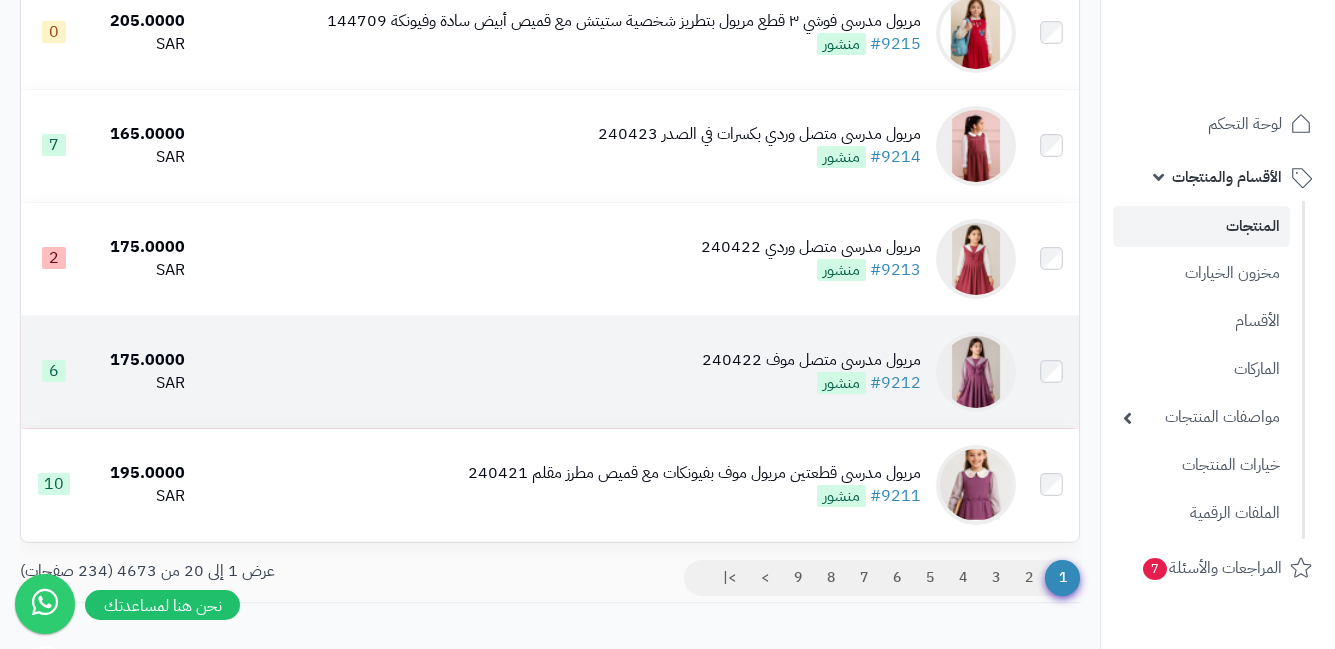 scroll, scrollTop: 2100, scrollLeft: 0, axis: vertical 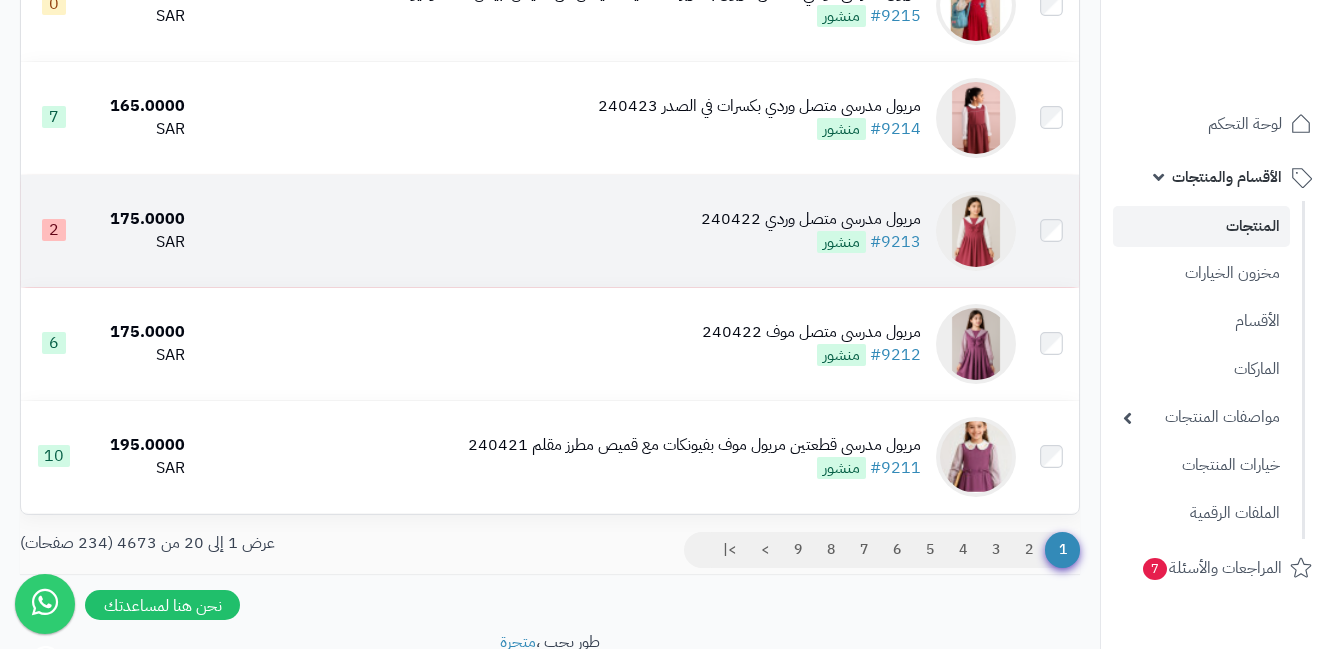 click at bounding box center (976, 231) 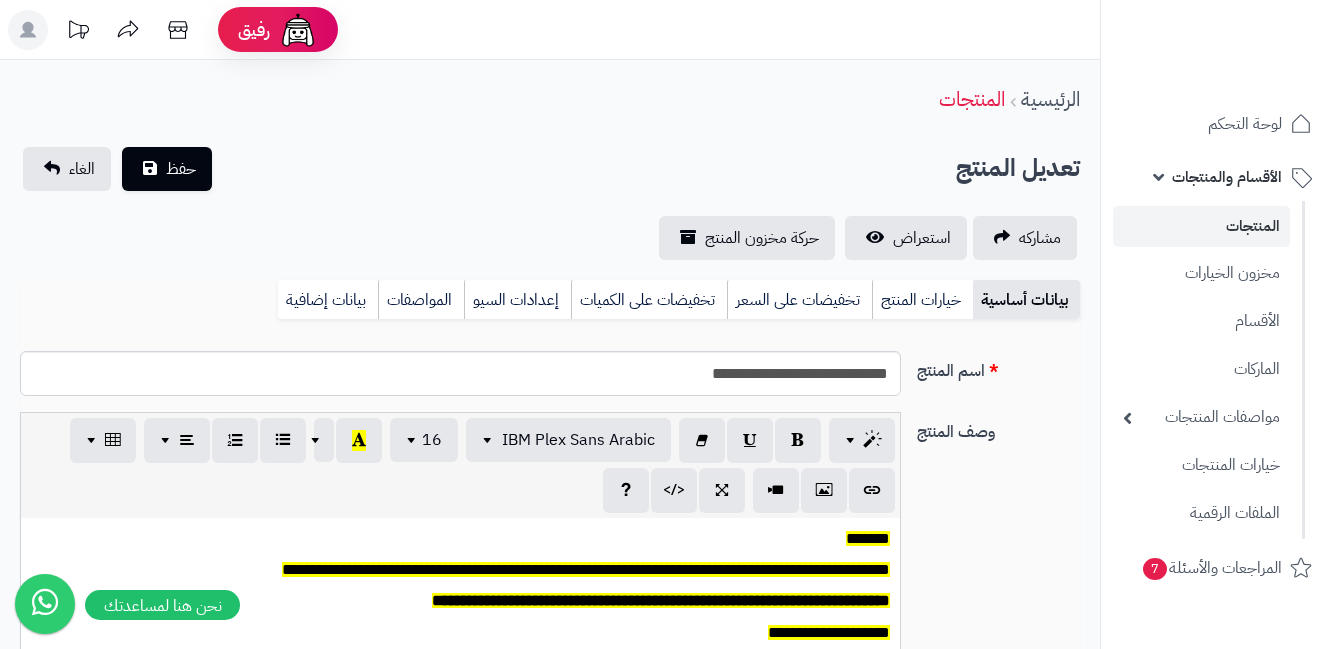 scroll, scrollTop: 0, scrollLeft: 0, axis: both 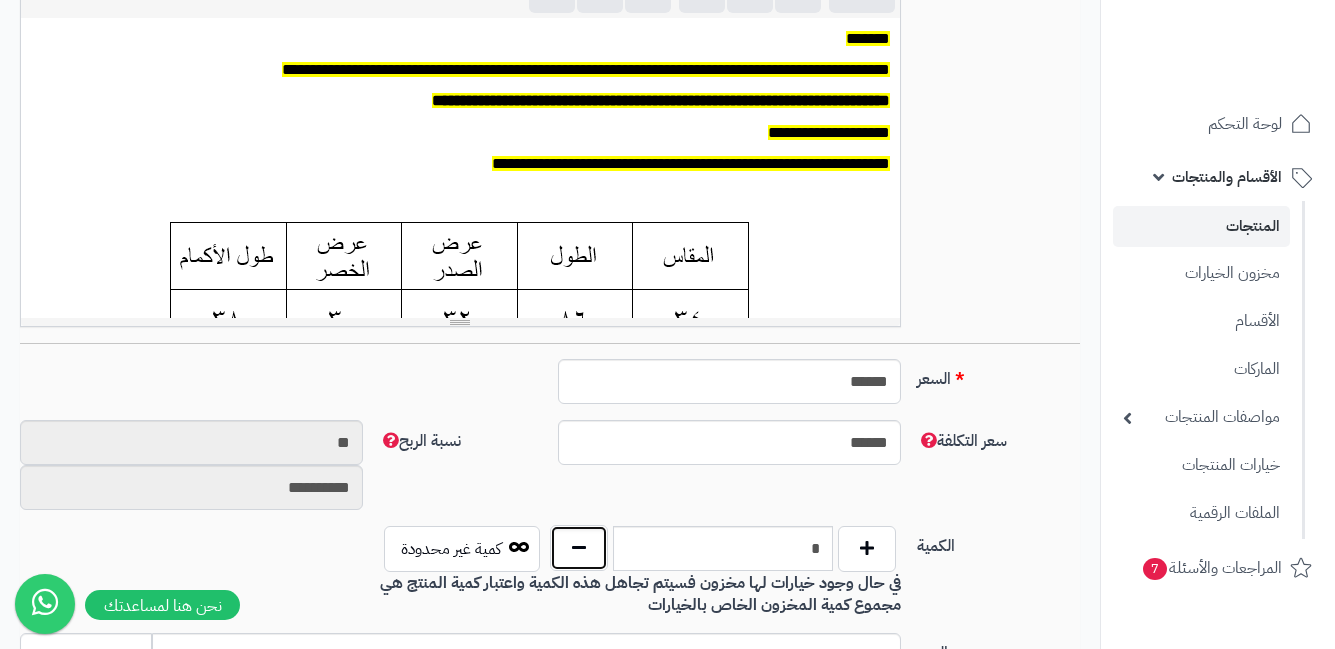 click at bounding box center [579, 548] 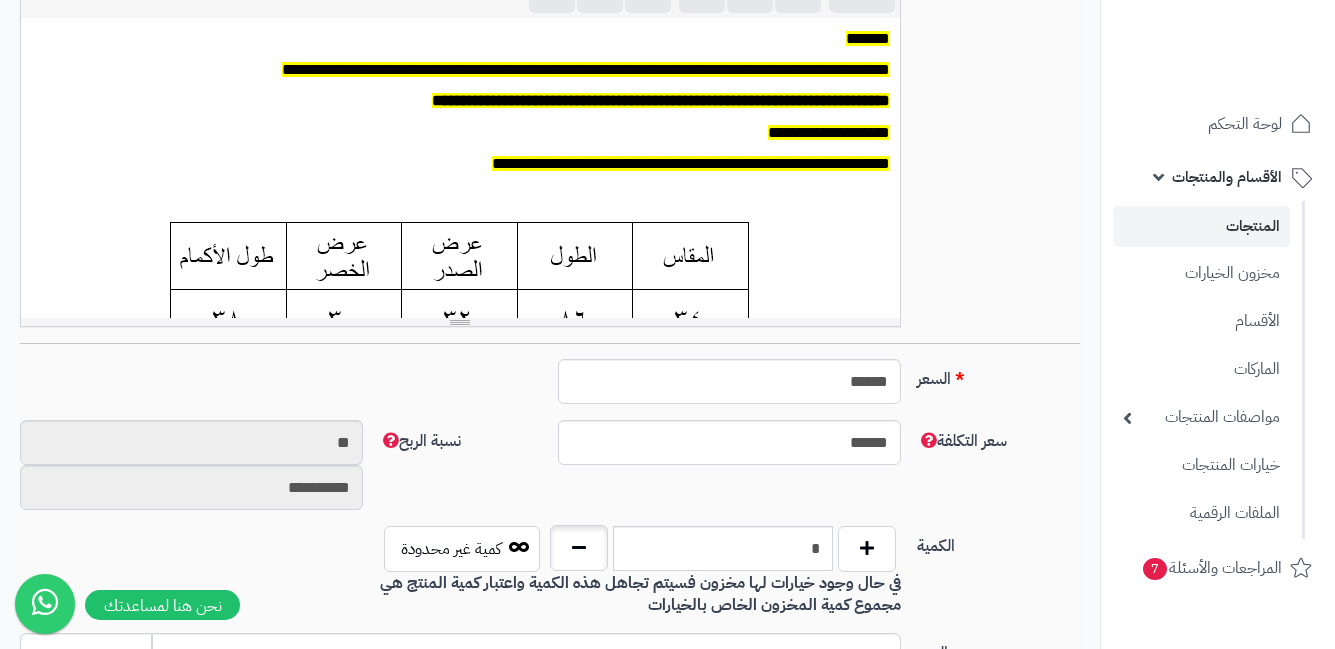 type on "*" 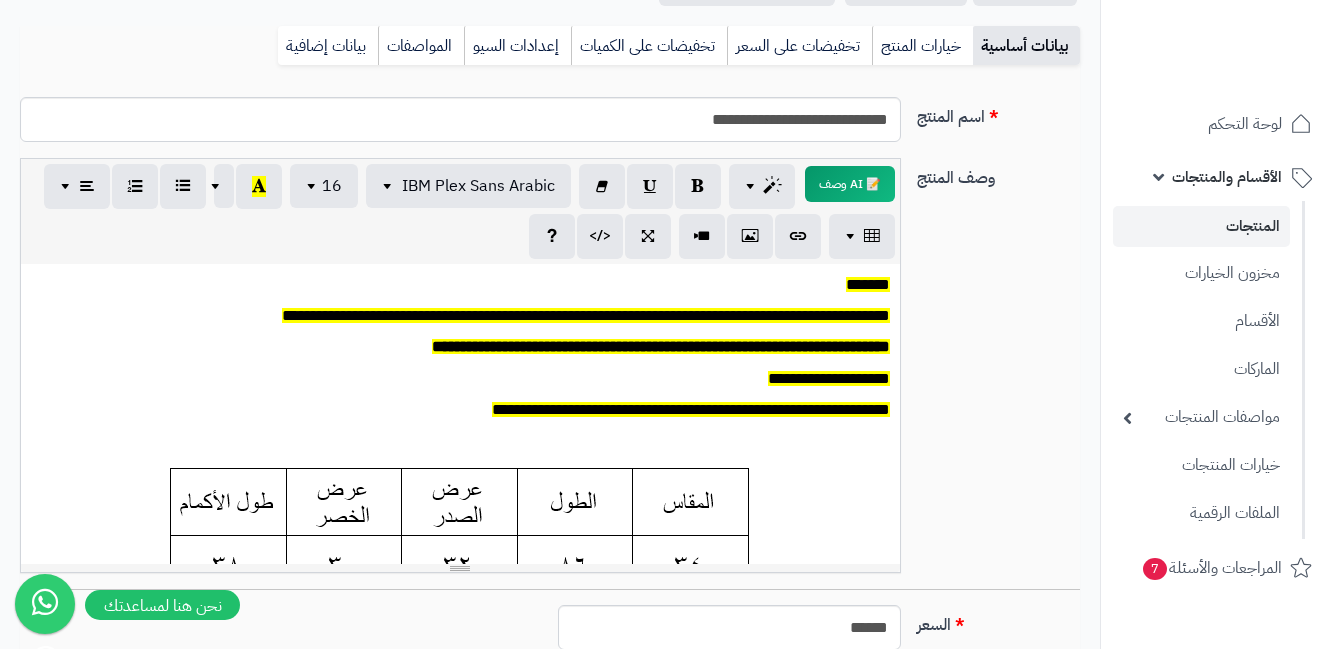 scroll, scrollTop: 0, scrollLeft: 0, axis: both 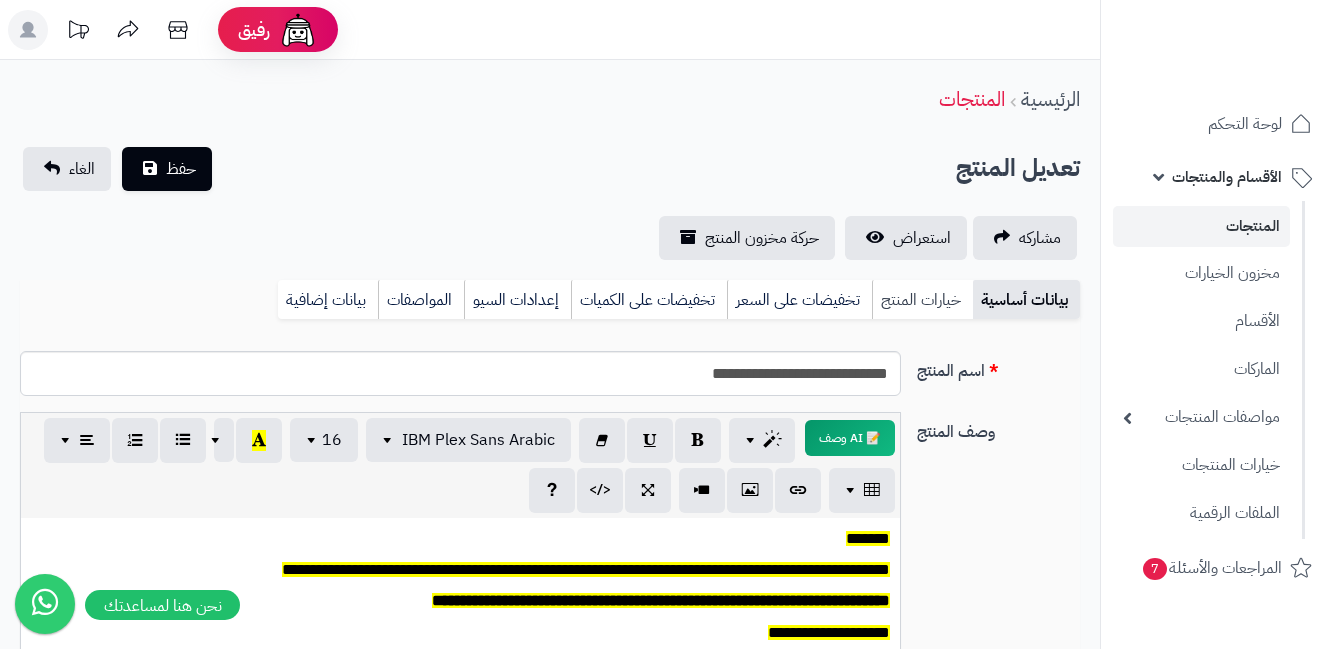click on "خيارات المنتج" at bounding box center [922, 300] 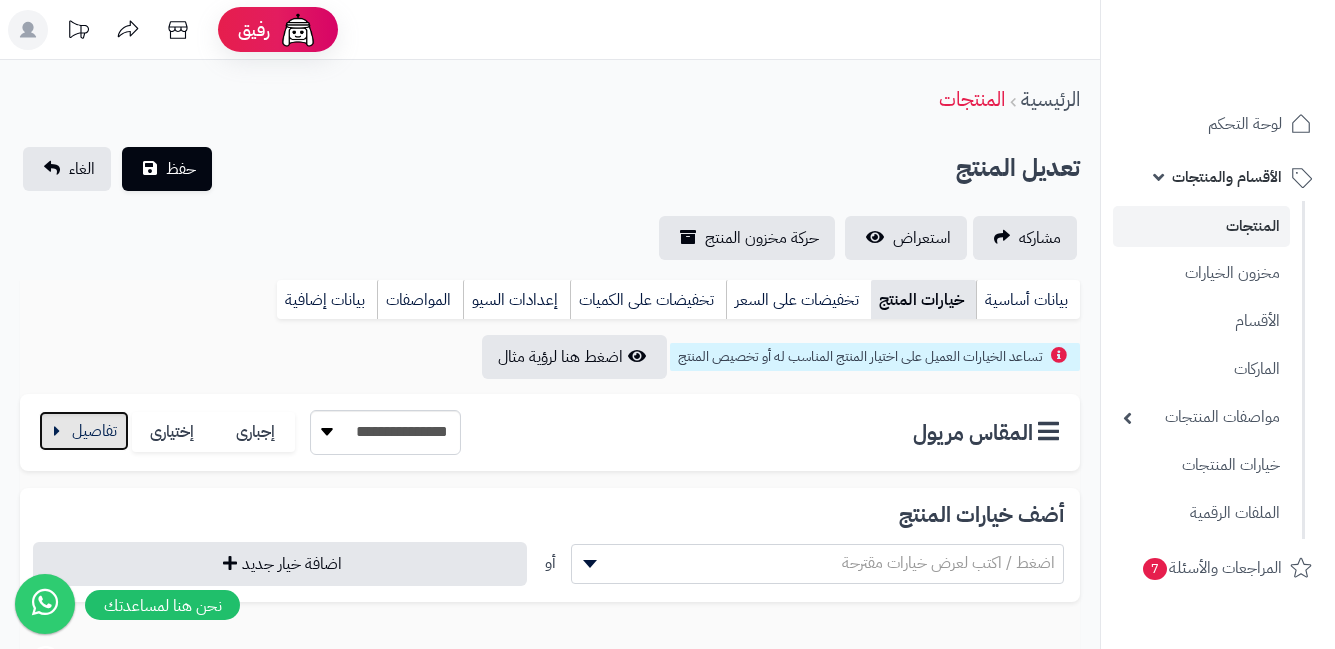 click at bounding box center [84, 431] 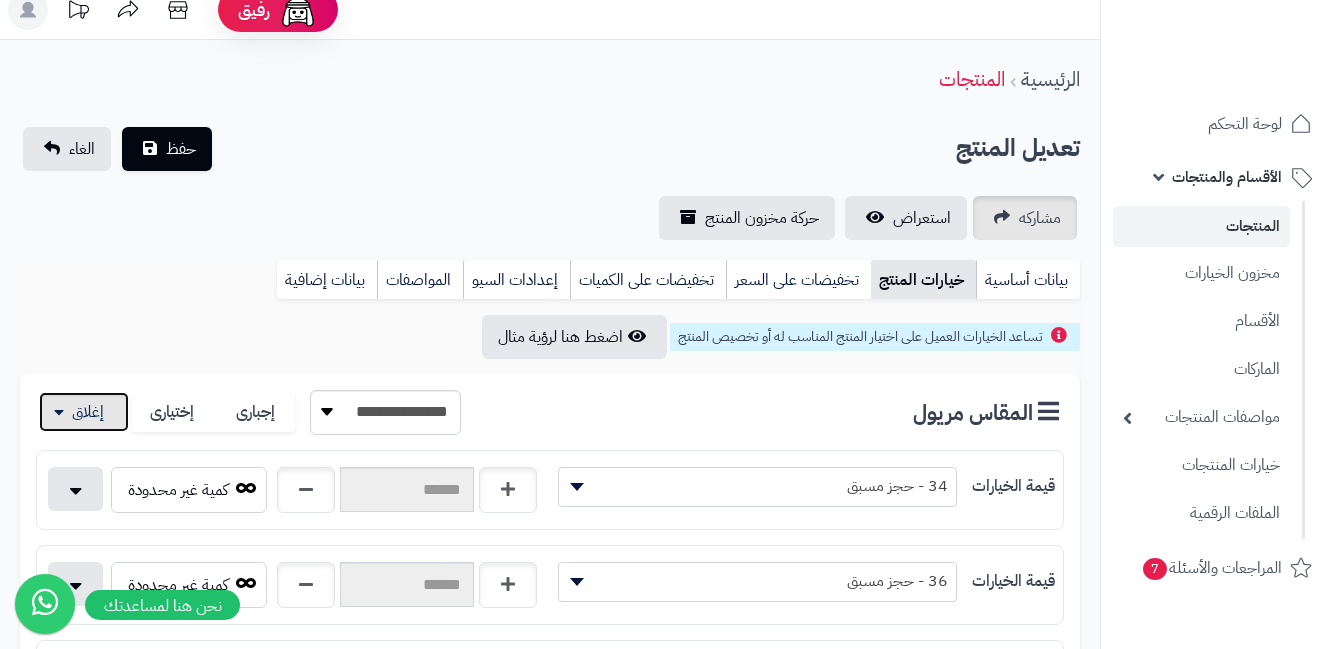 scroll, scrollTop: 0, scrollLeft: 0, axis: both 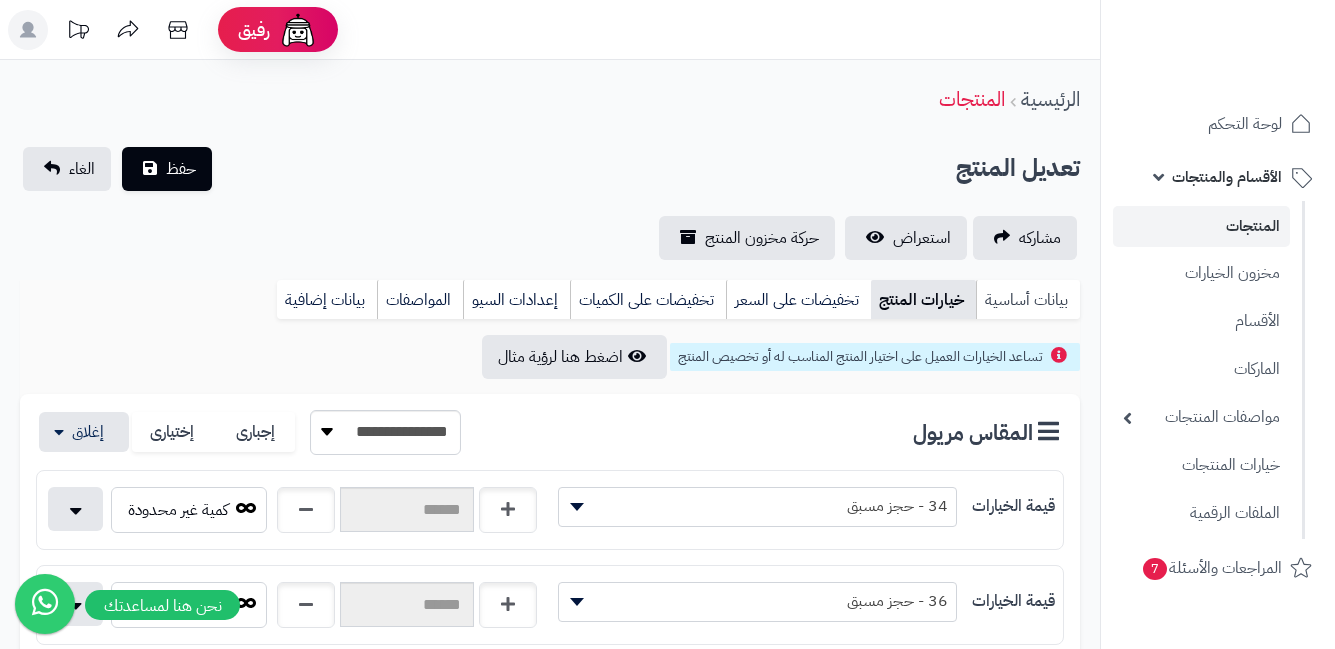 click on "بيانات أساسية" at bounding box center (1028, 300) 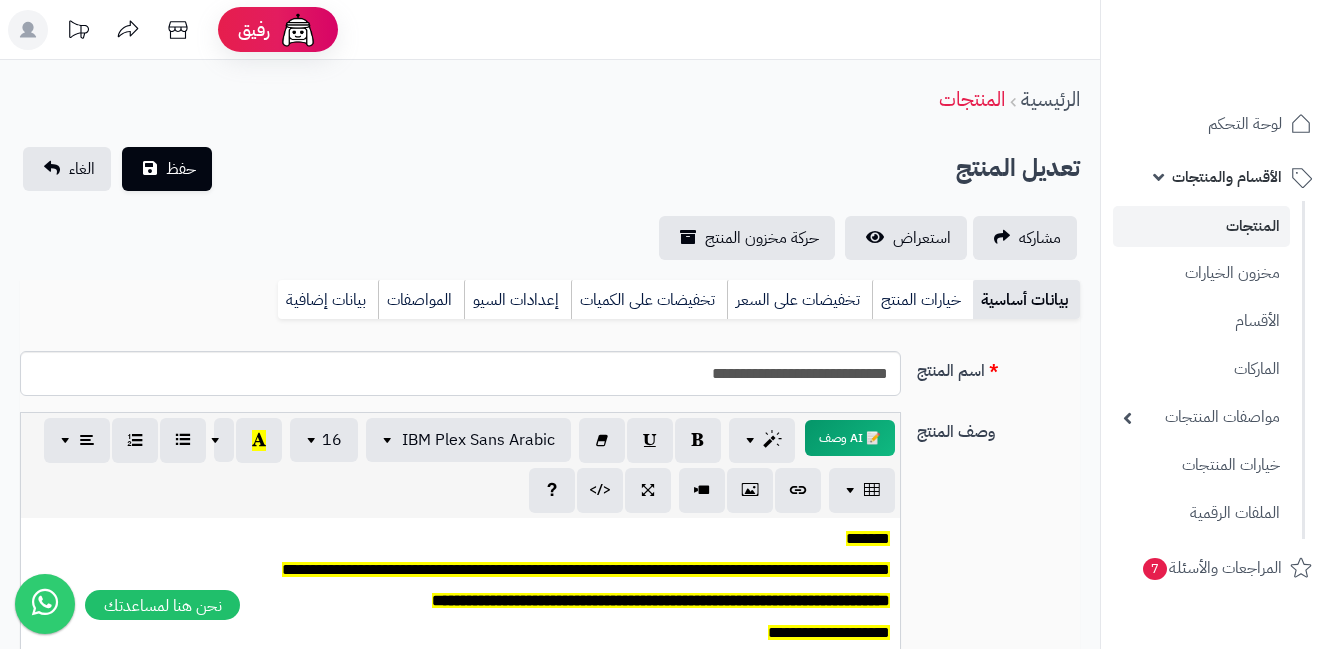 scroll, scrollTop: 0, scrollLeft: 0, axis: both 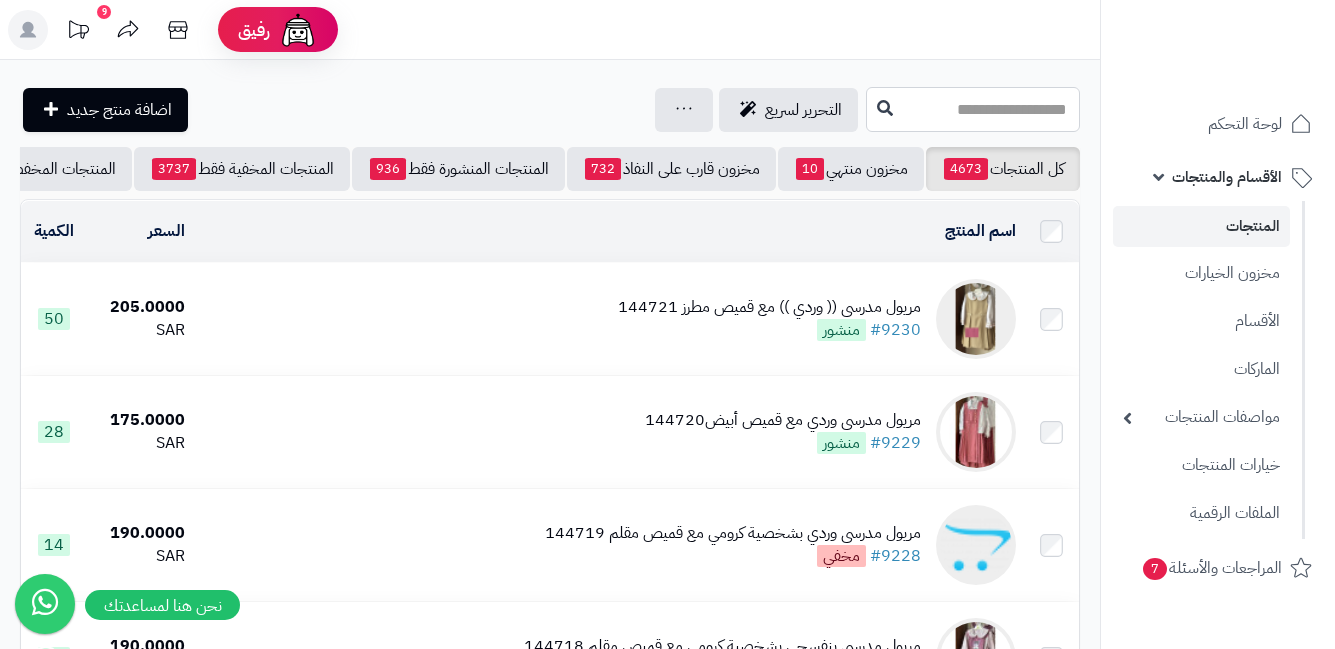 click at bounding box center (973, 109) 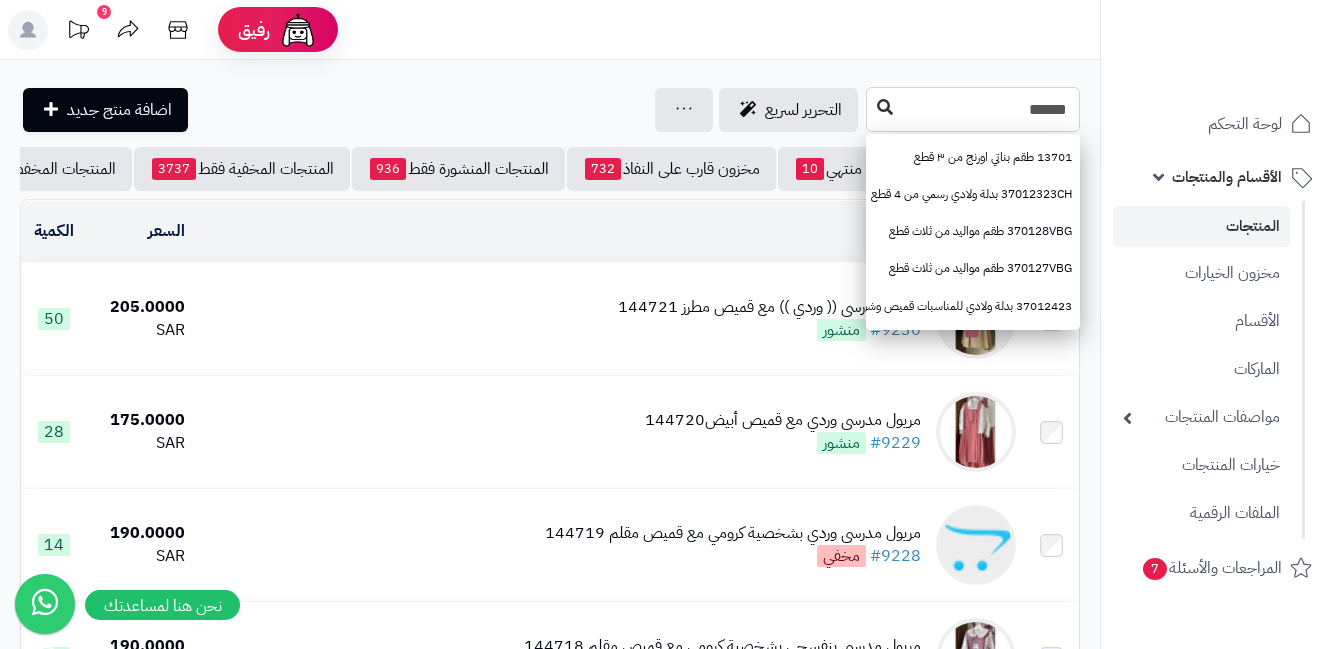 type on "******" 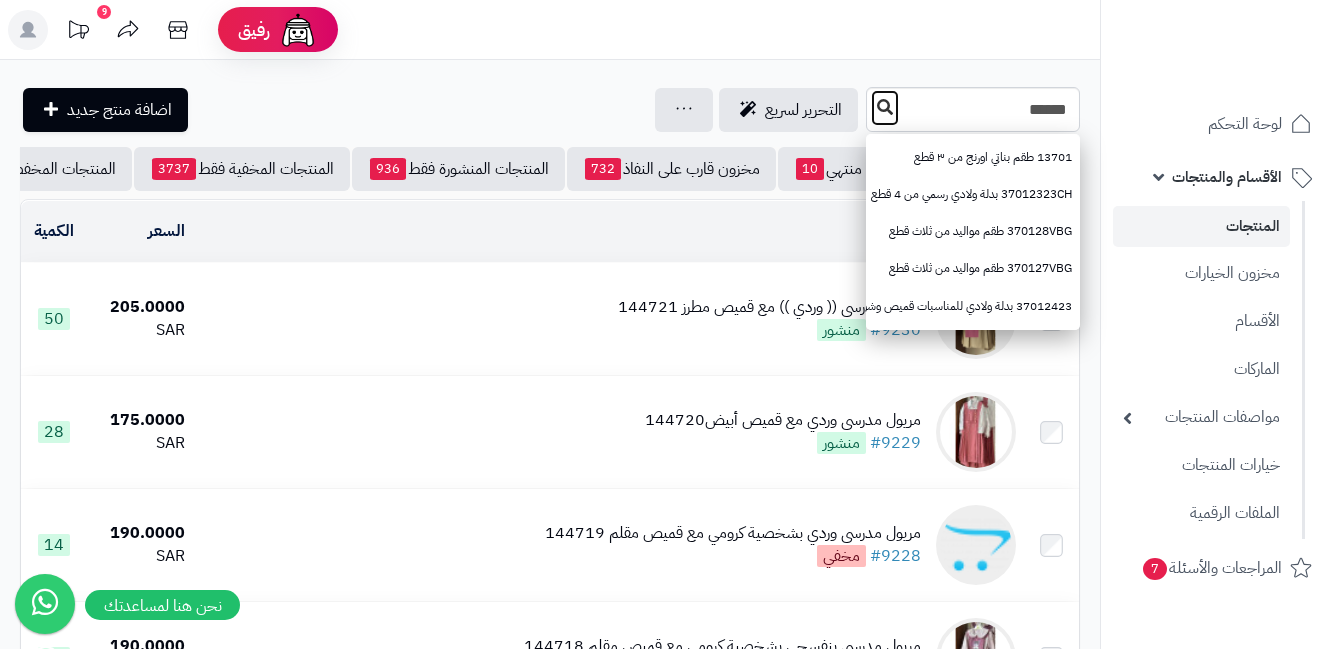 click at bounding box center (885, 107) 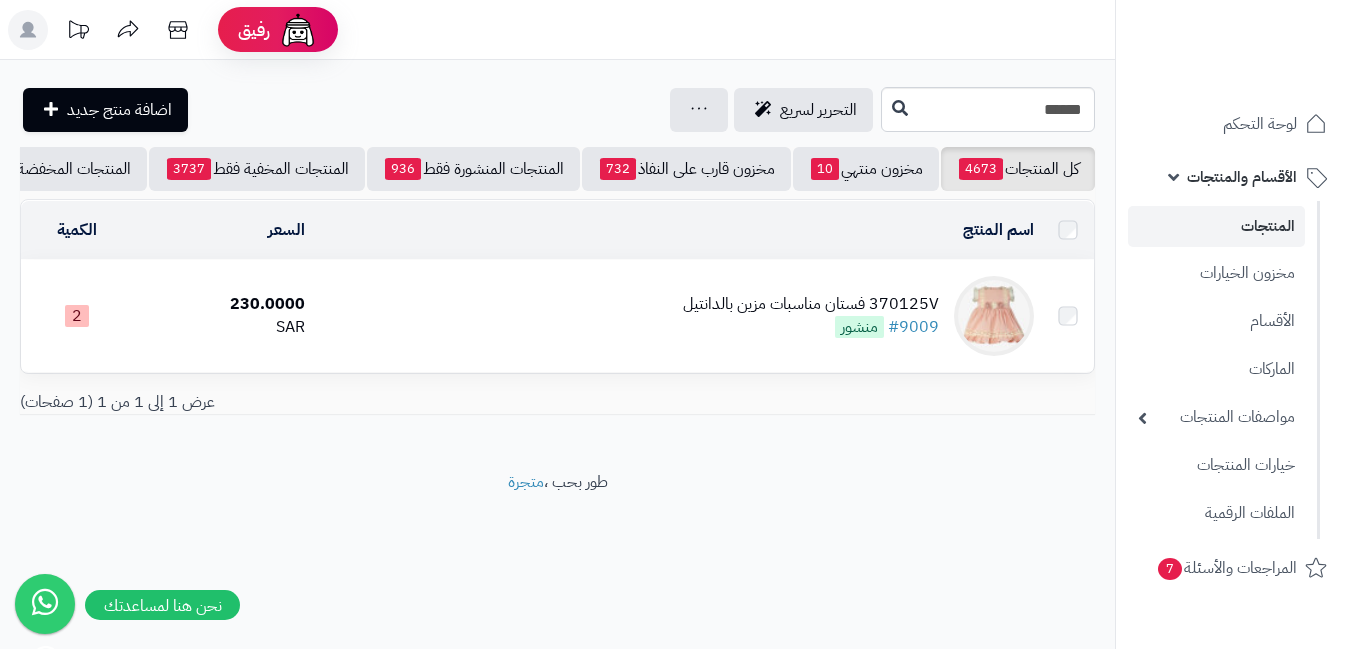 scroll, scrollTop: 0, scrollLeft: 0, axis: both 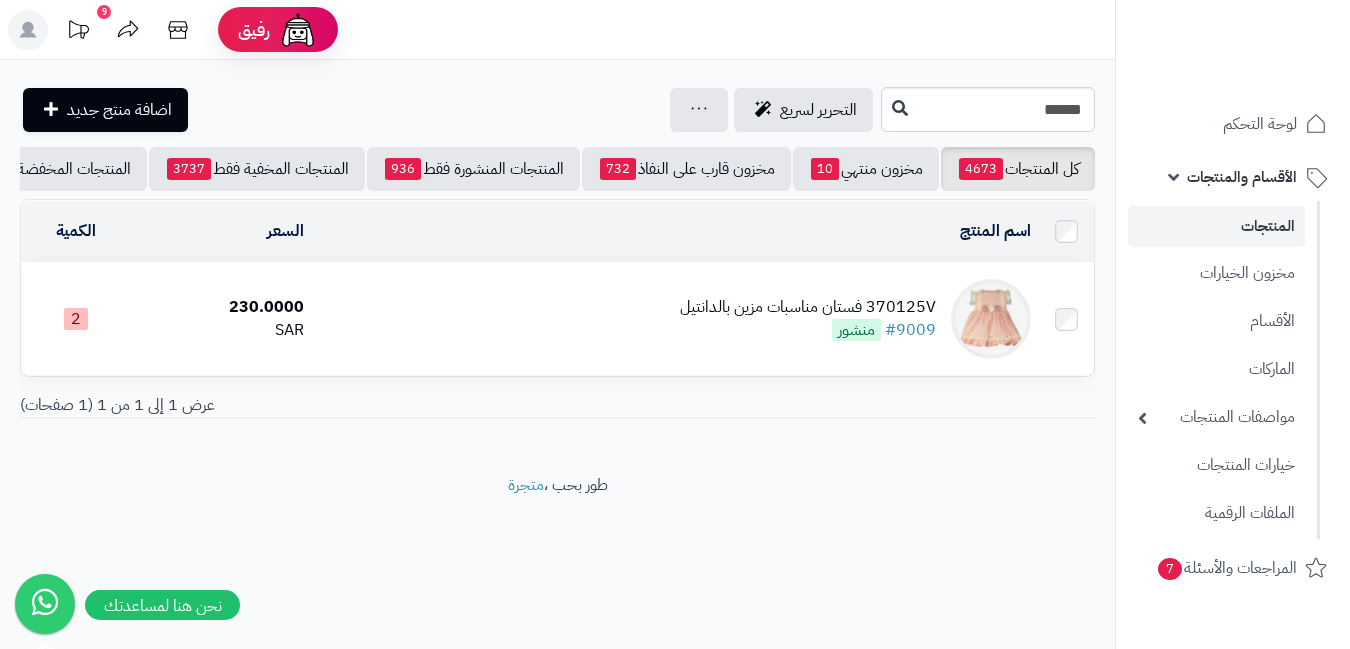 click on "370125V  فستان مناسبات مزين بالدانتيل
#9009
منشور" at bounding box center (675, 319) 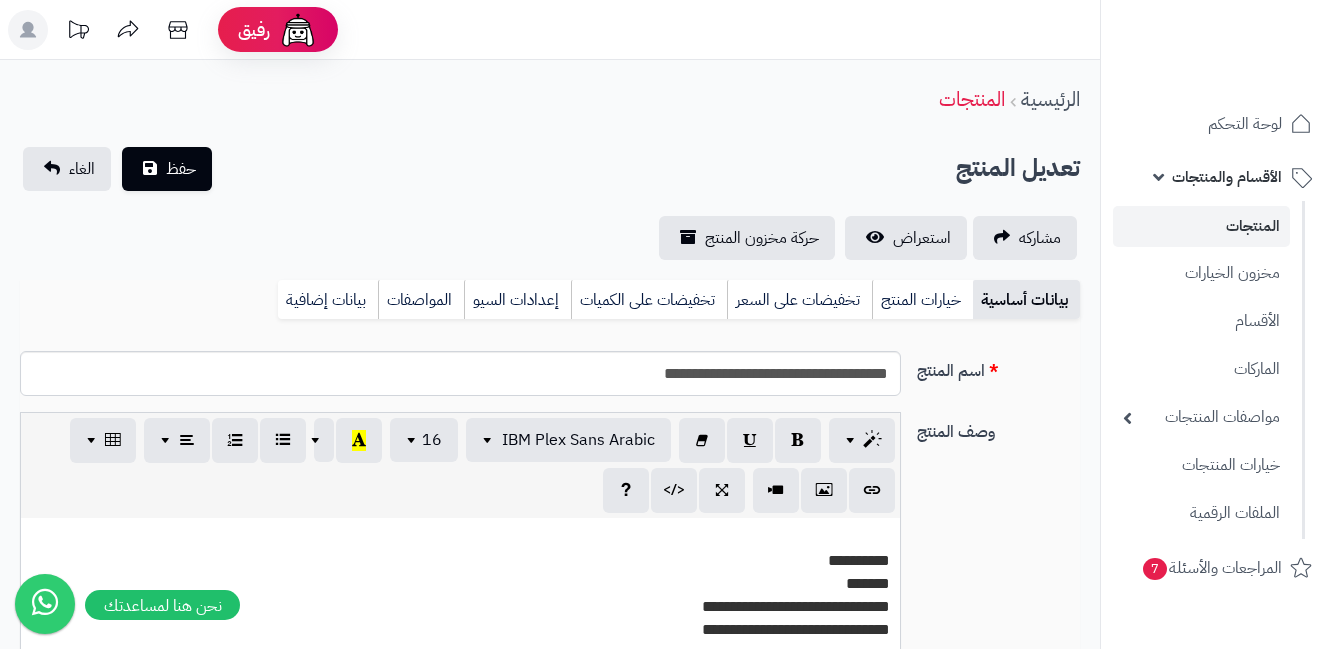 scroll, scrollTop: 0, scrollLeft: 0, axis: both 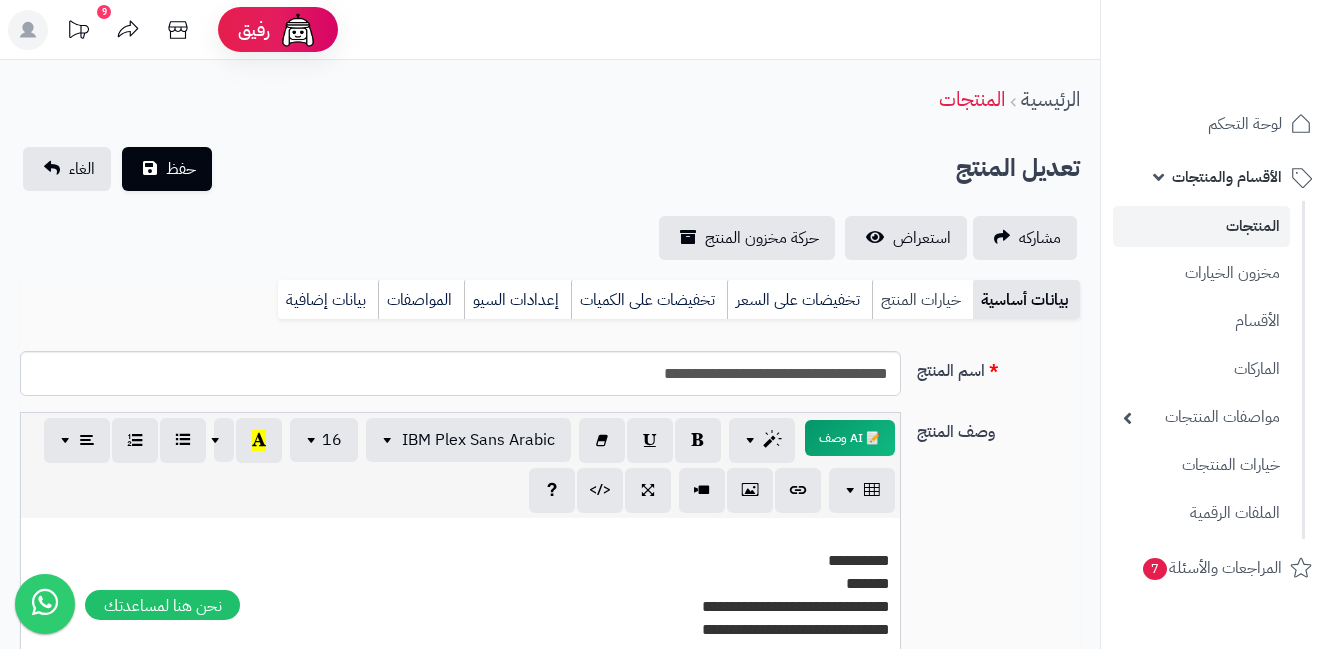 click on "خيارات المنتج" at bounding box center (922, 300) 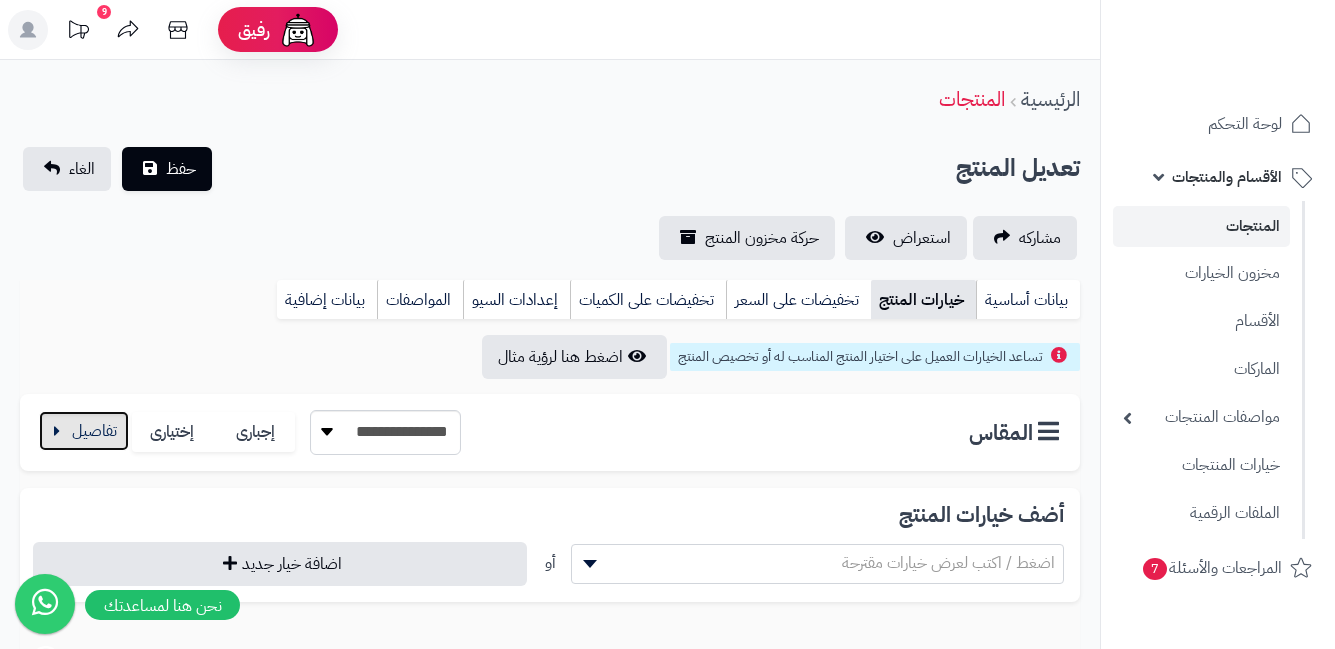 click at bounding box center [84, 431] 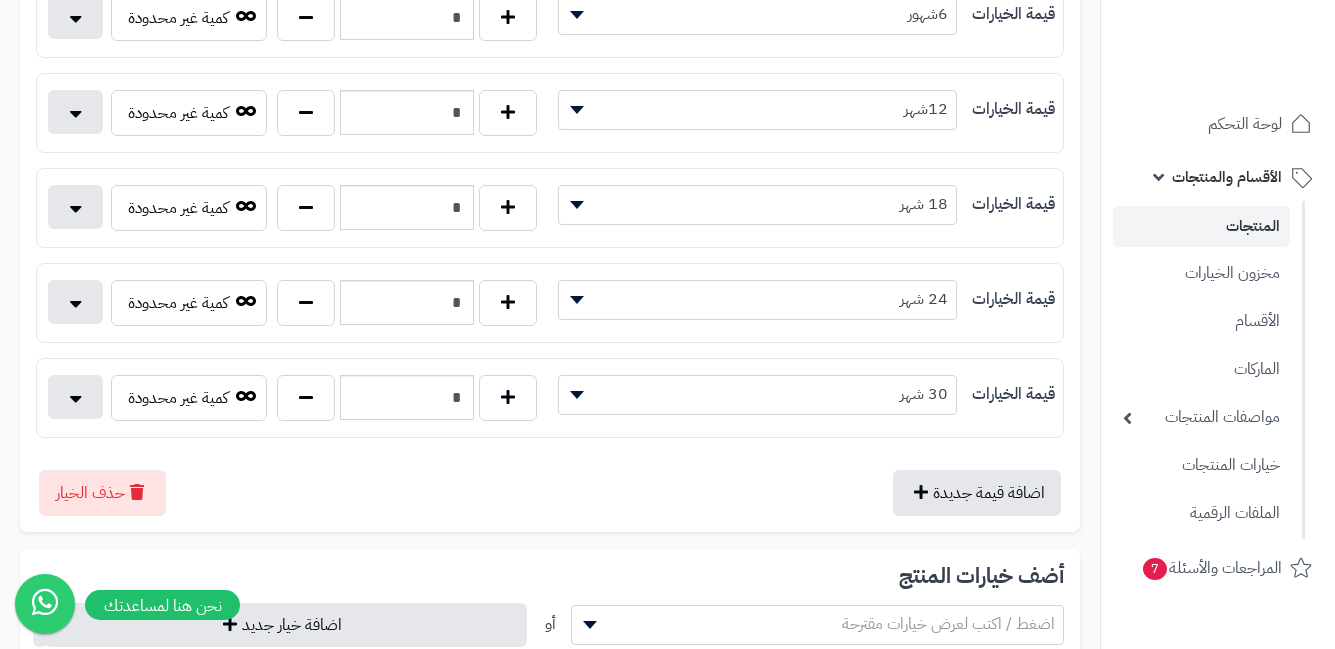 scroll, scrollTop: 600, scrollLeft: 0, axis: vertical 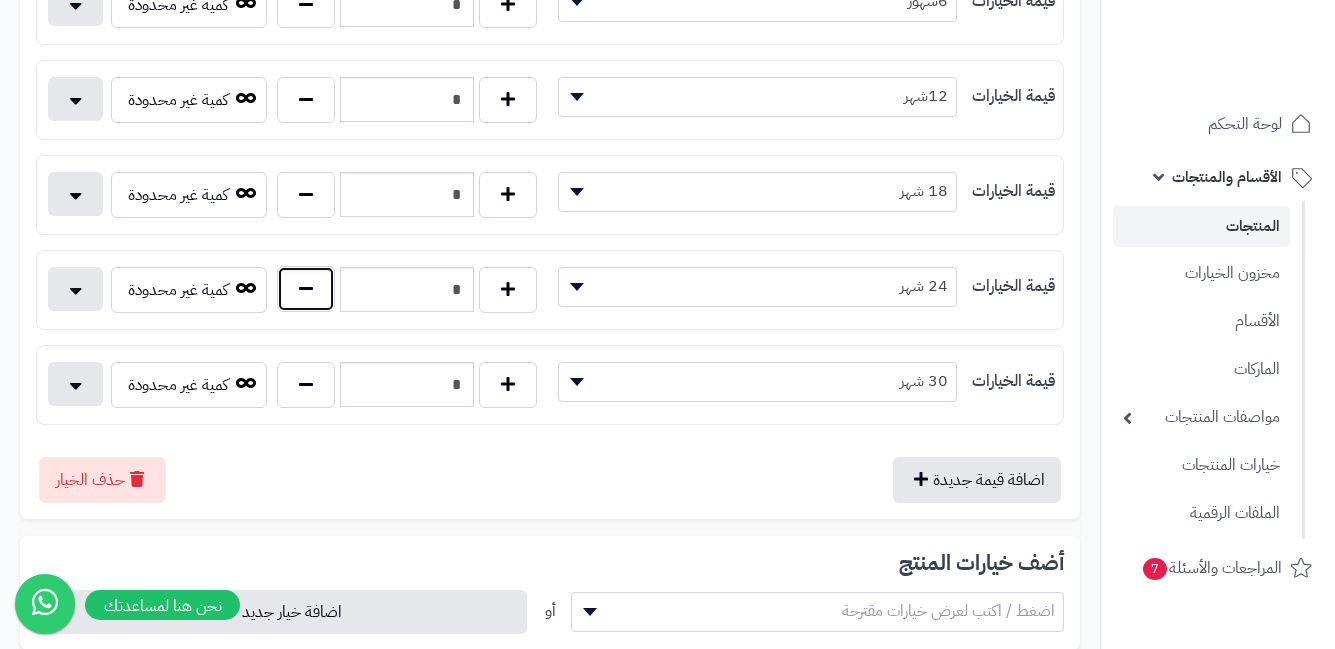 click at bounding box center (306, 289) 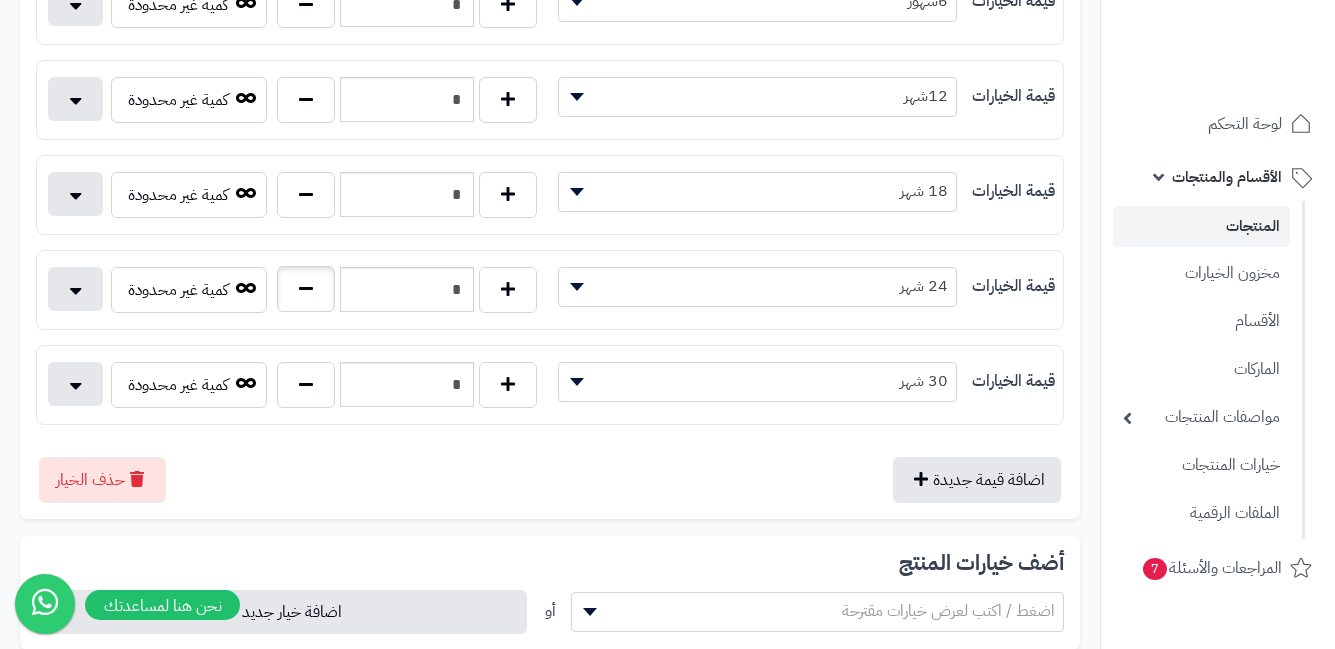 type on "*" 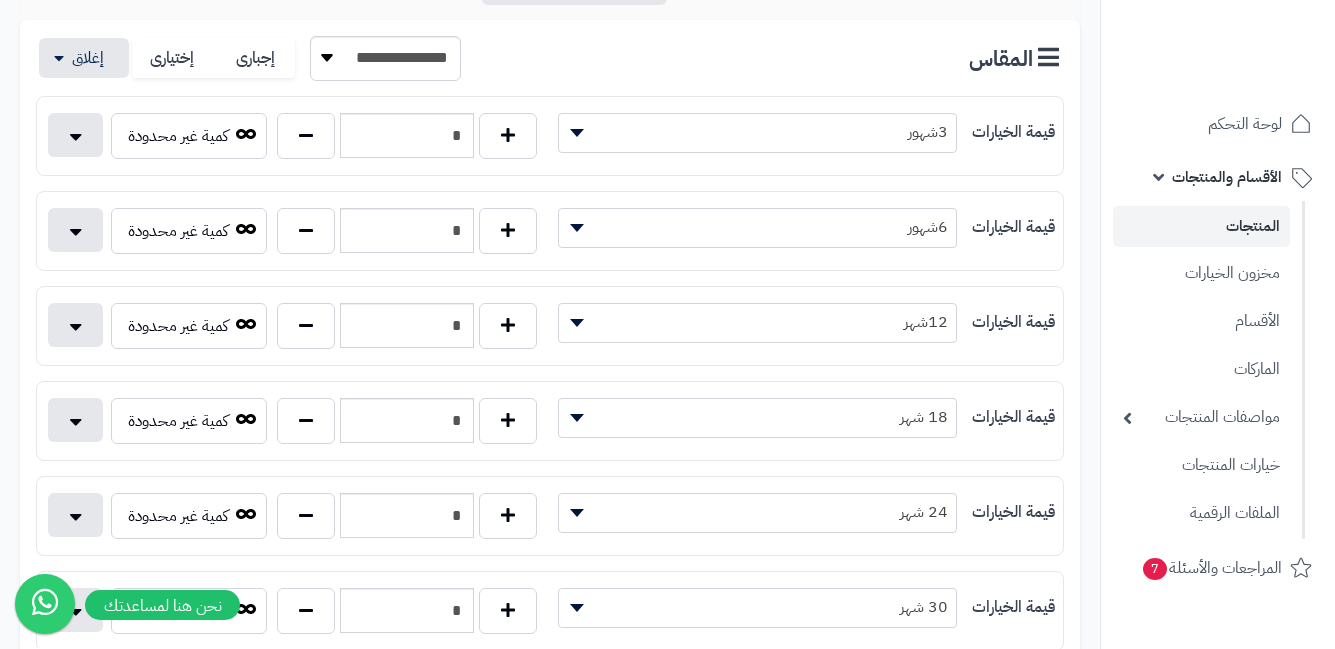 scroll, scrollTop: 100, scrollLeft: 0, axis: vertical 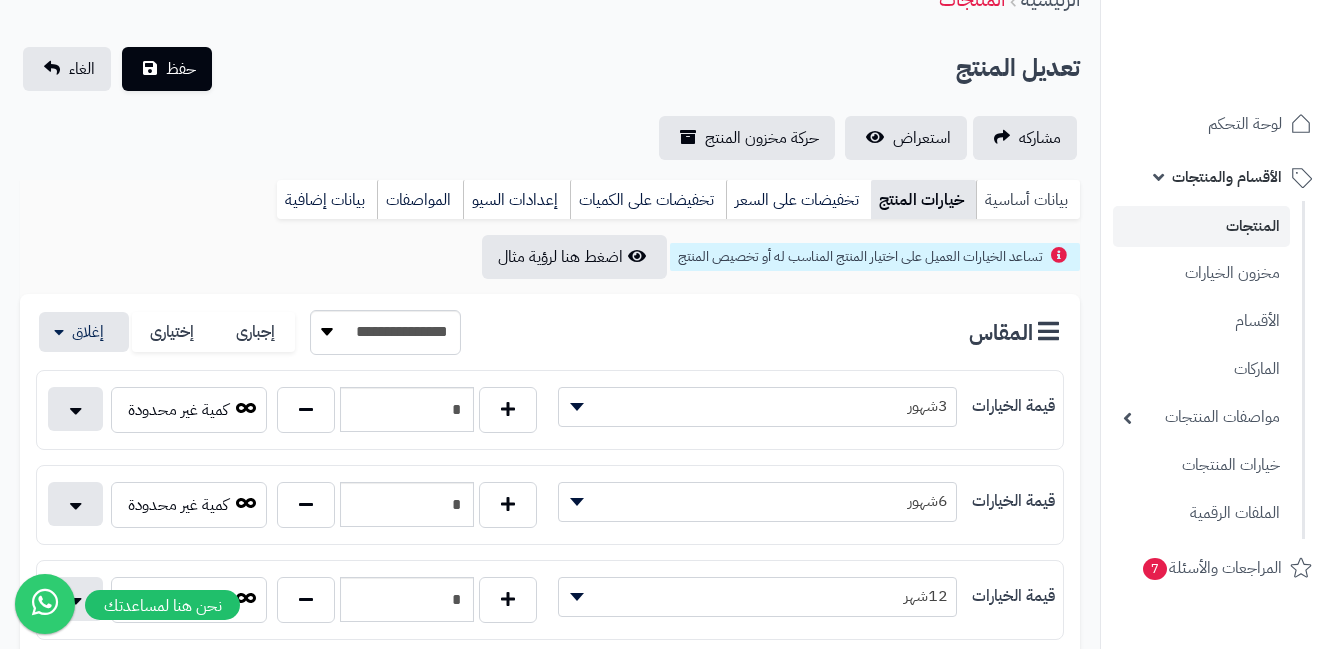 click on "بيانات أساسية" at bounding box center [1028, 200] 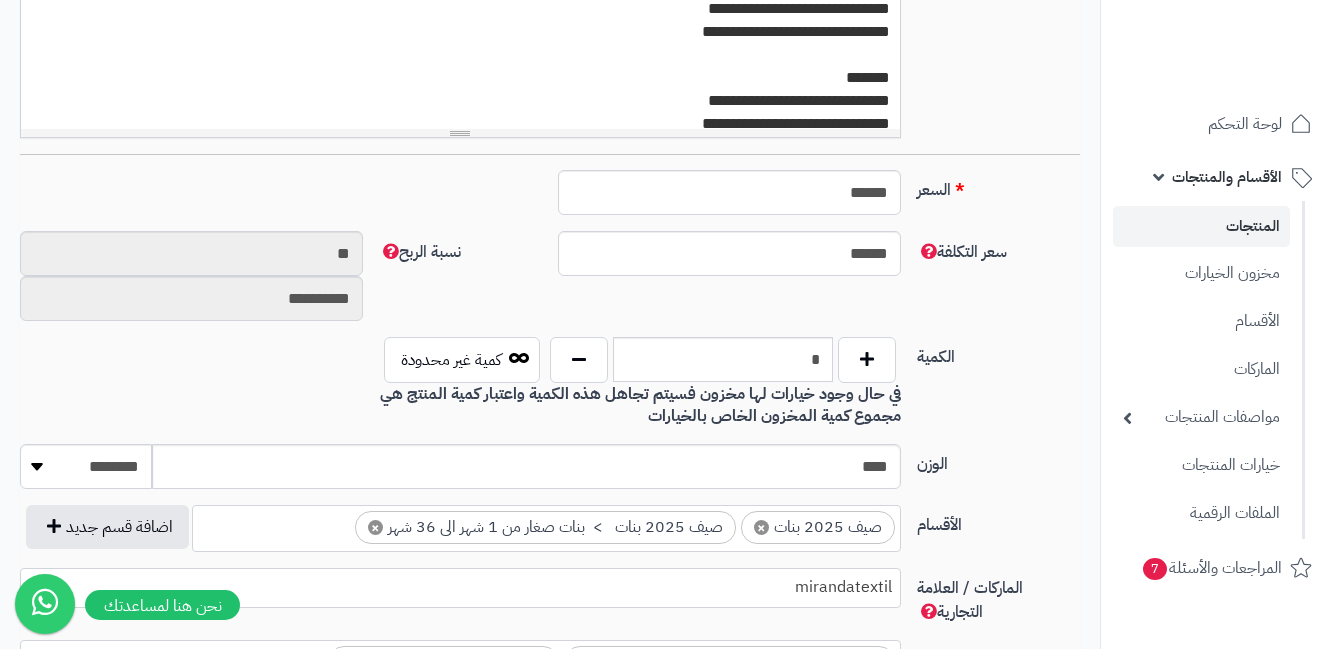 scroll, scrollTop: 700, scrollLeft: 0, axis: vertical 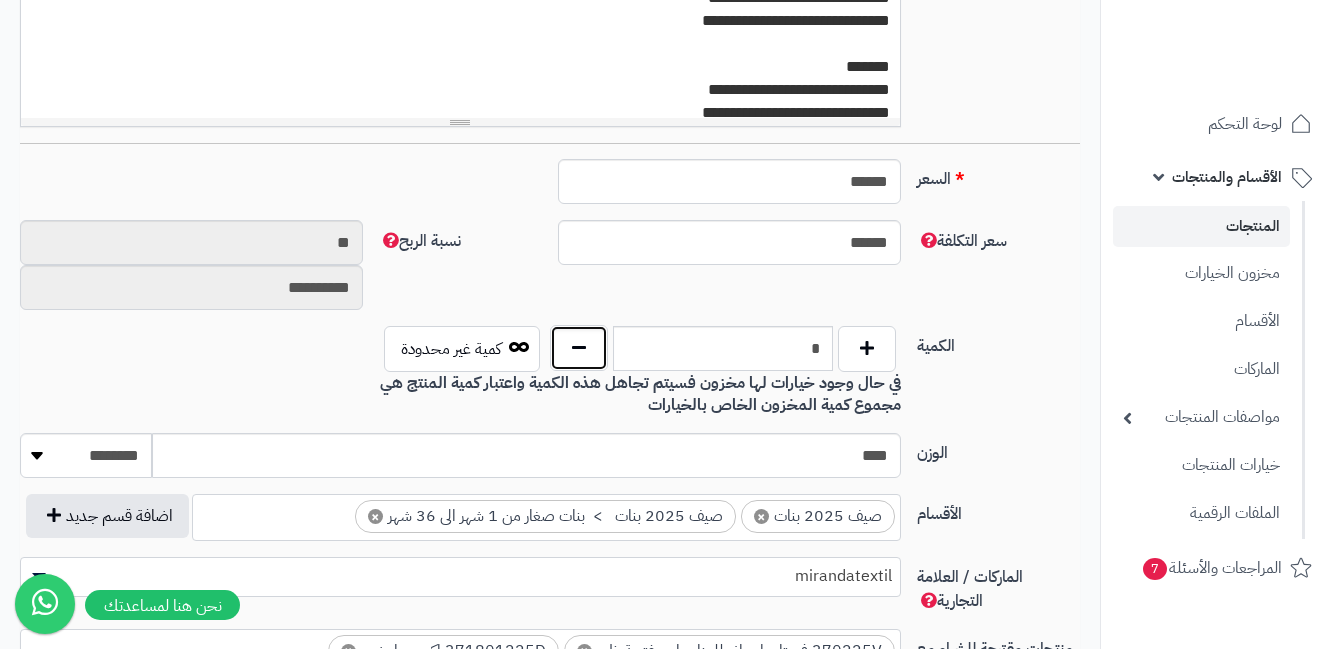 click at bounding box center [579, 348] 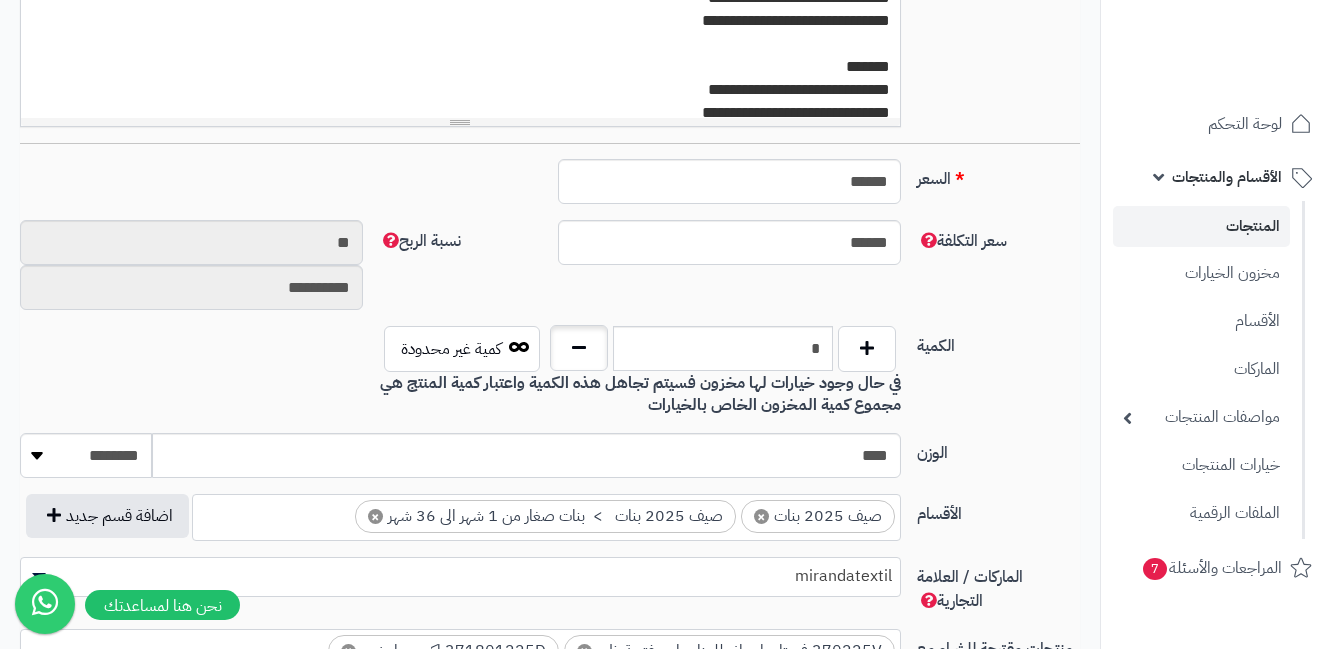 type on "*" 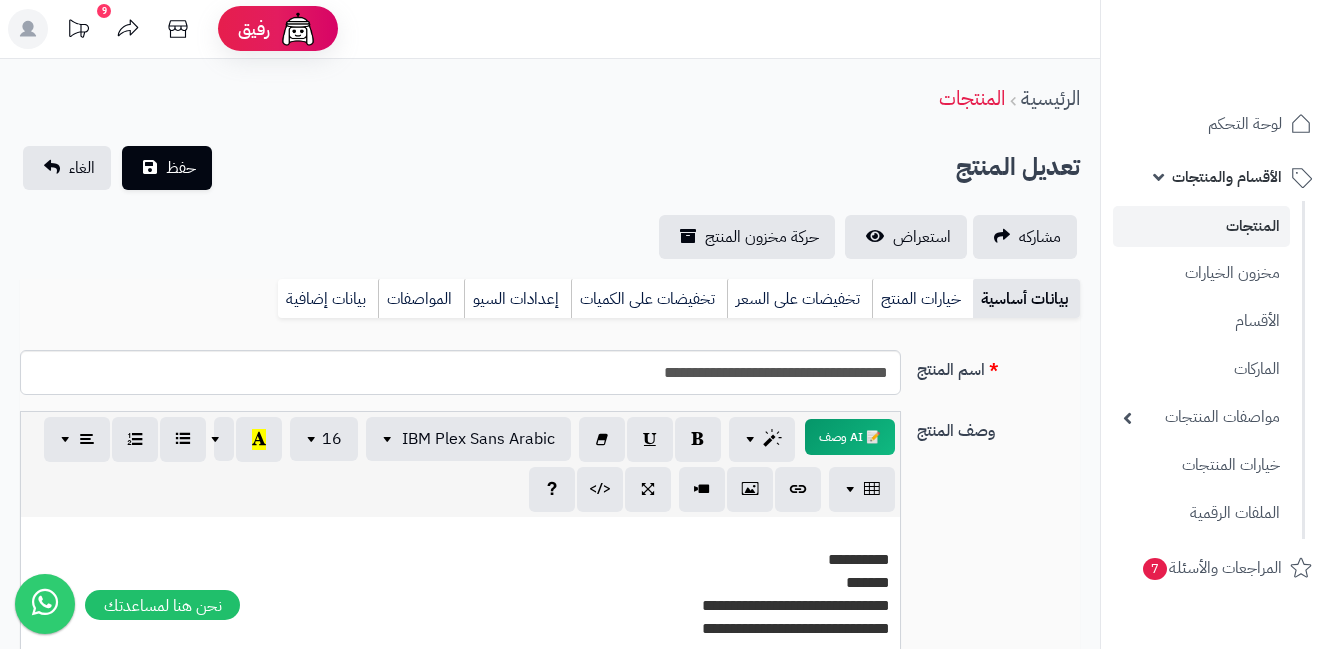 scroll, scrollTop: 0, scrollLeft: 0, axis: both 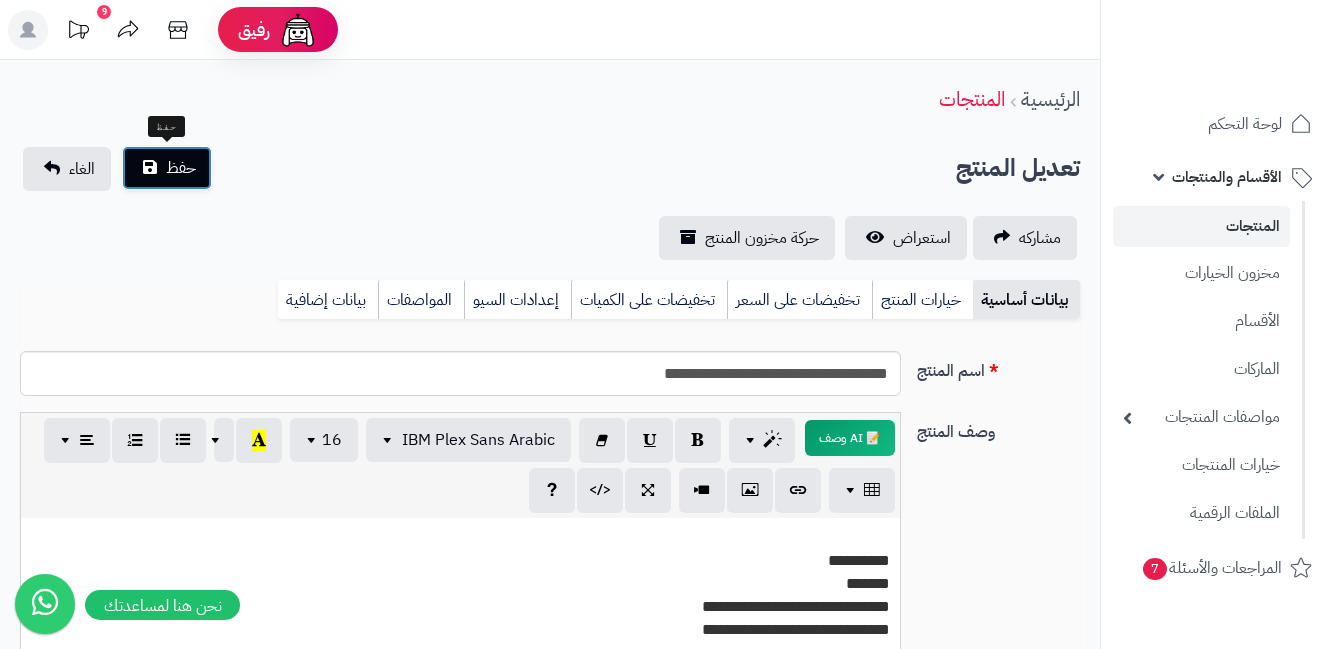 click on "حفظ" at bounding box center [167, 168] 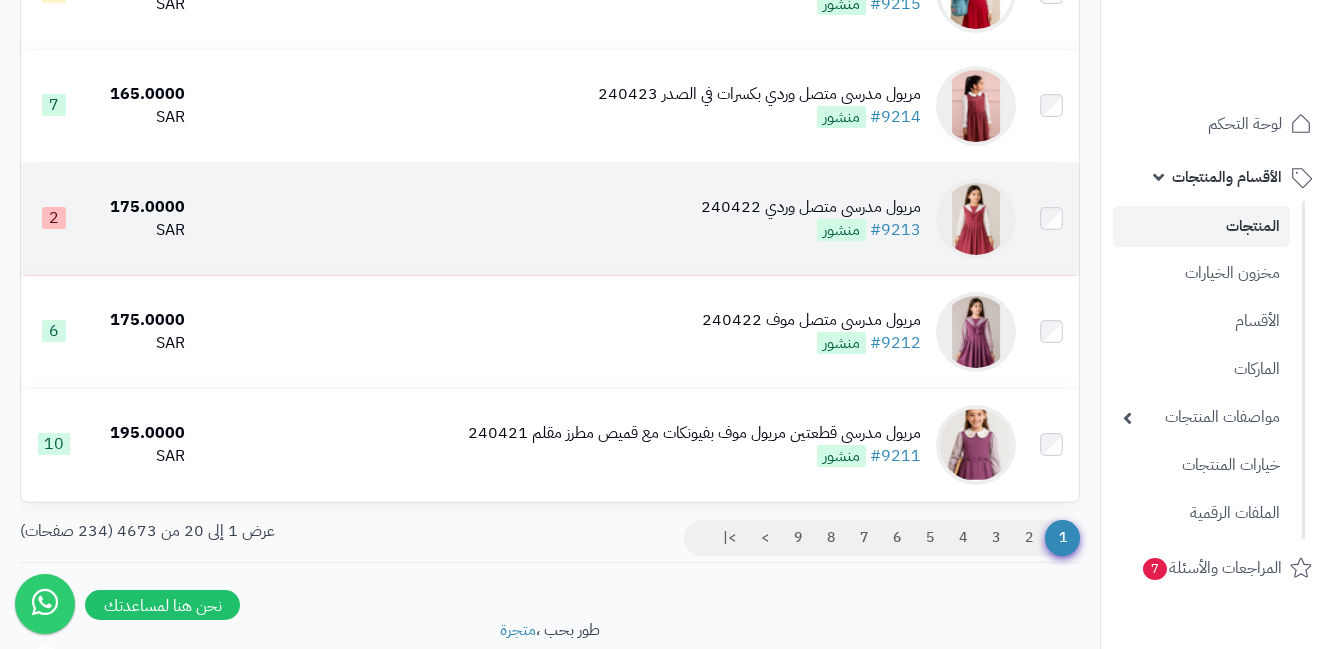 scroll, scrollTop: 2194, scrollLeft: 0, axis: vertical 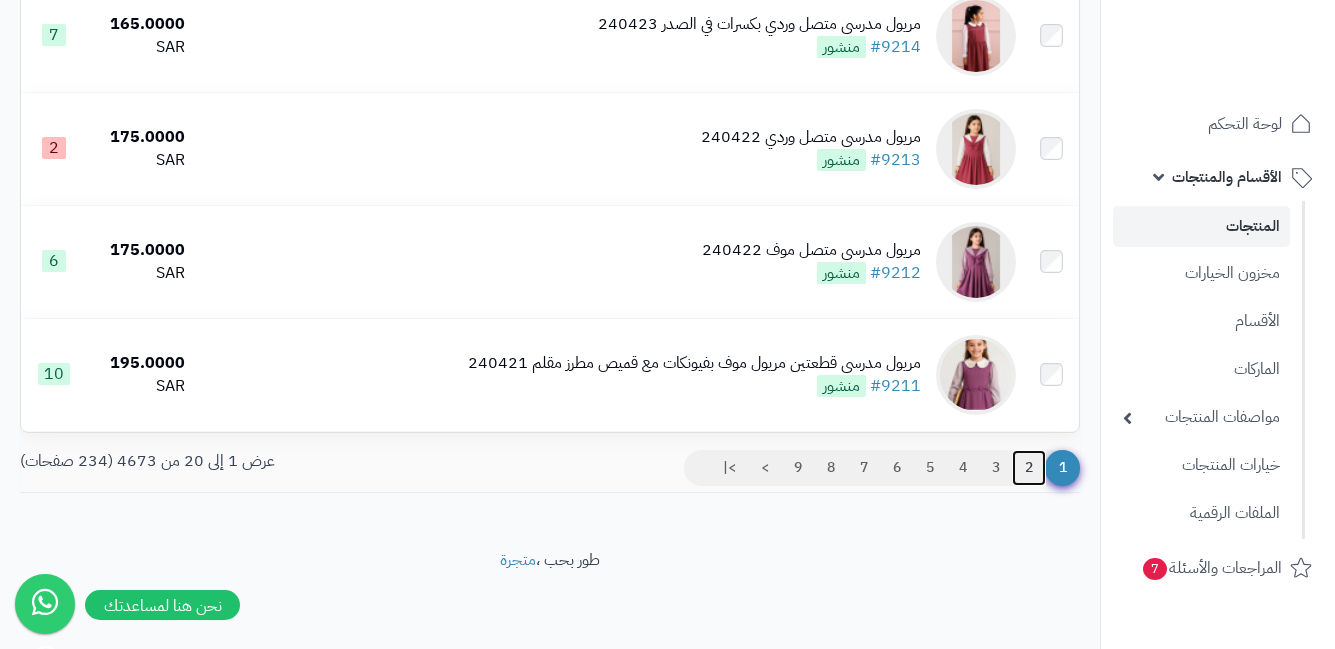 click on "2" at bounding box center [1029, 468] 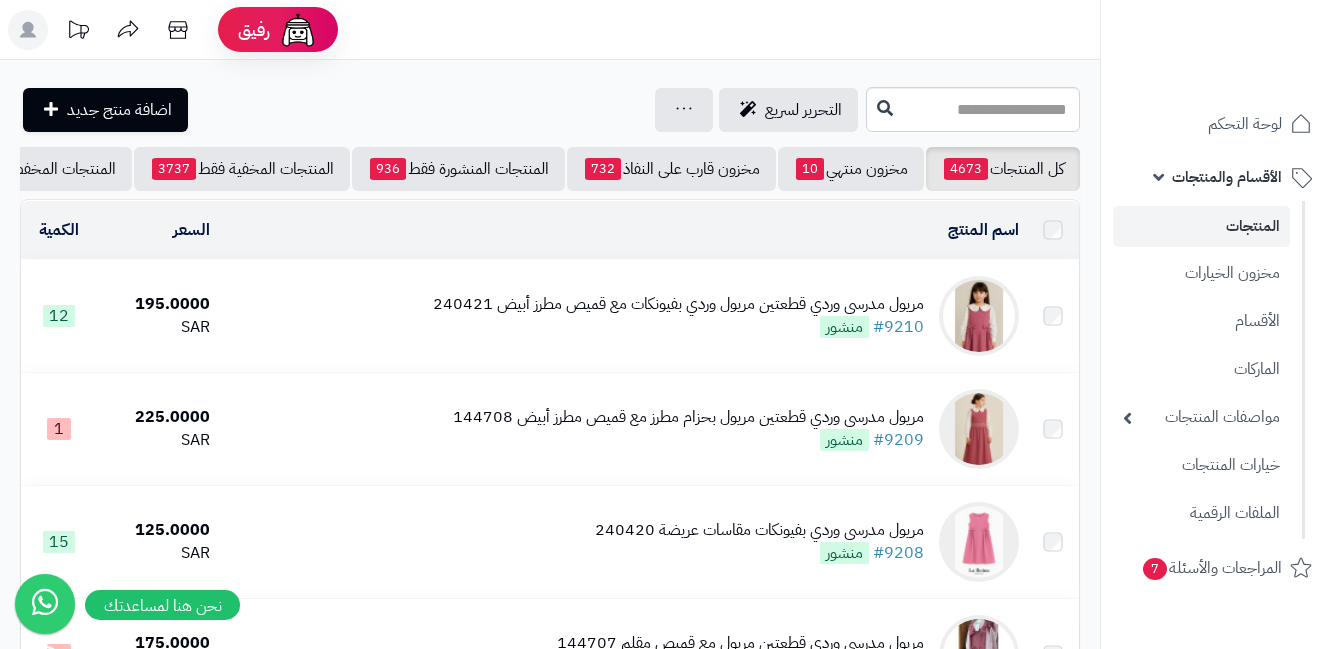 scroll, scrollTop: 0, scrollLeft: 0, axis: both 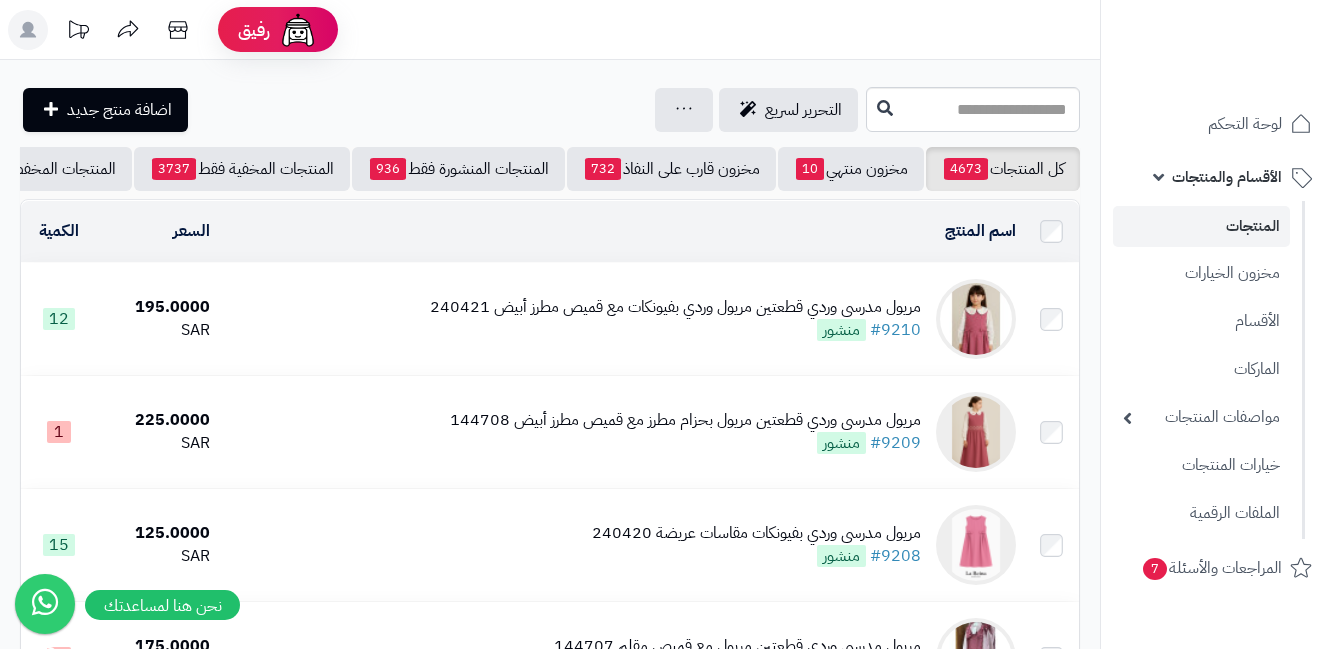 click at bounding box center (976, 319) 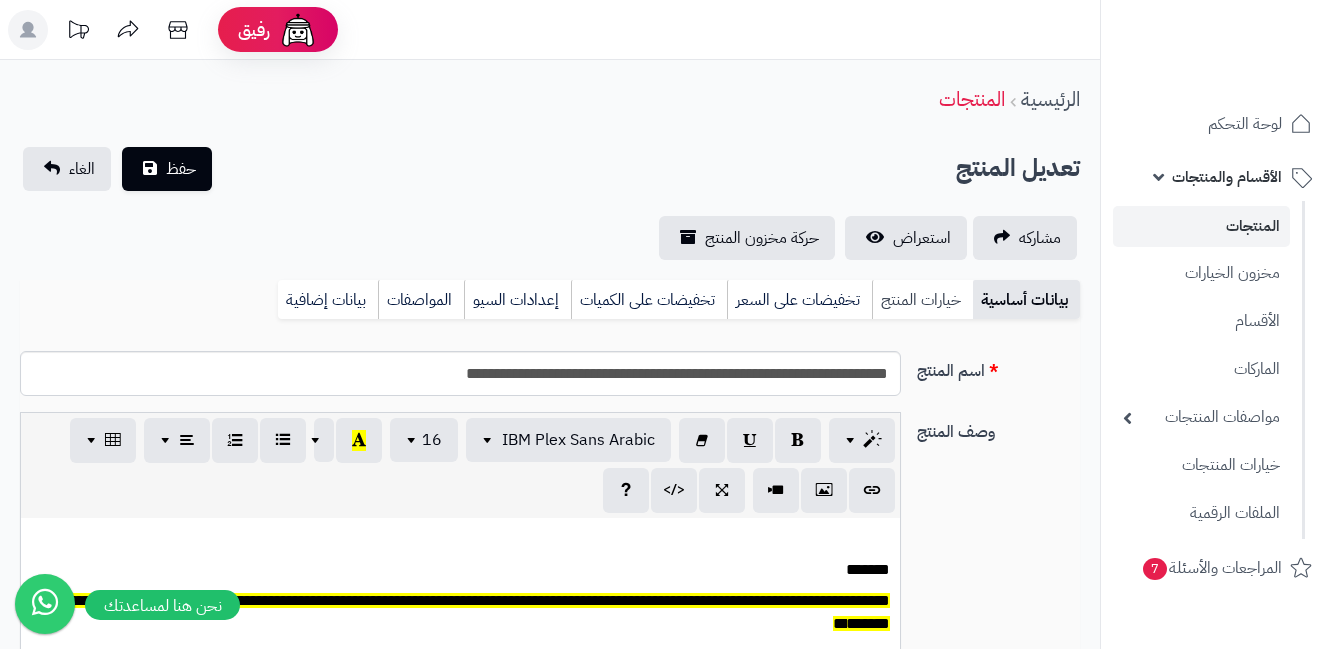 scroll, scrollTop: 0, scrollLeft: 0, axis: both 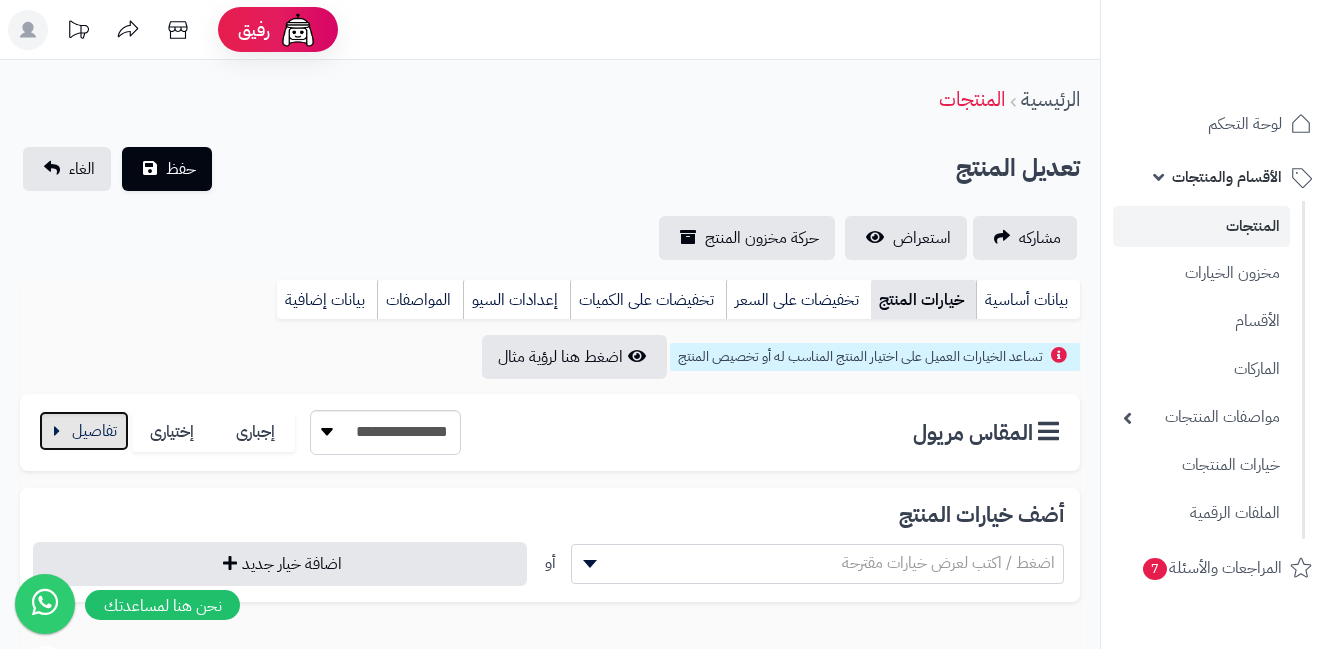 click at bounding box center [84, 431] 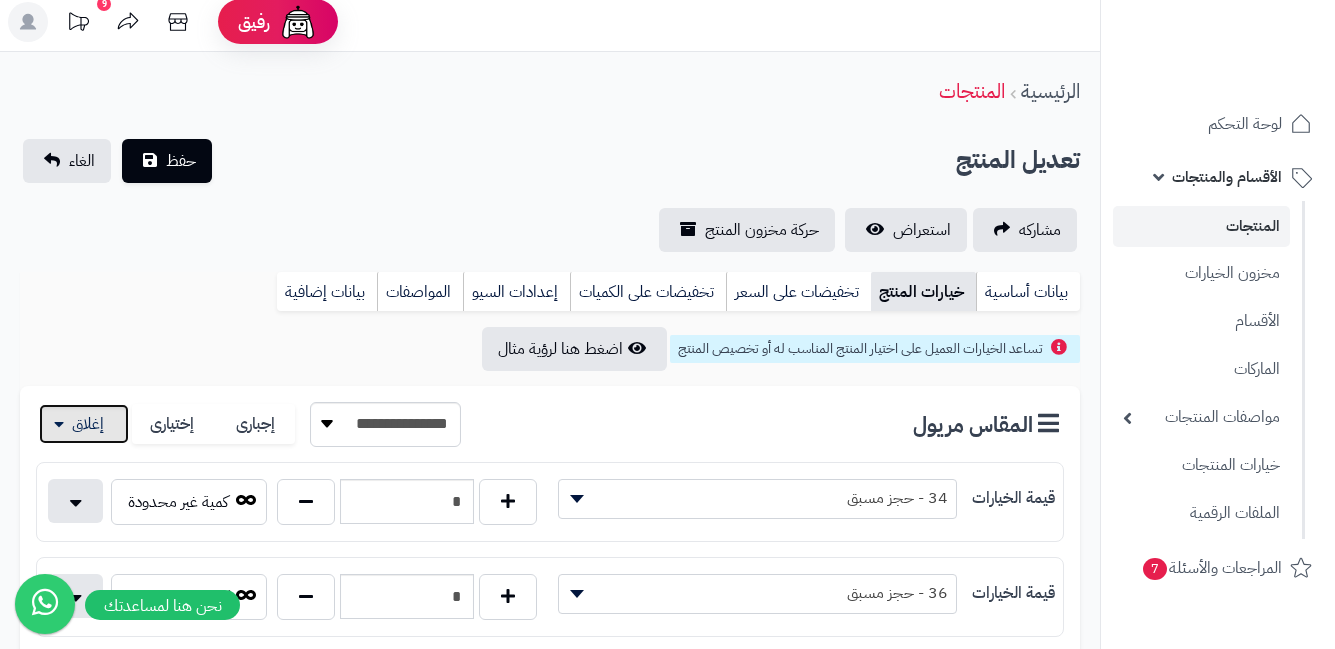 scroll, scrollTop: 0, scrollLeft: 0, axis: both 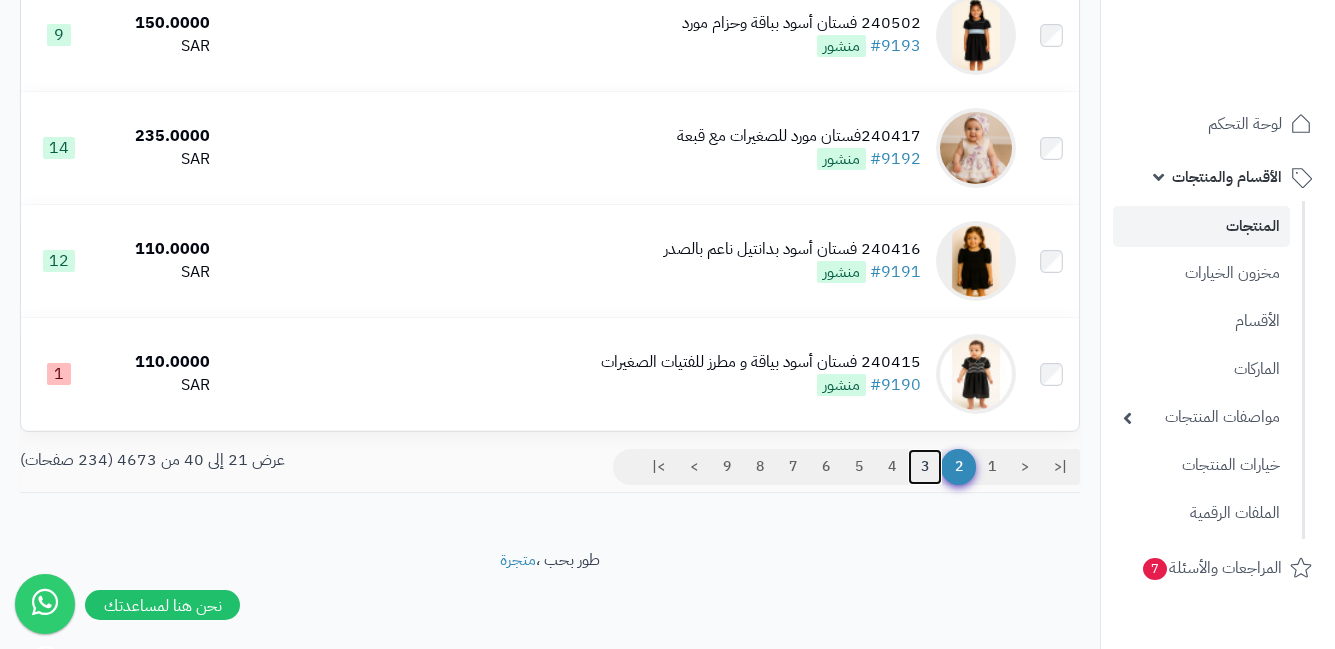 click on "3" at bounding box center (925, 467) 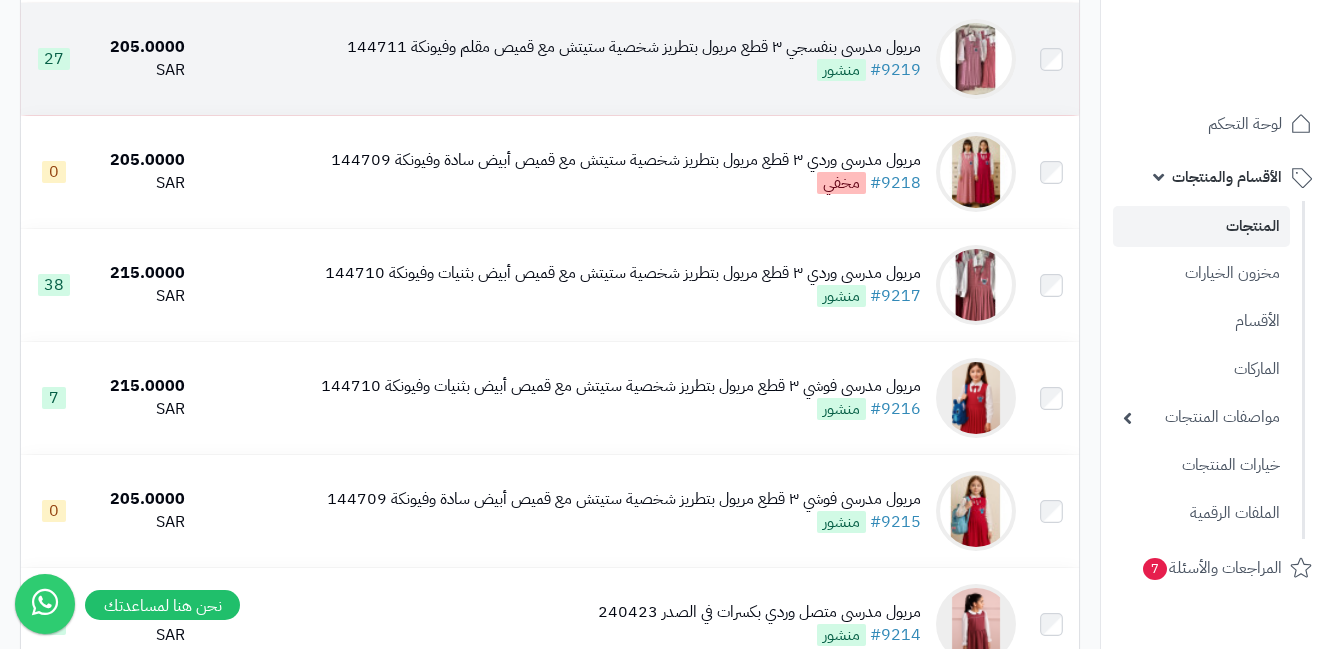 scroll, scrollTop: 1403, scrollLeft: 0, axis: vertical 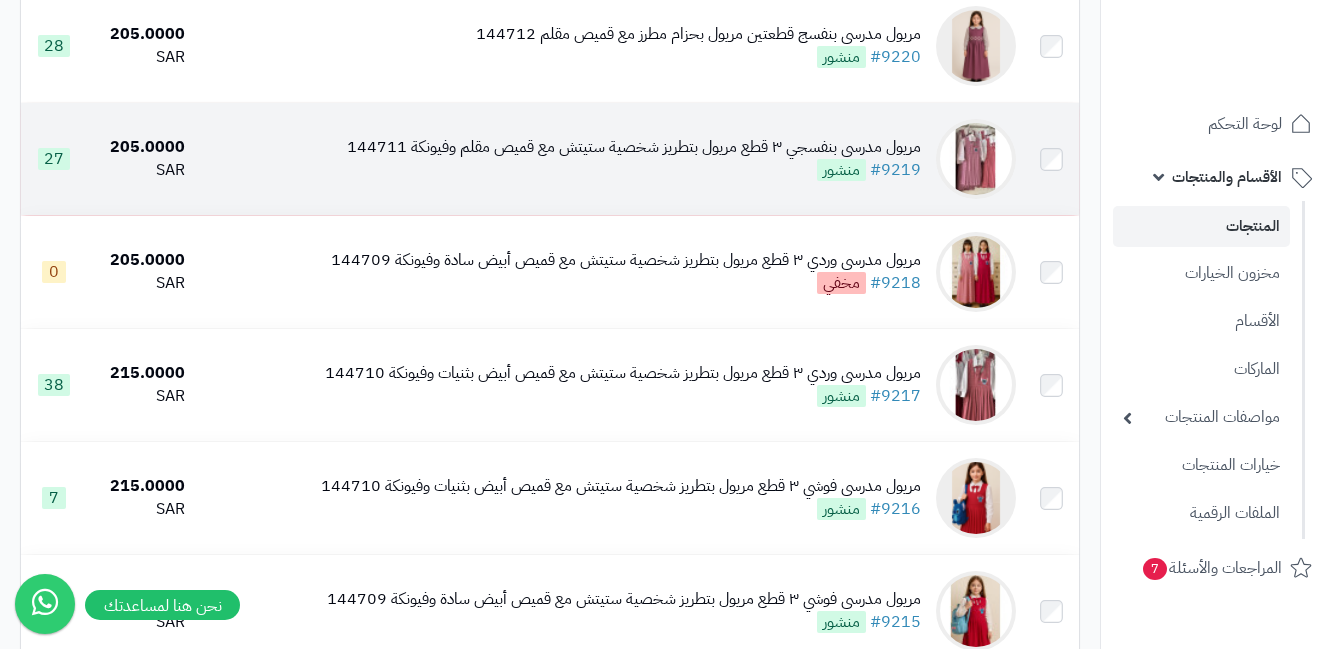 click at bounding box center (976, 159) 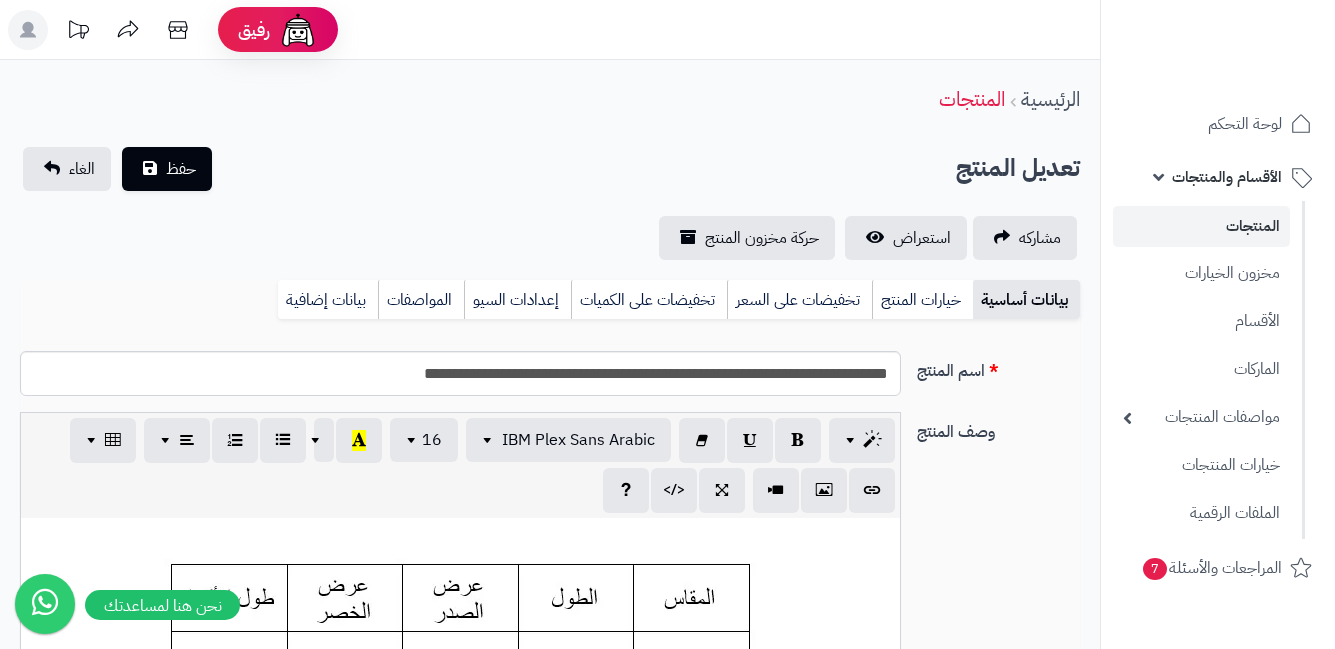 scroll, scrollTop: 0, scrollLeft: 0, axis: both 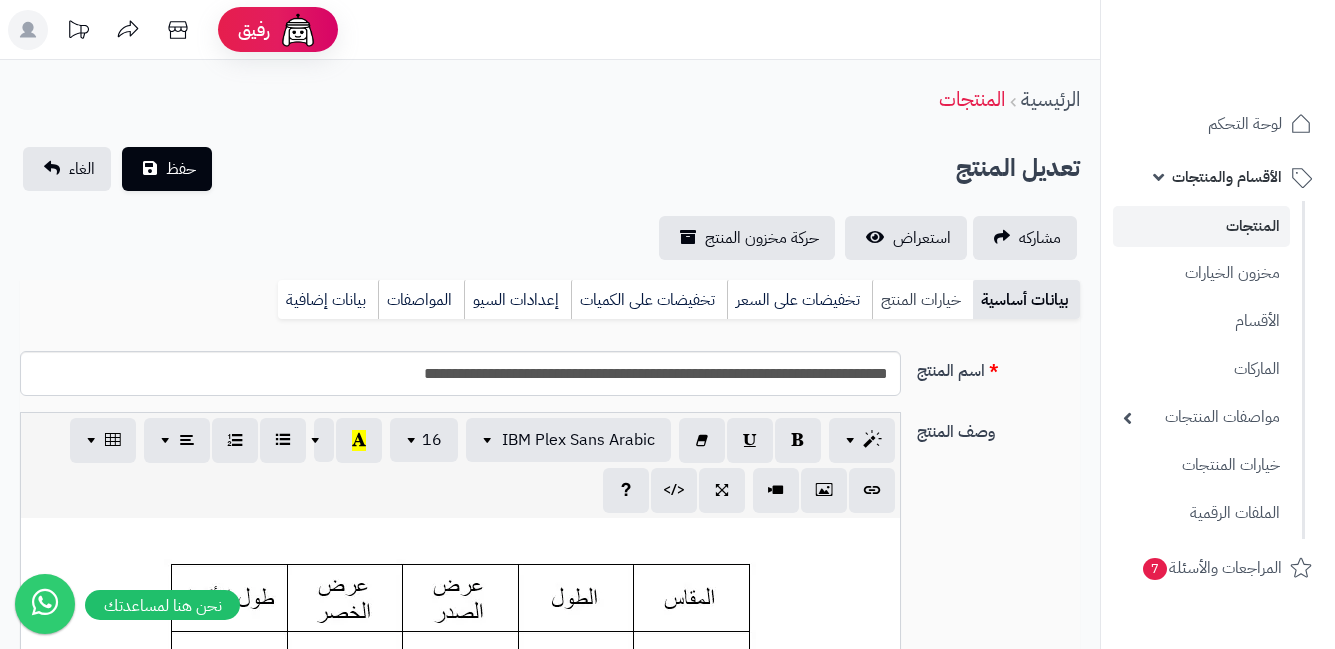 click on "خيارات المنتج" at bounding box center [922, 300] 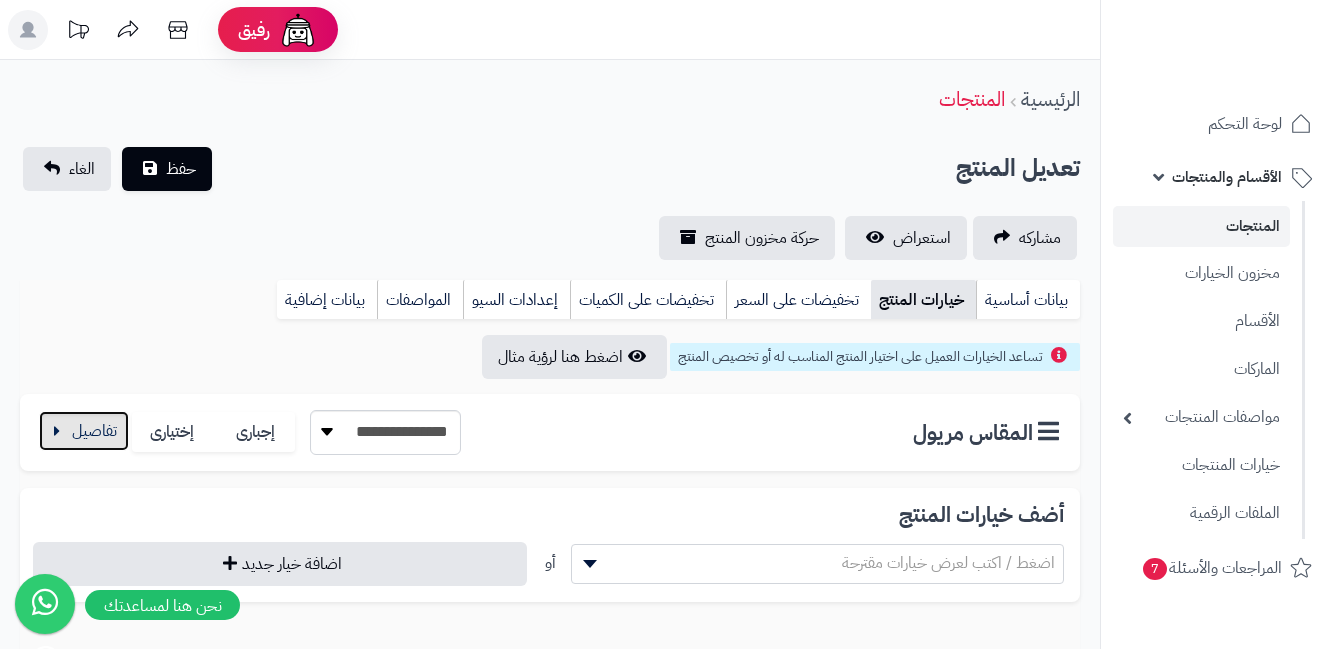 click at bounding box center [84, 431] 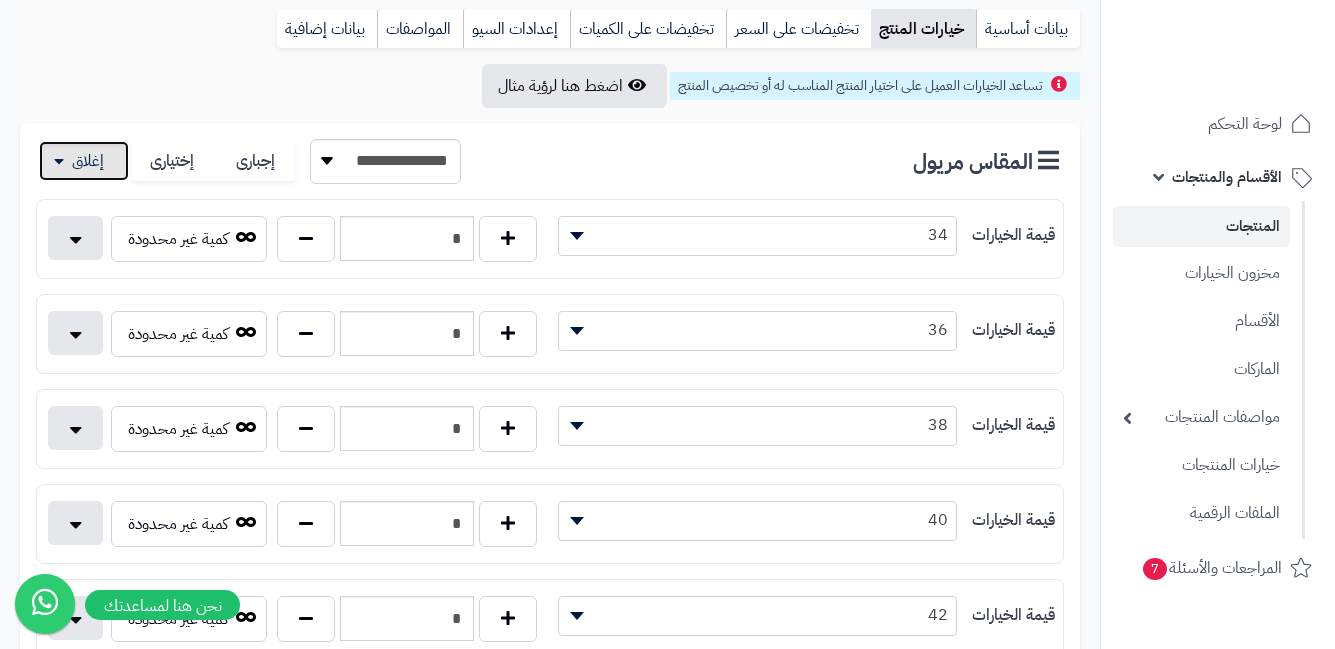scroll, scrollTop: 0, scrollLeft: 0, axis: both 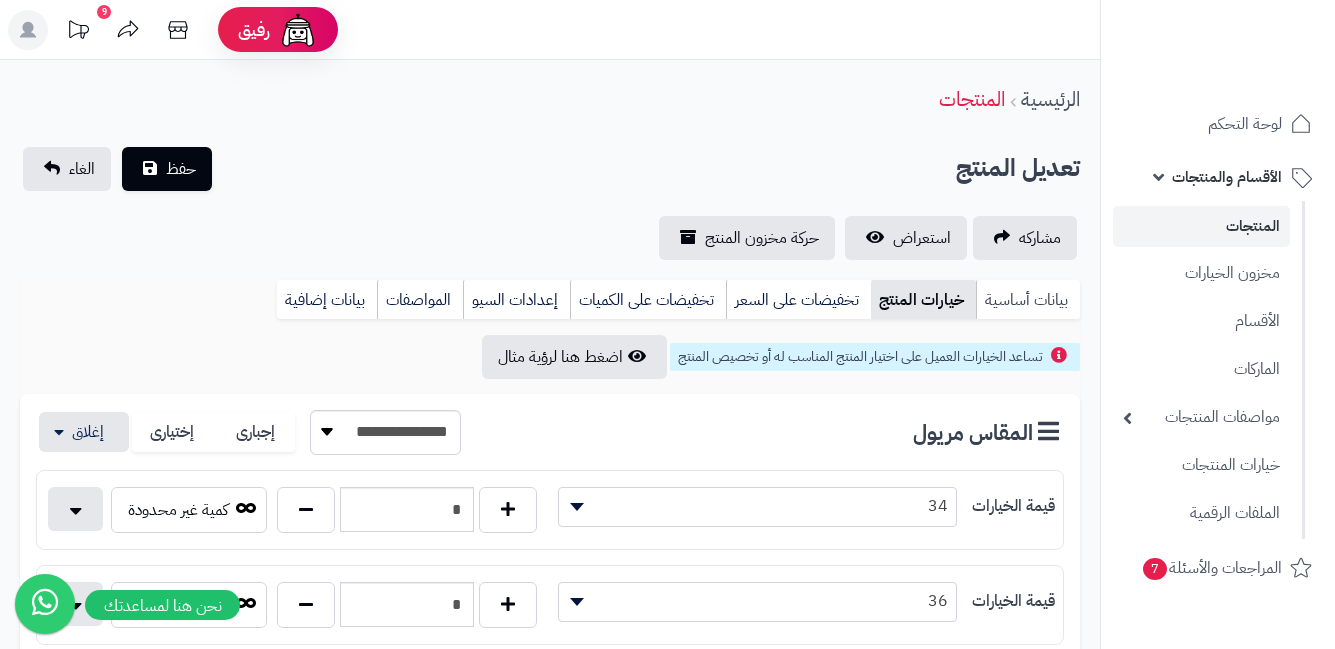click on "بيانات أساسية" at bounding box center (1028, 300) 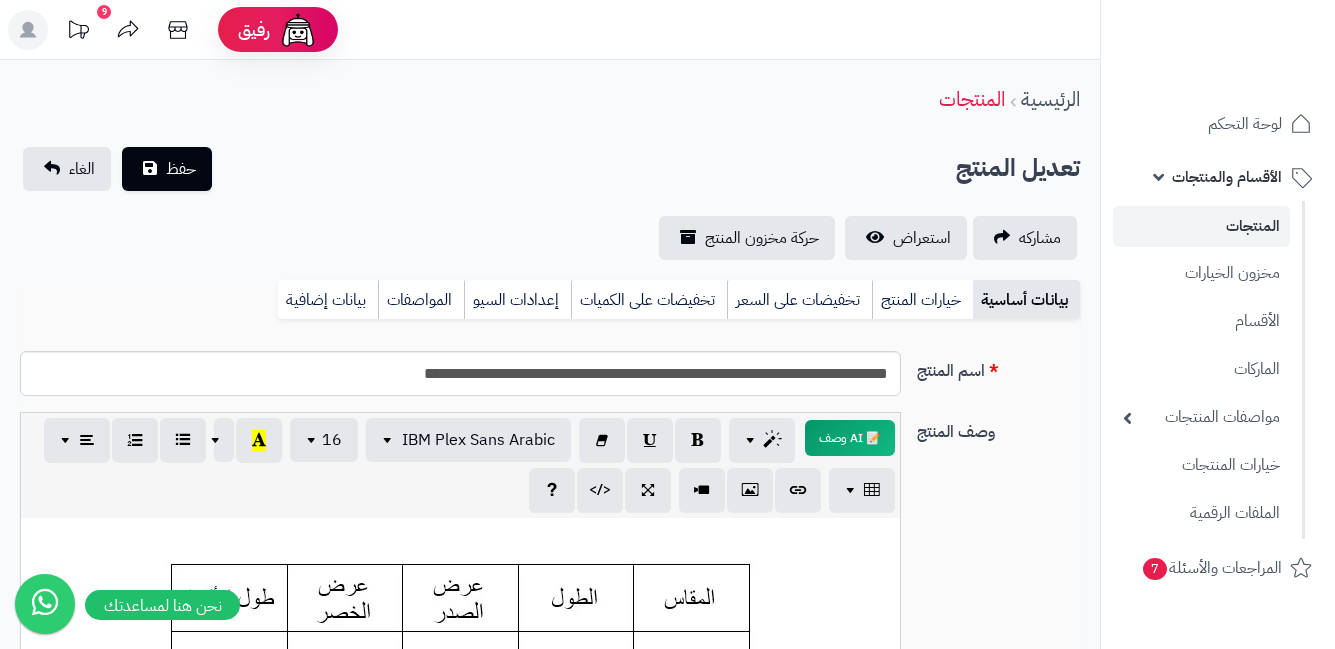 scroll, scrollTop: 0, scrollLeft: 0, axis: both 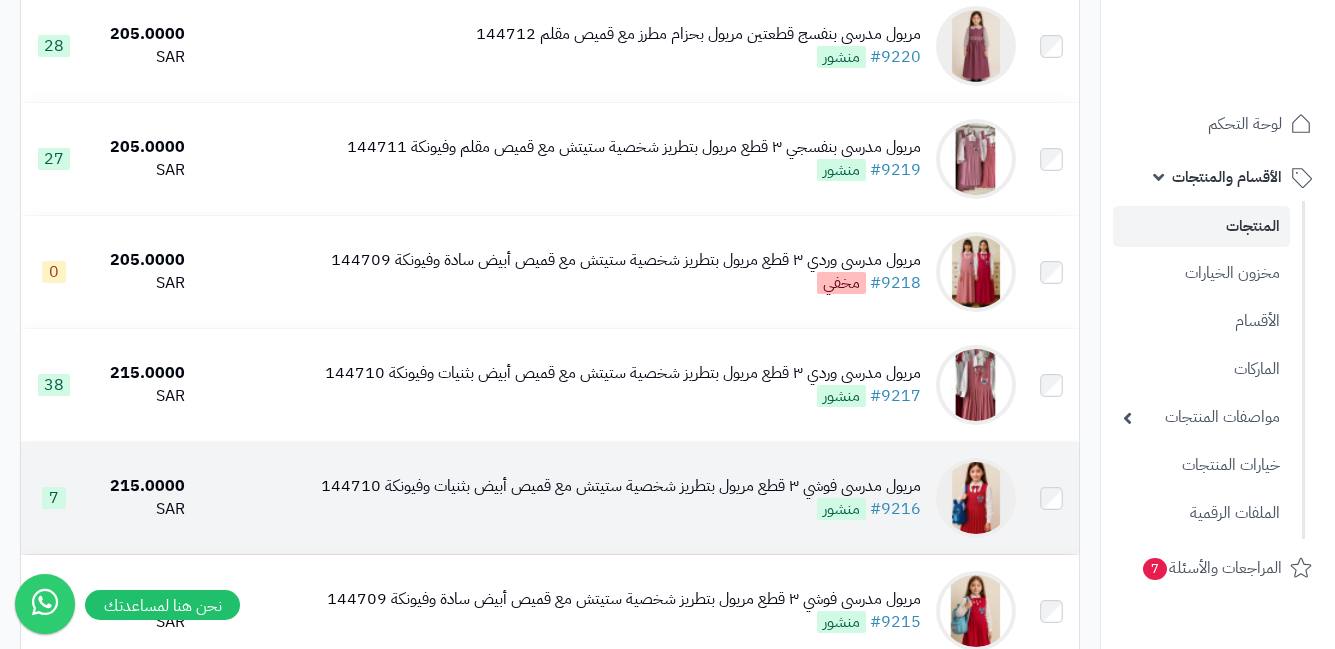 click at bounding box center [976, 498] 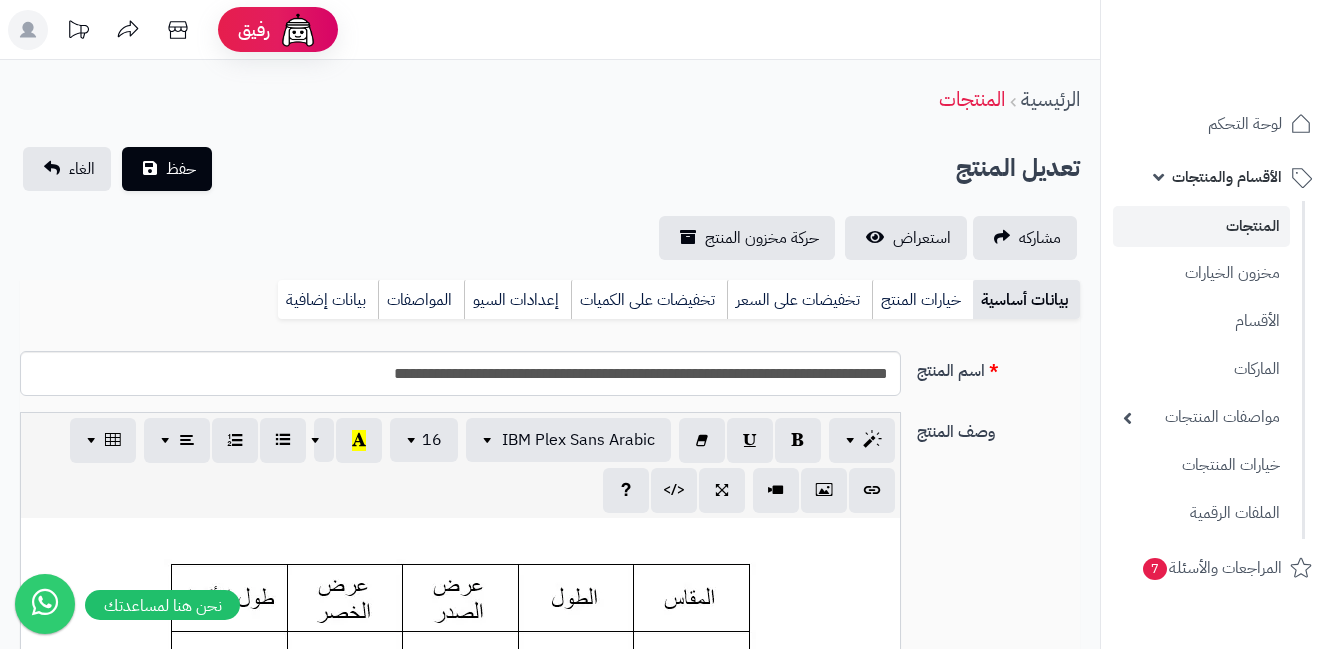 scroll, scrollTop: 0, scrollLeft: 0, axis: both 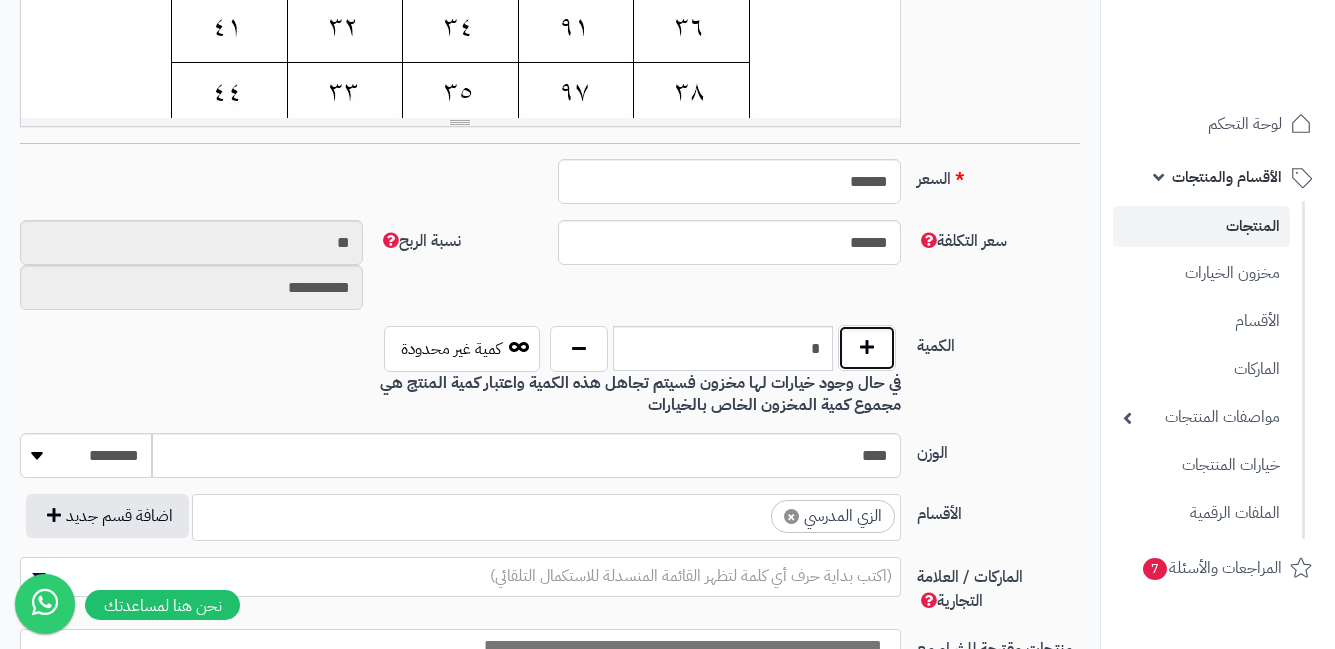 click at bounding box center (867, 348) 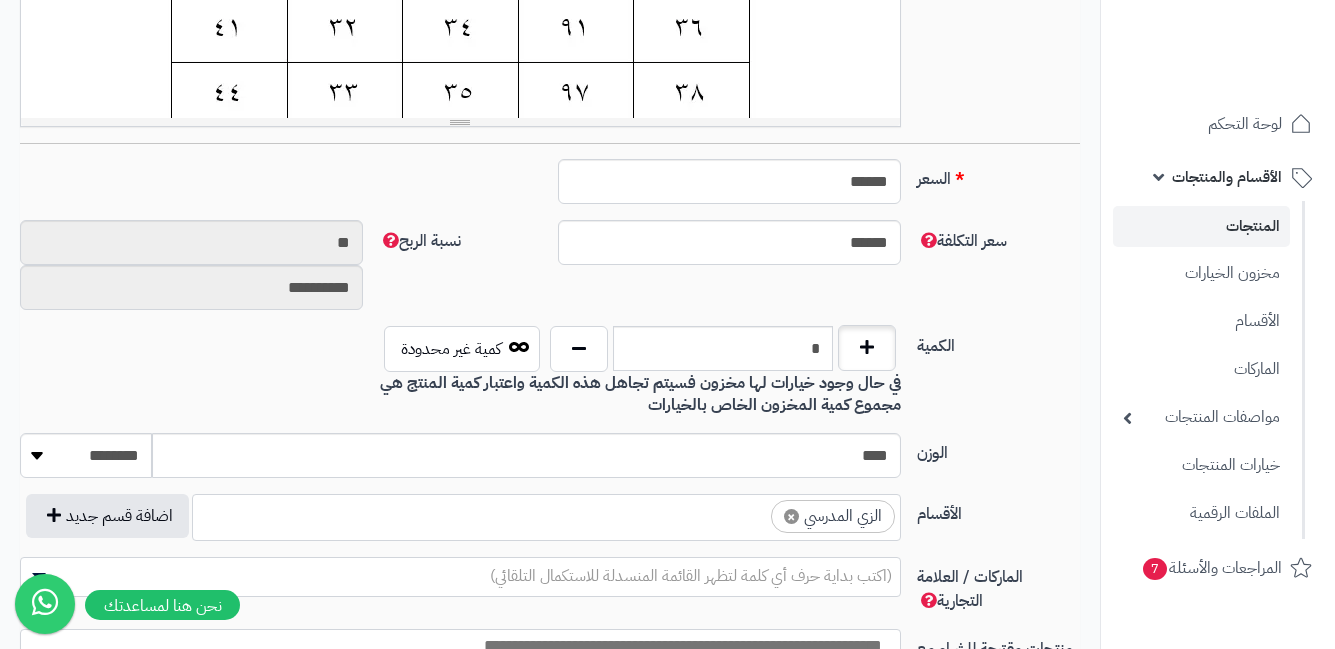 type on "*" 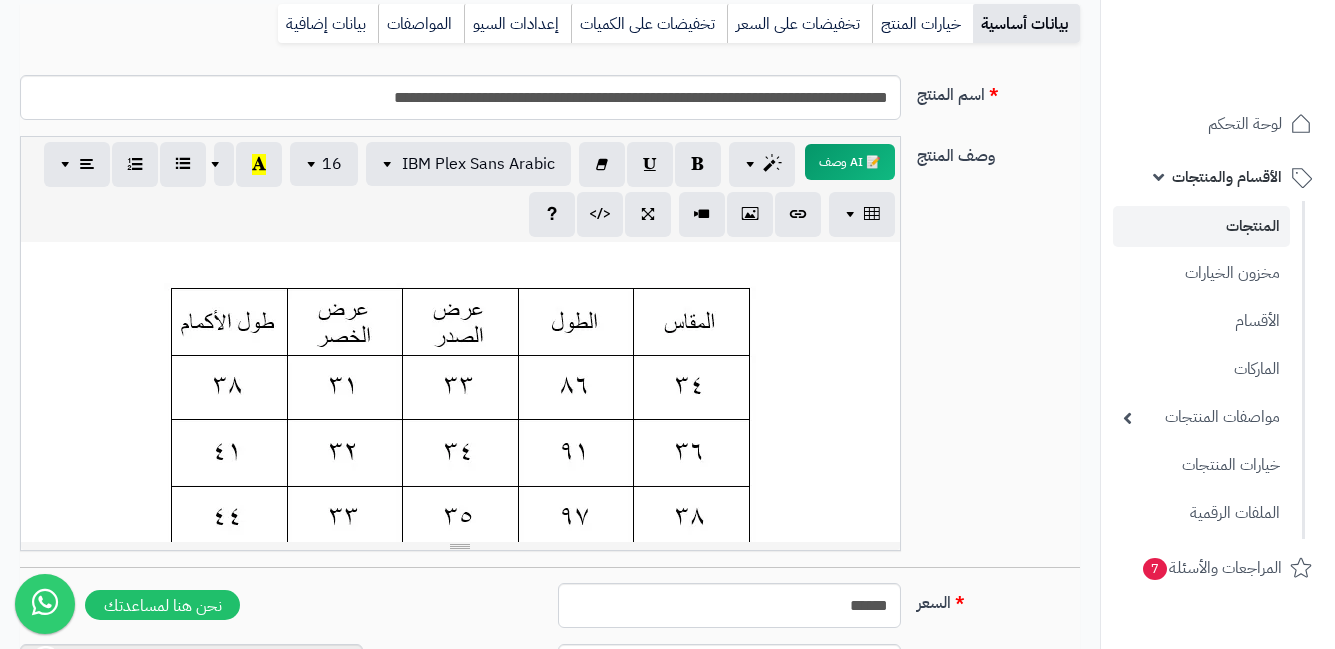 scroll, scrollTop: 0, scrollLeft: 0, axis: both 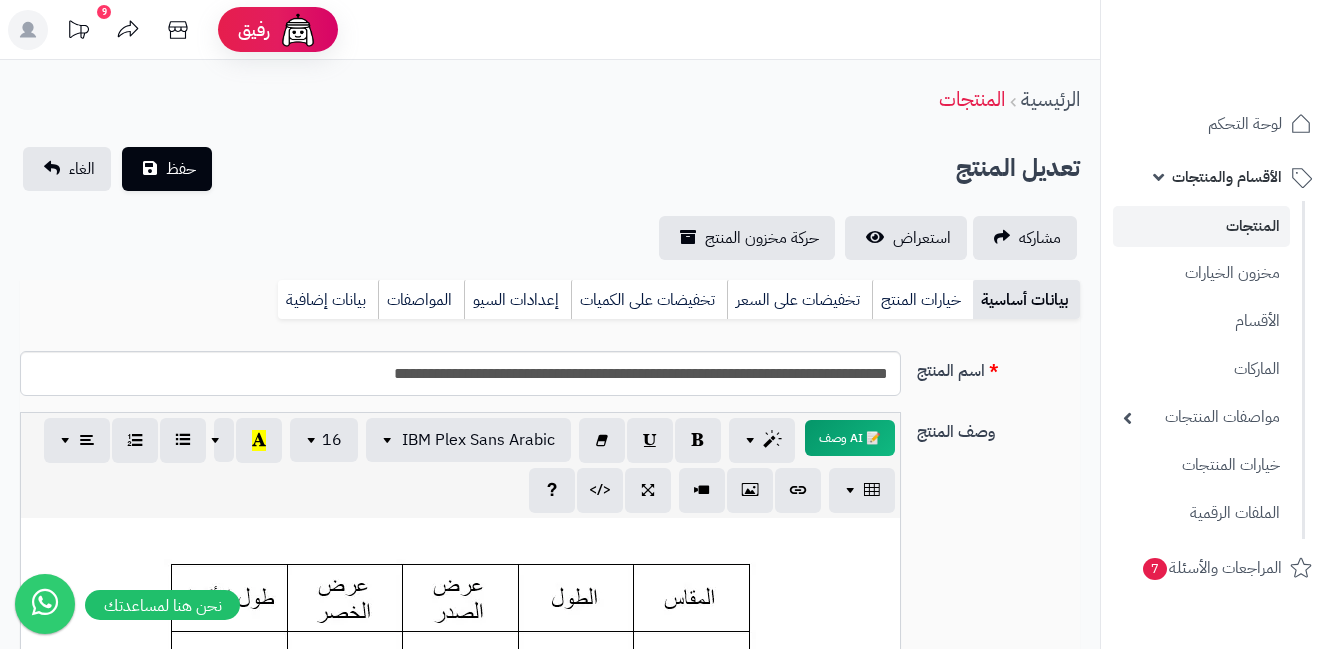 click on "بيانات أساسية خيارات المنتج تخفيضات على السعر تخفيضات على الكميات إعدادات السيو المواصفات نقاط المكافآت بيانات إضافية" at bounding box center (550, 307) 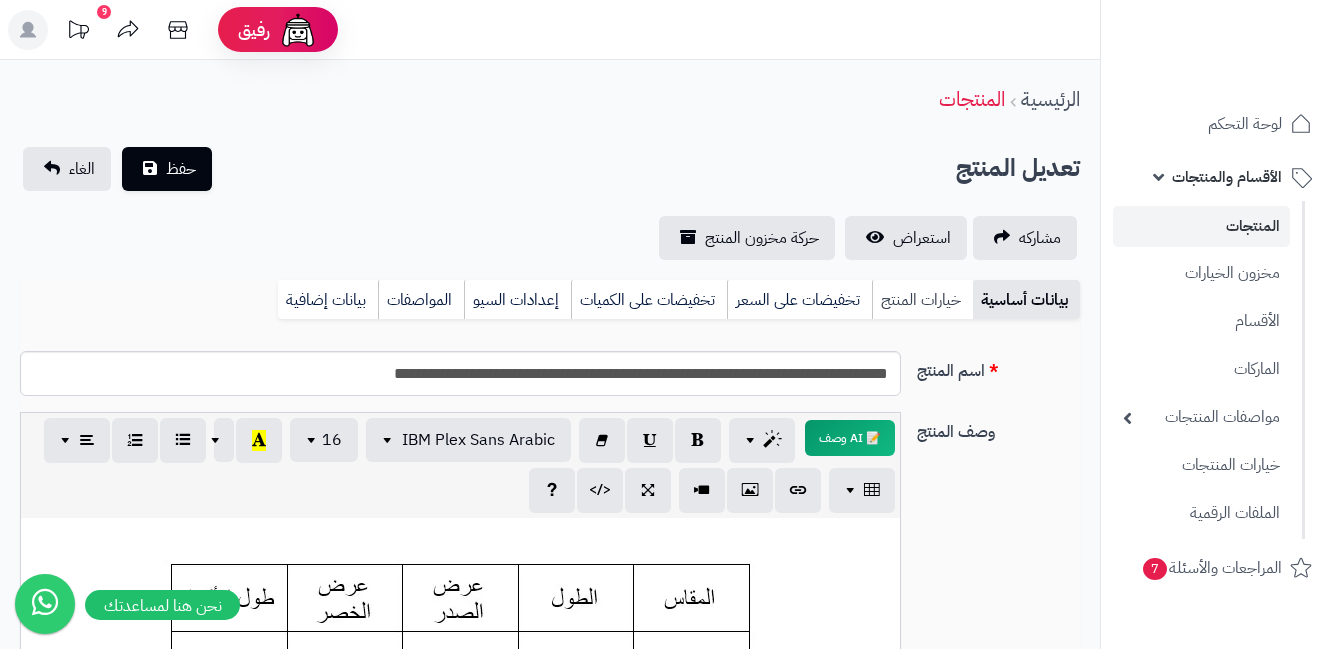 click on "خيارات المنتج" at bounding box center (922, 300) 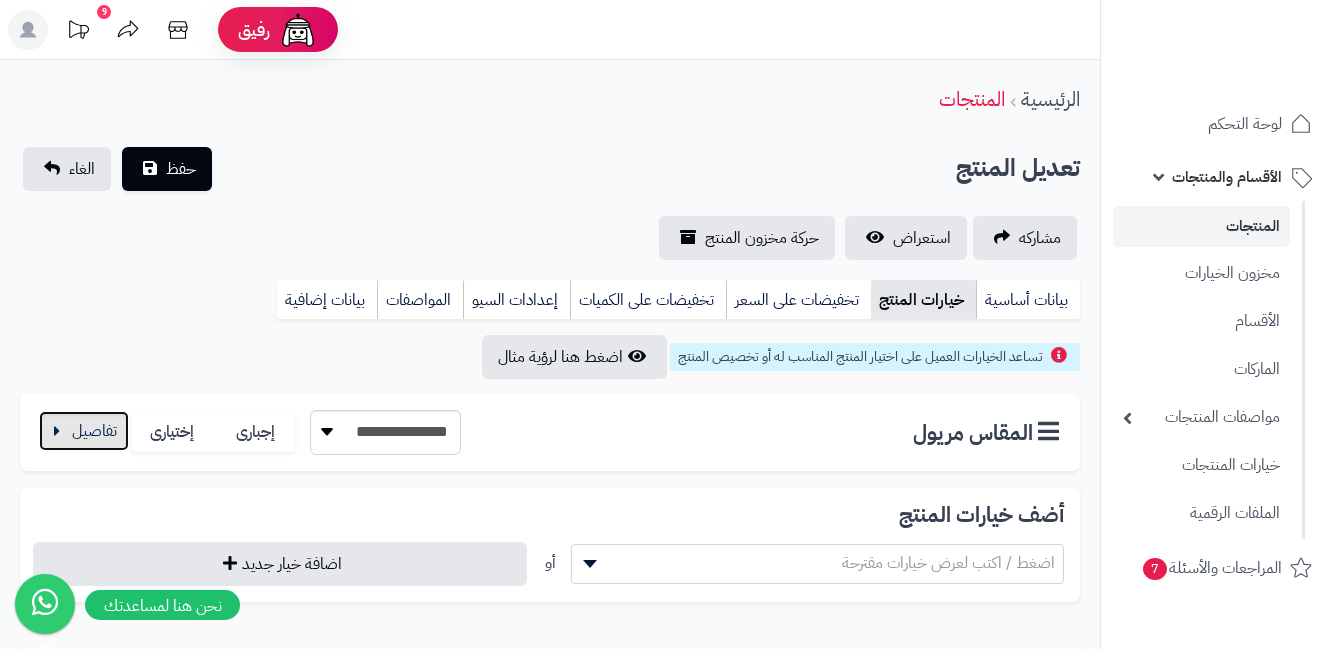 click at bounding box center [84, 431] 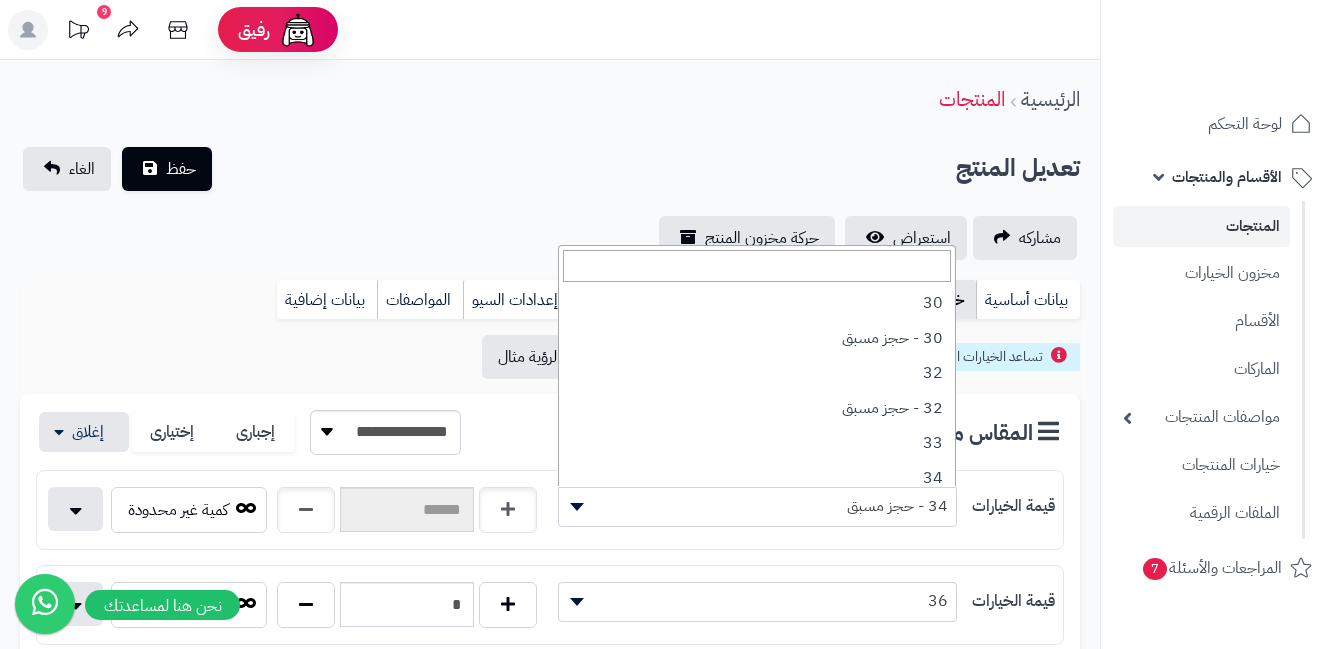 click at bounding box center (577, 507) 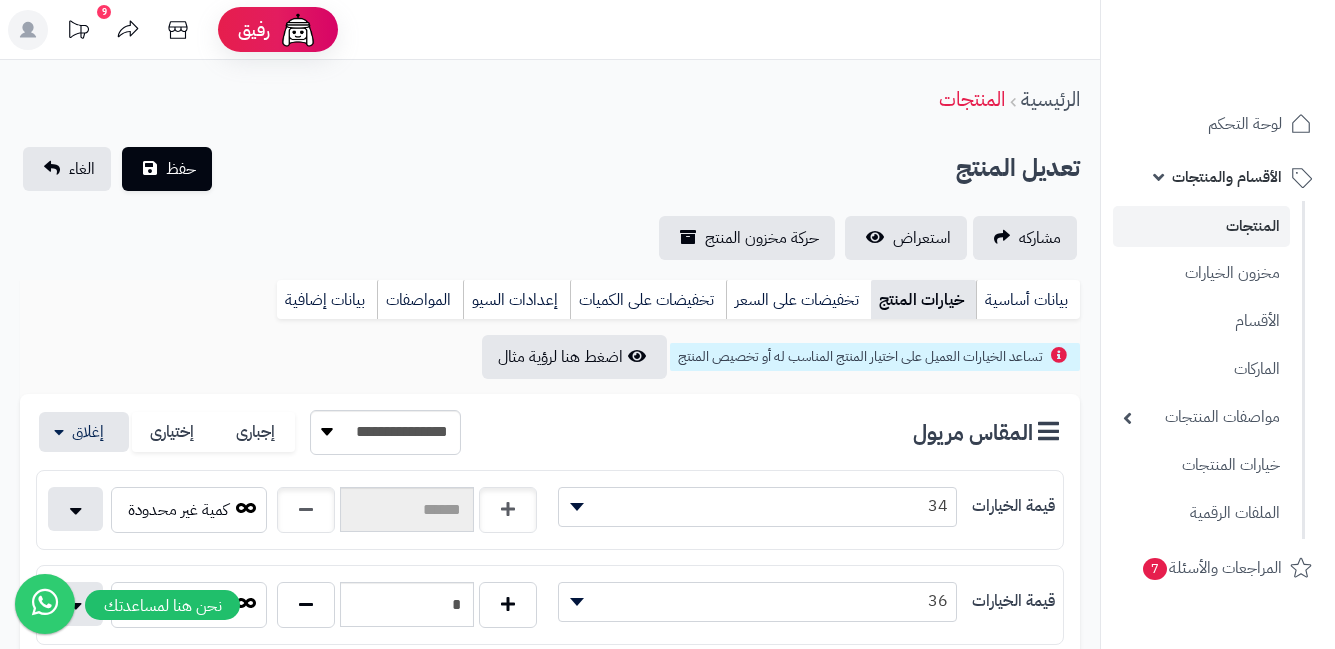 click on "34" at bounding box center [757, 506] 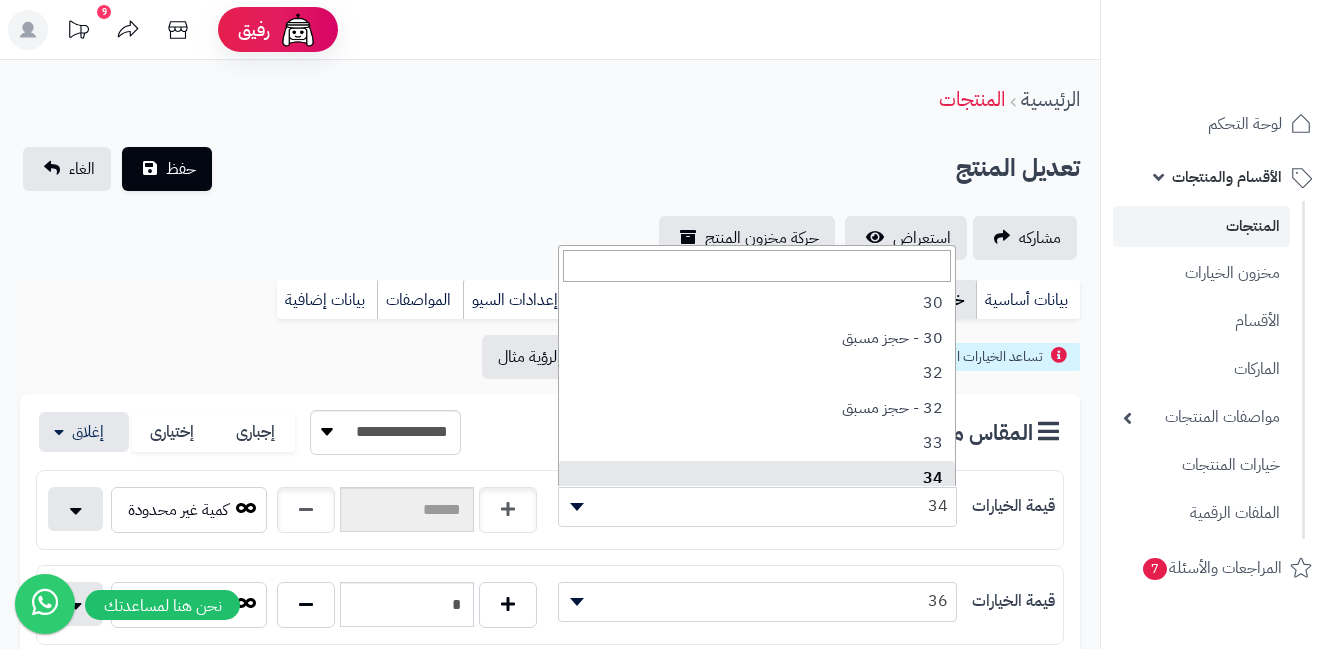 scroll, scrollTop: 139, scrollLeft: 0, axis: vertical 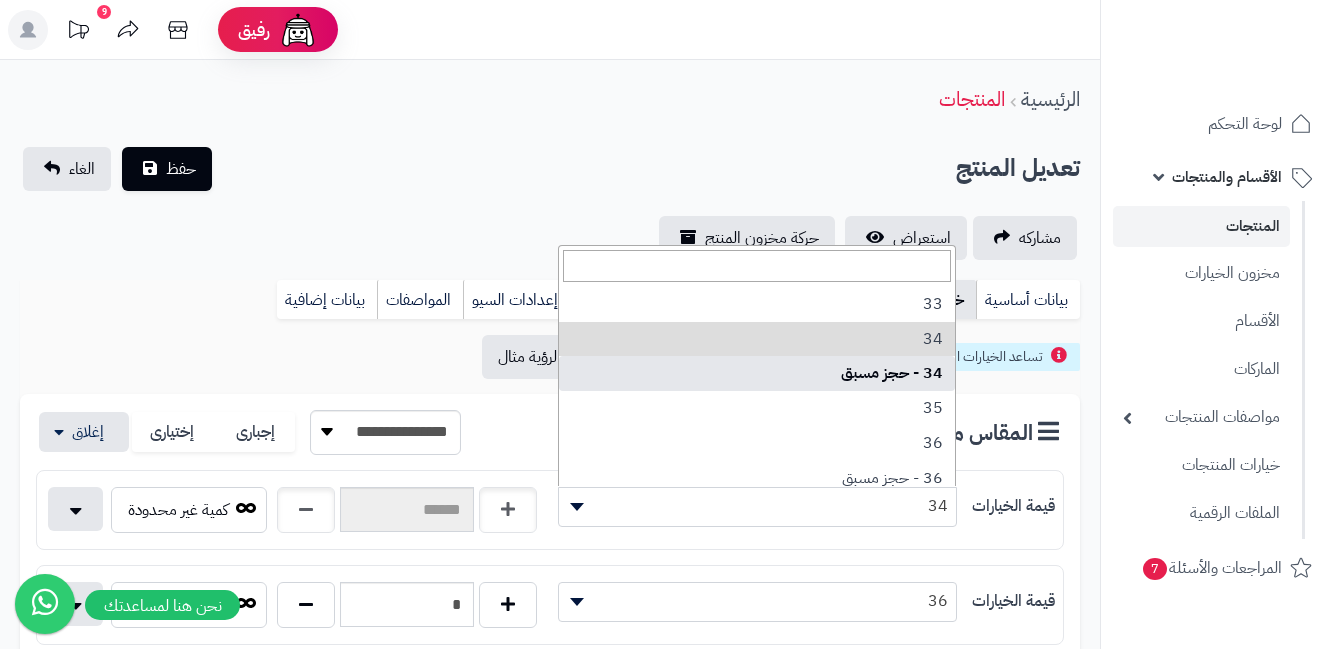 select on "***" 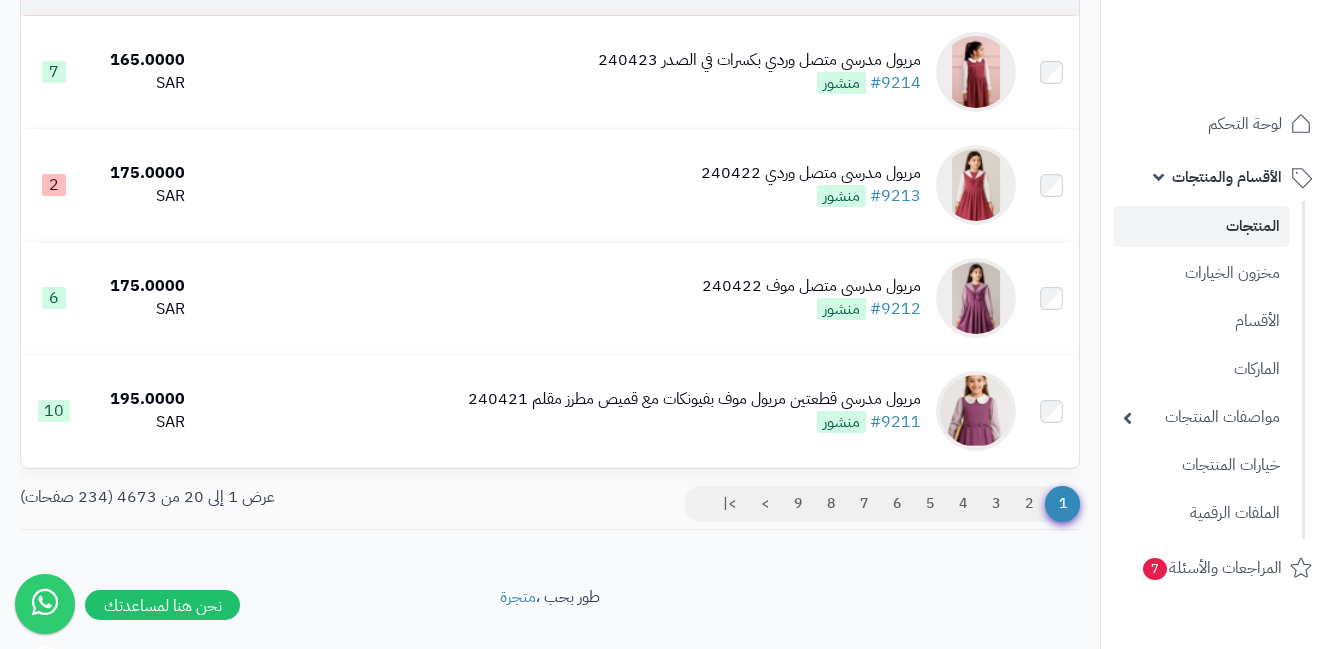 scroll, scrollTop: 2104, scrollLeft: 0, axis: vertical 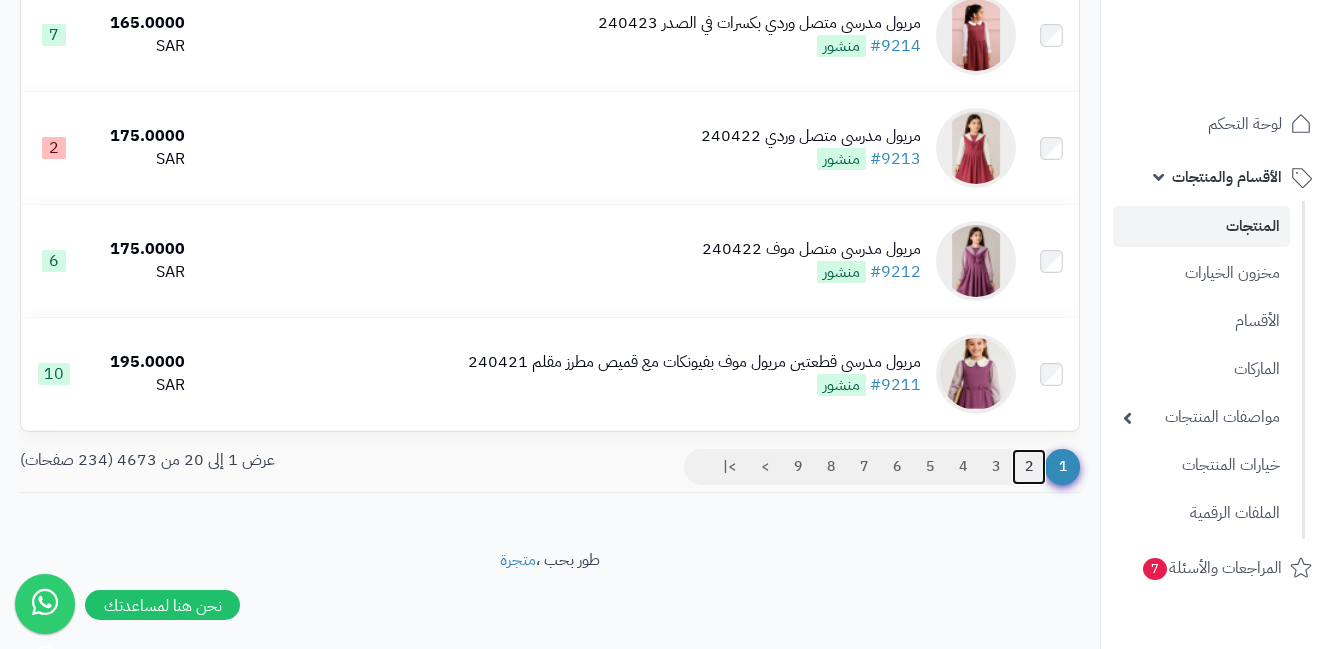 click on "2" at bounding box center (1029, 467) 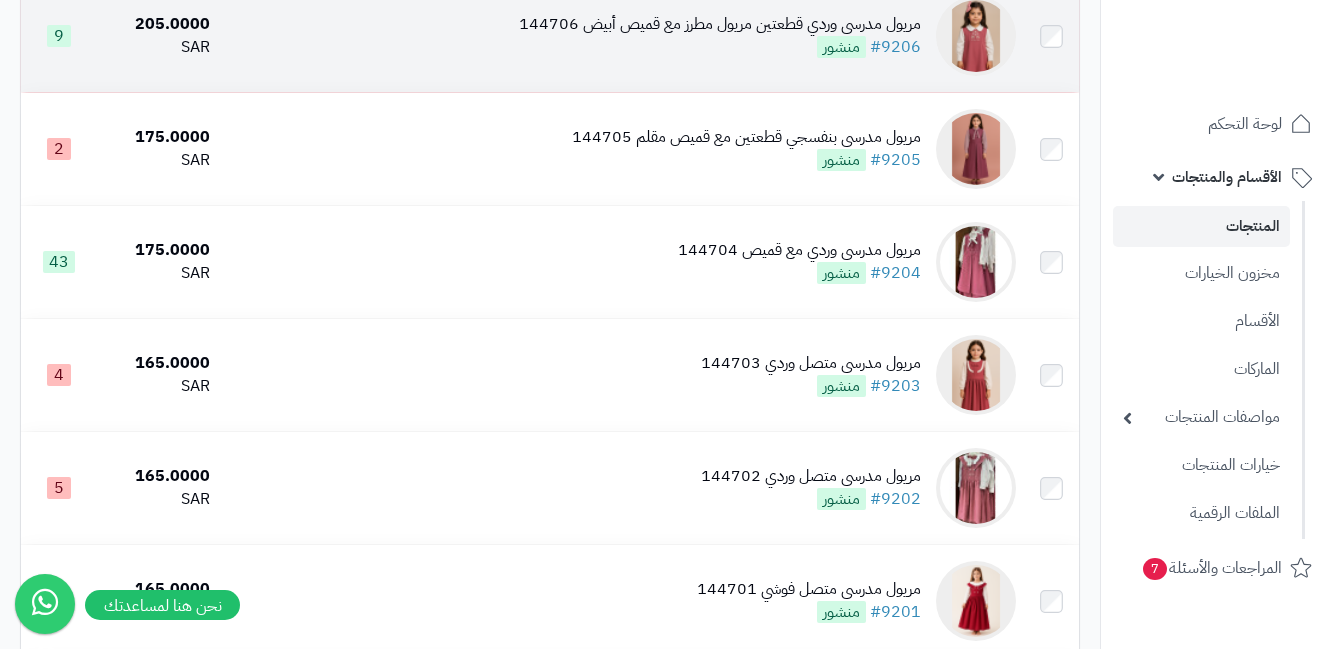 scroll, scrollTop: 700, scrollLeft: 0, axis: vertical 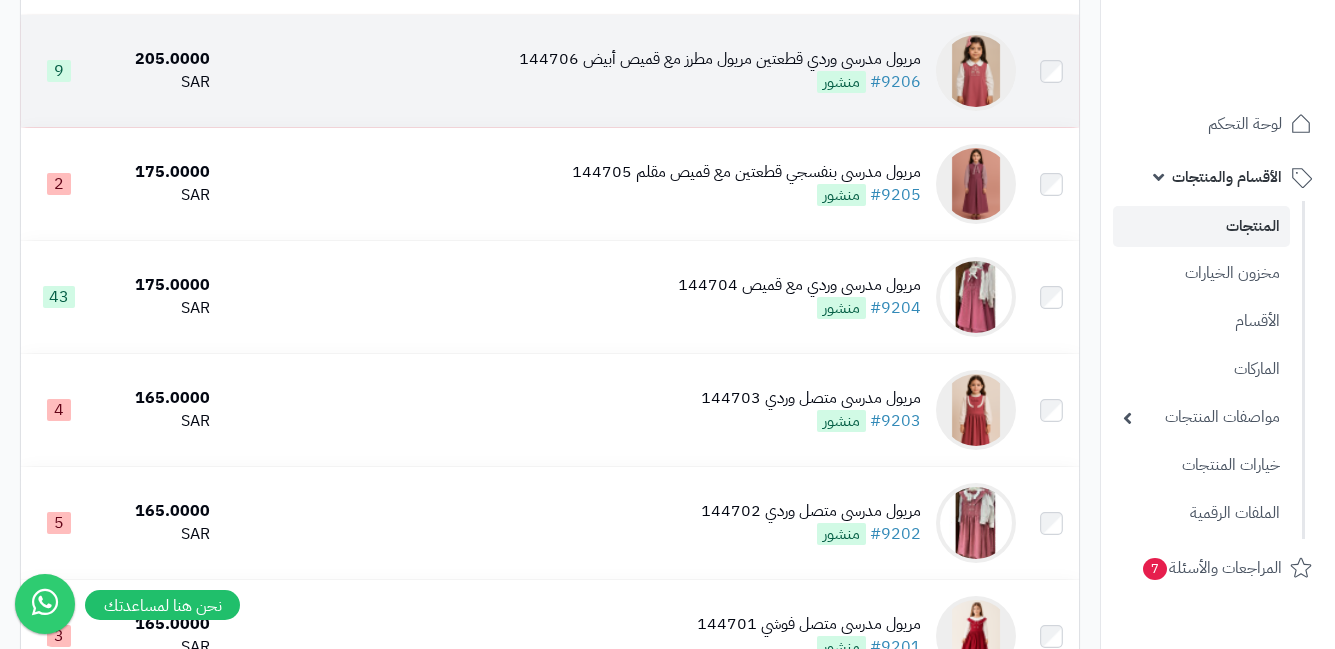 click at bounding box center [976, 71] 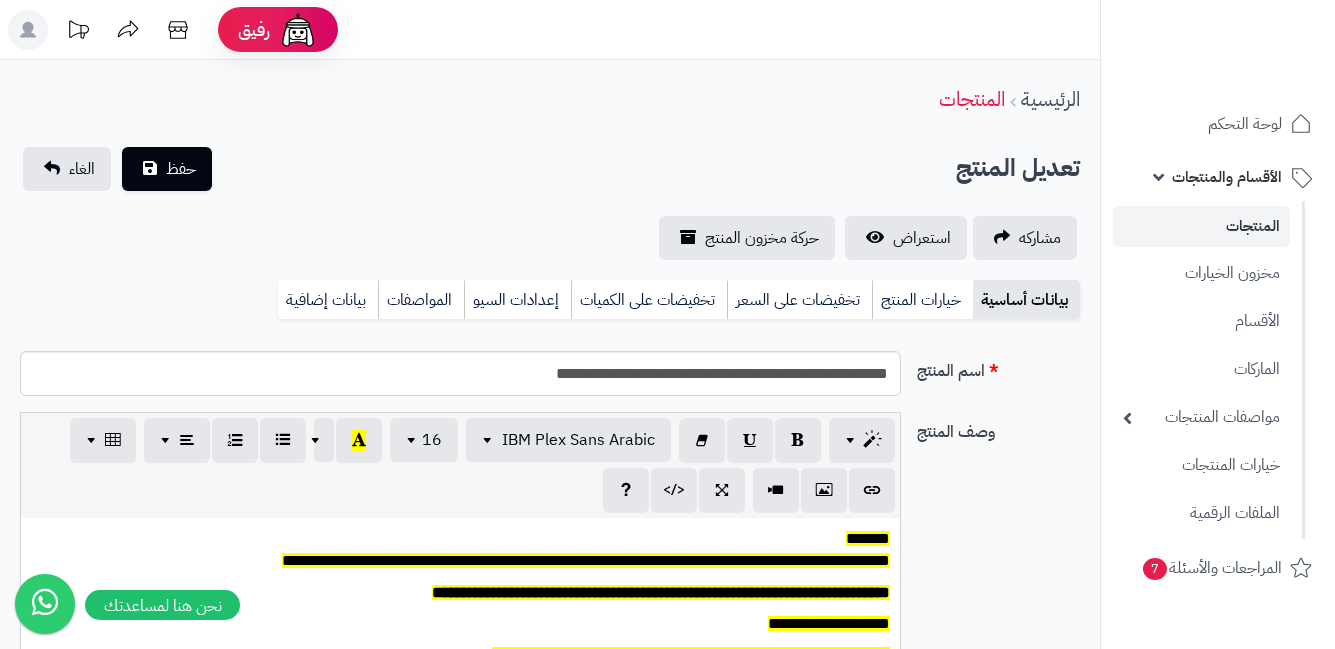 scroll, scrollTop: 0, scrollLeft: 0, axis: both 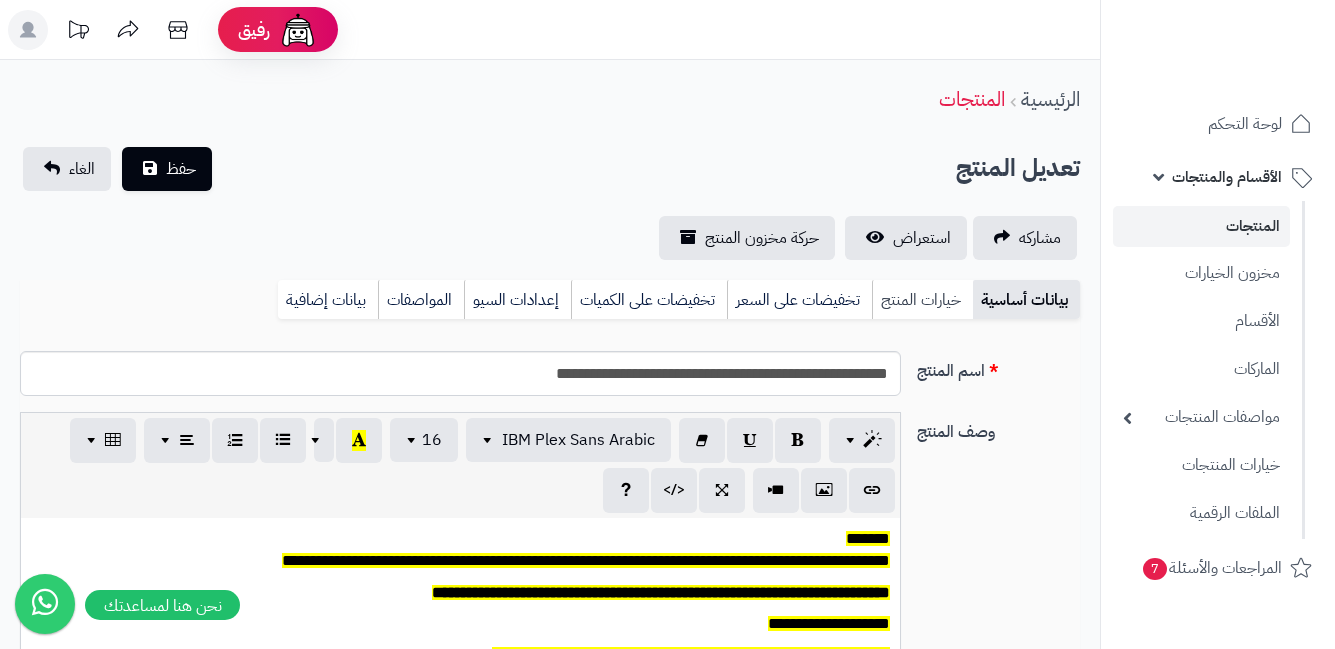 click on "خيارات المنتج" at bounding box center (922, 300) 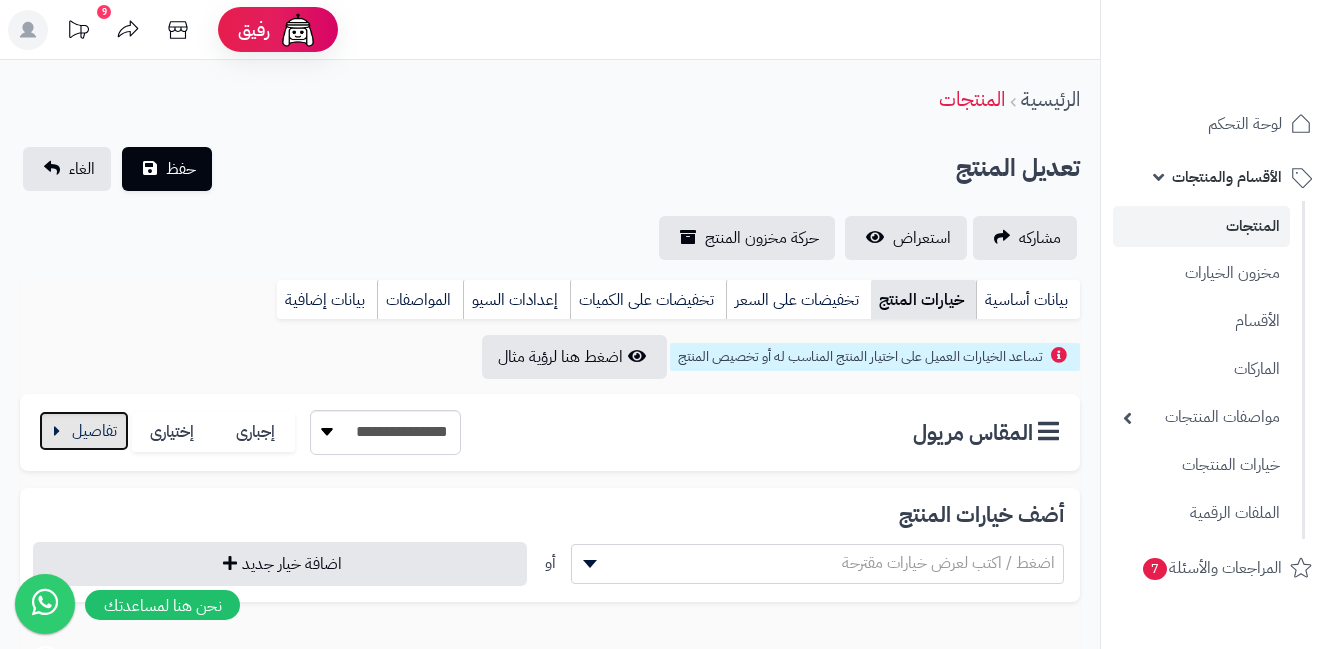 click at bounding box center [84, 431] 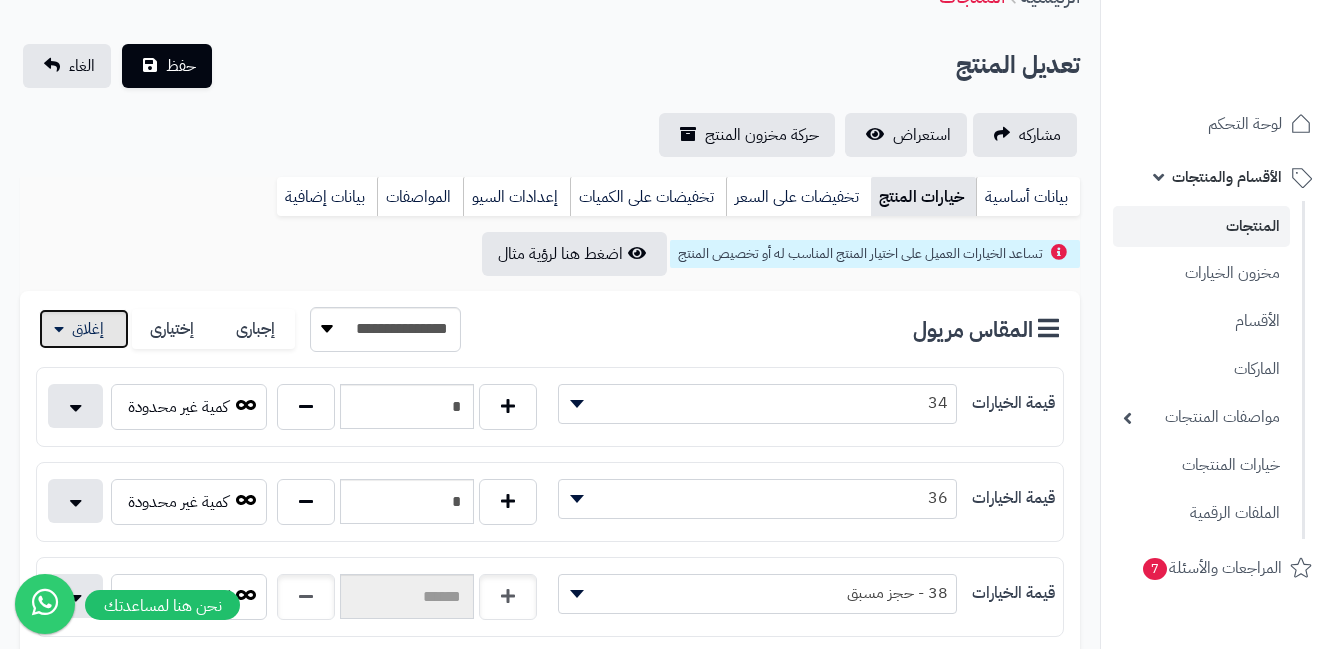 scroll, scrollTop: 100, scrollLeft: 0, axis: vertical 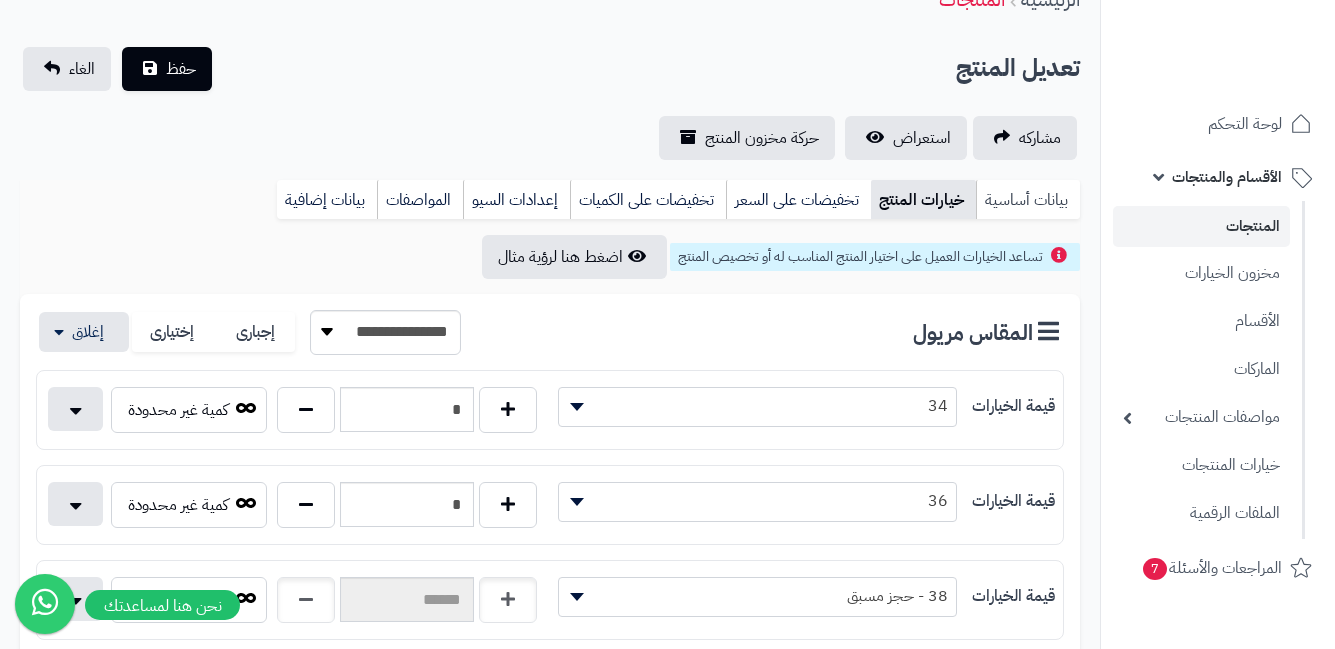 click on "بيانات أساسية" at bounding box center [1028, 200] 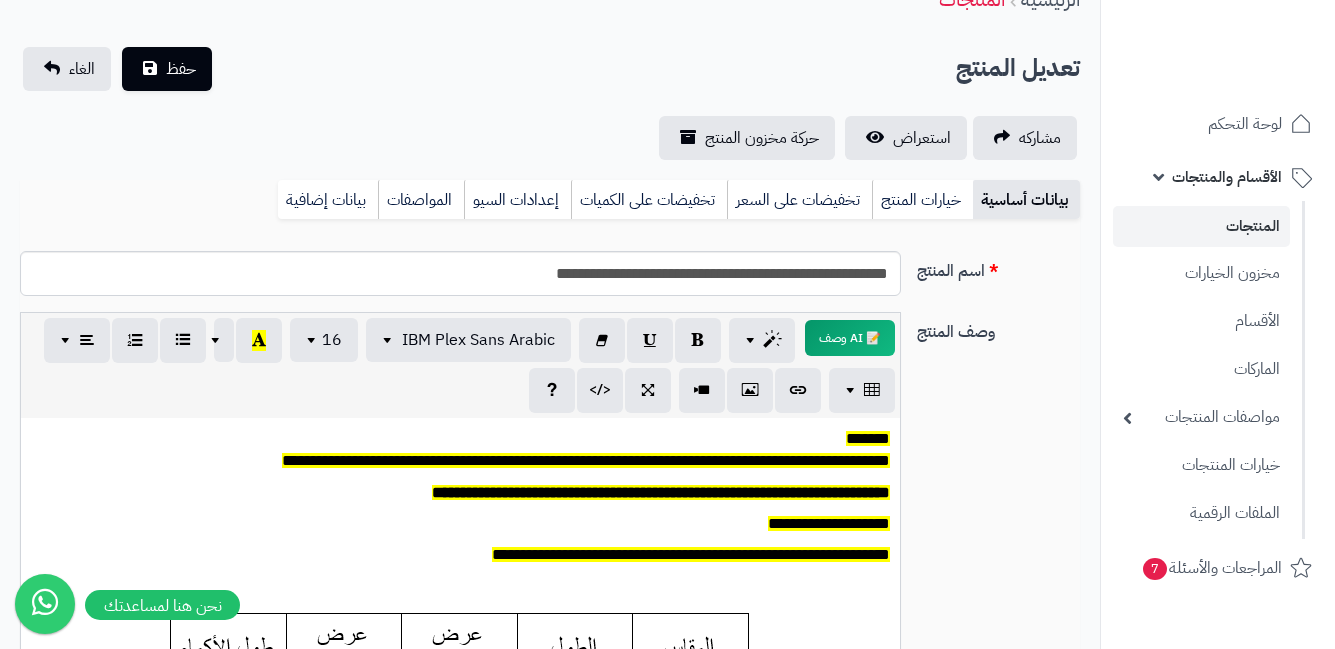 scroll, scrollTop: 0, scrollLeft: 0, axis: both 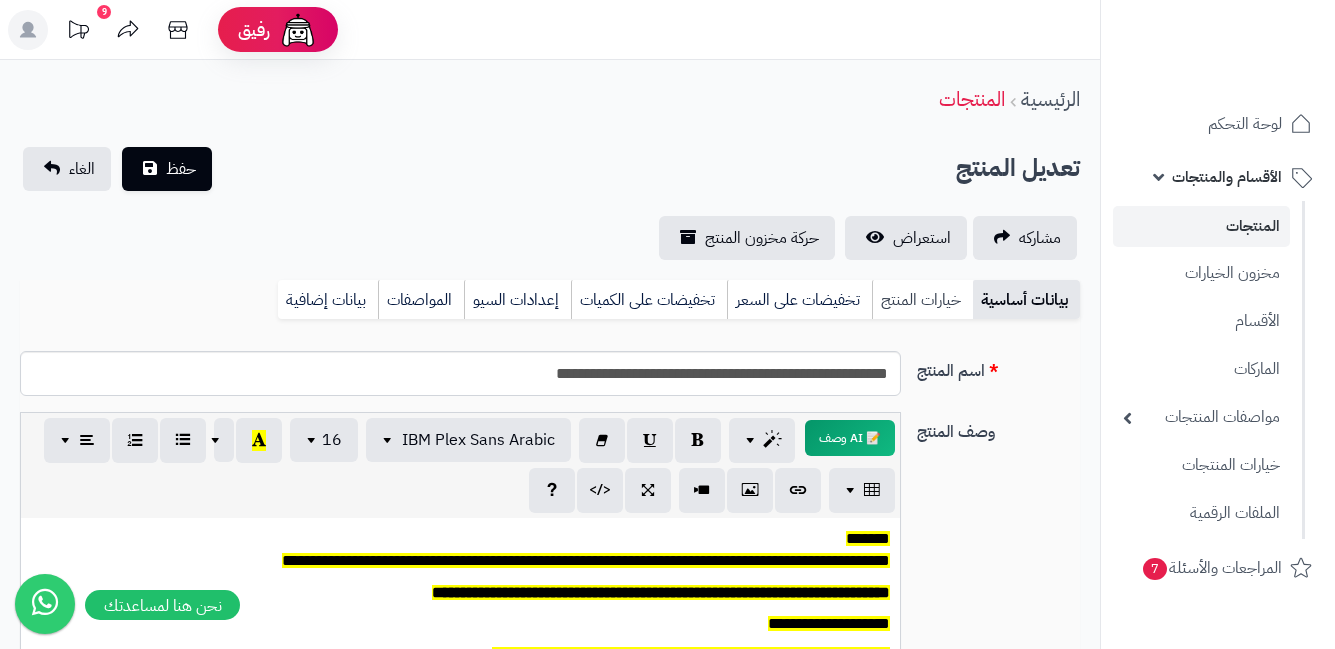 click on "خيارات المنتج" at bounding box center [922, 300] 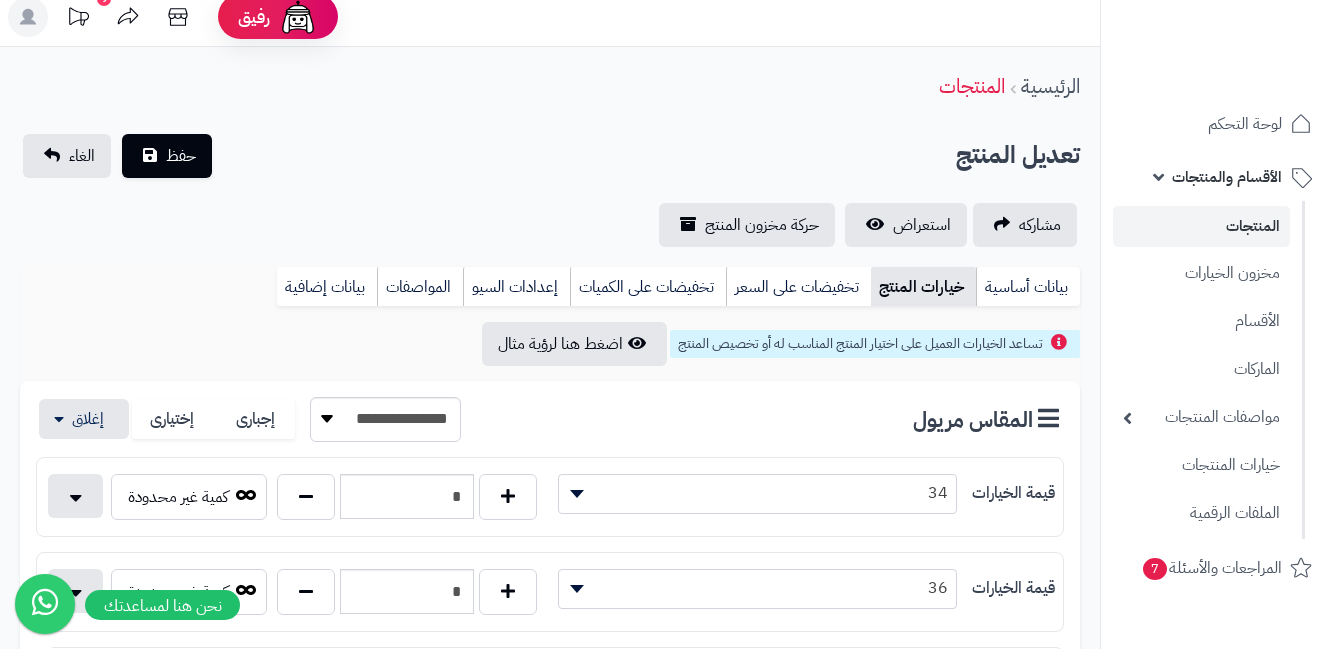 scroll, scrollTop: 0, scrollLeft: 0, axis: both 